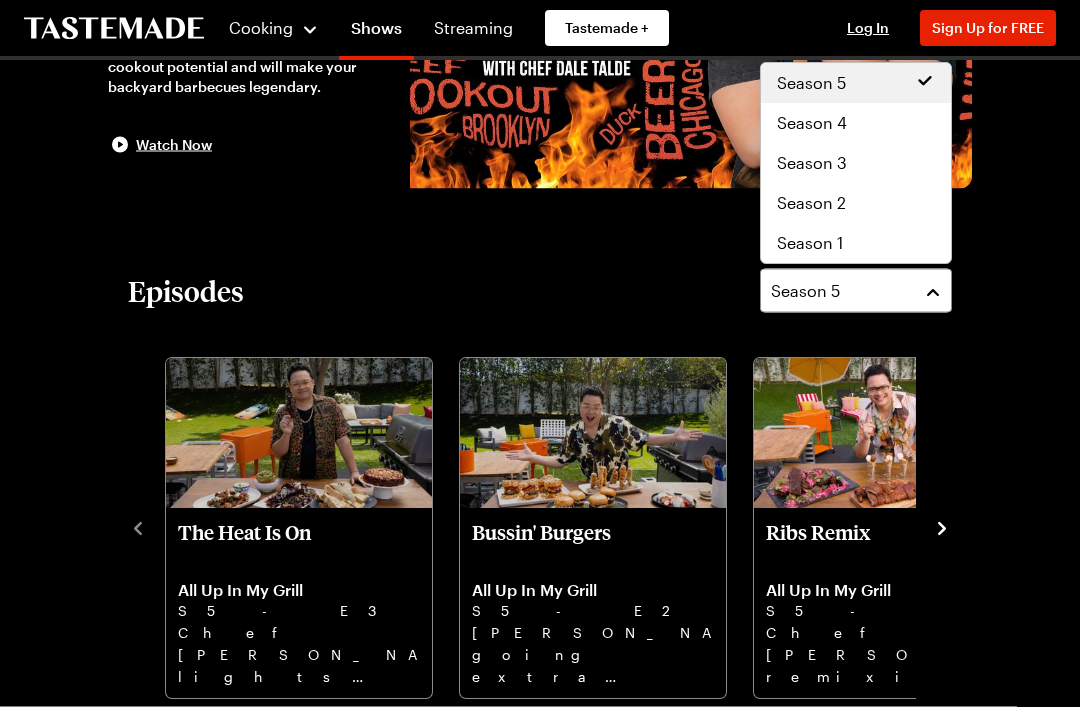 scroll, scrollTop: 442, scrollLeft: 0, axis: vertical 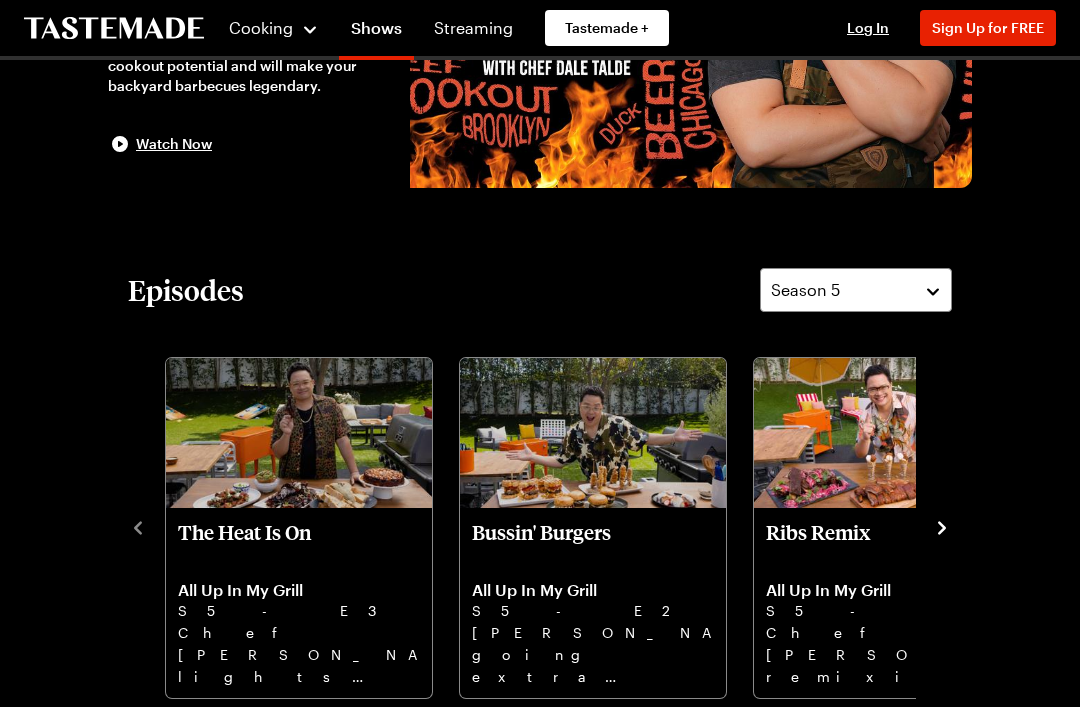 click 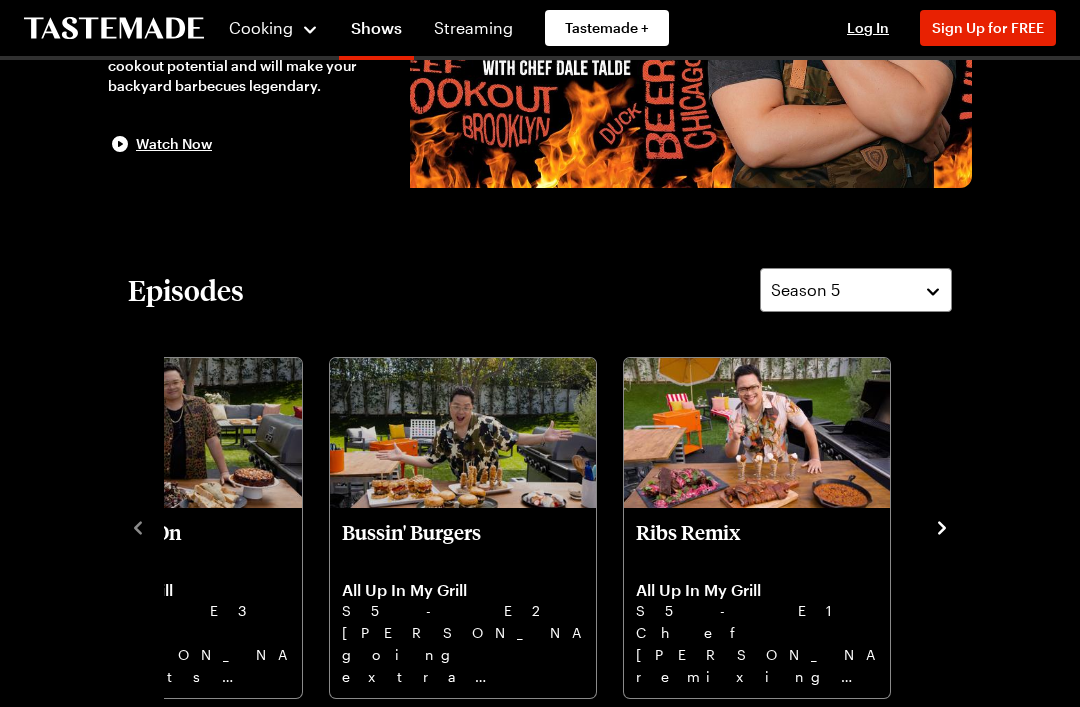 click 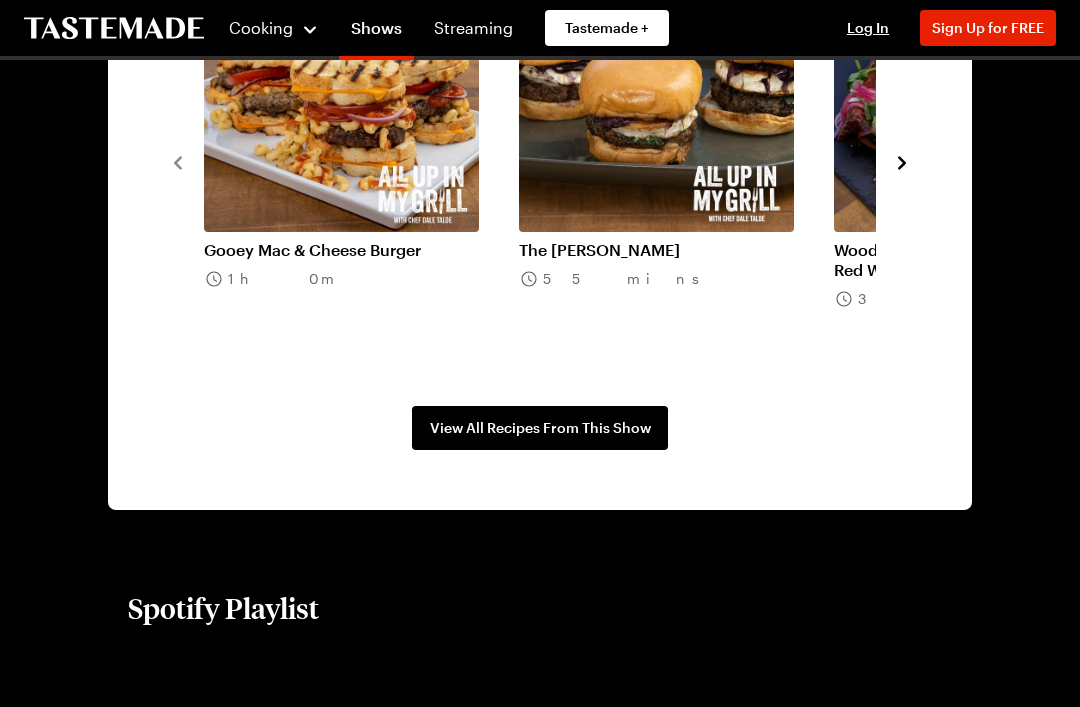 scroll, scrollTop: 1785, scrollLeft: 0, axis: vertical 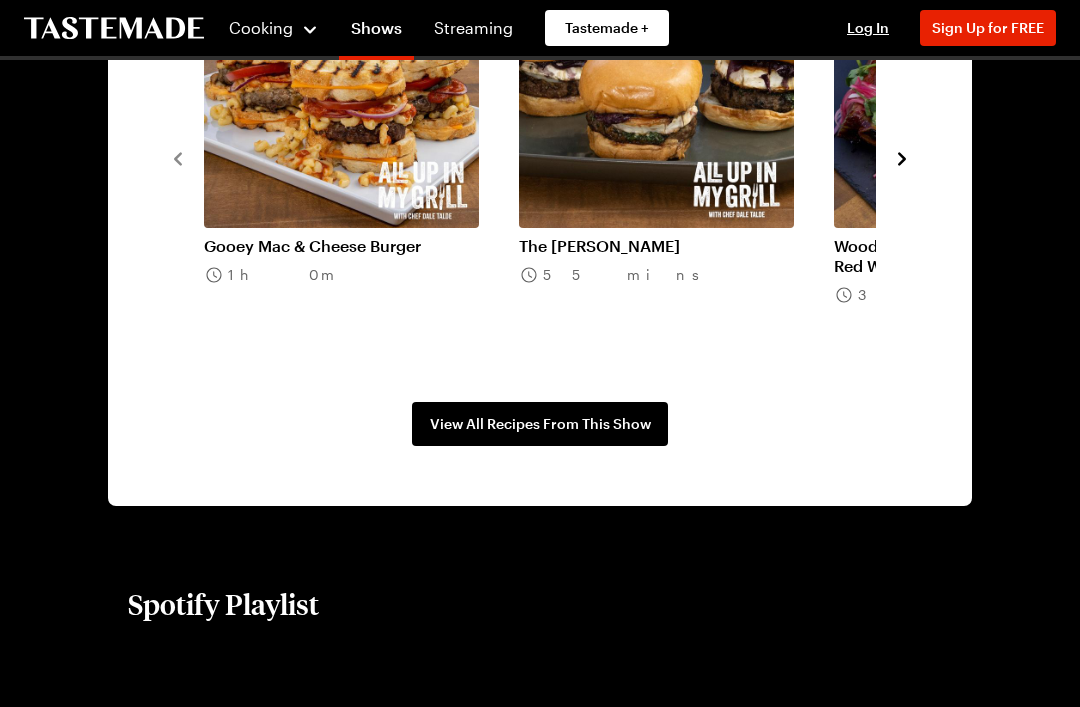 click on "View All Recipes From This Show" at bounding box center [540, 424] 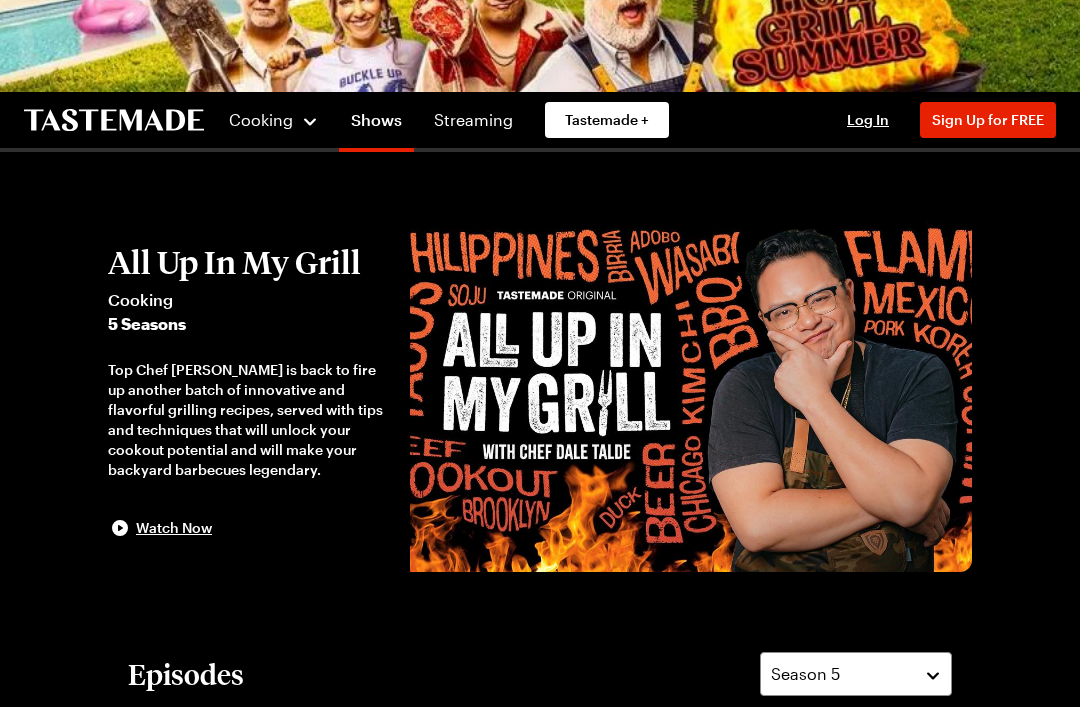 scroll, scrollTop: 57, scrollLeft: 0, axis: vertical 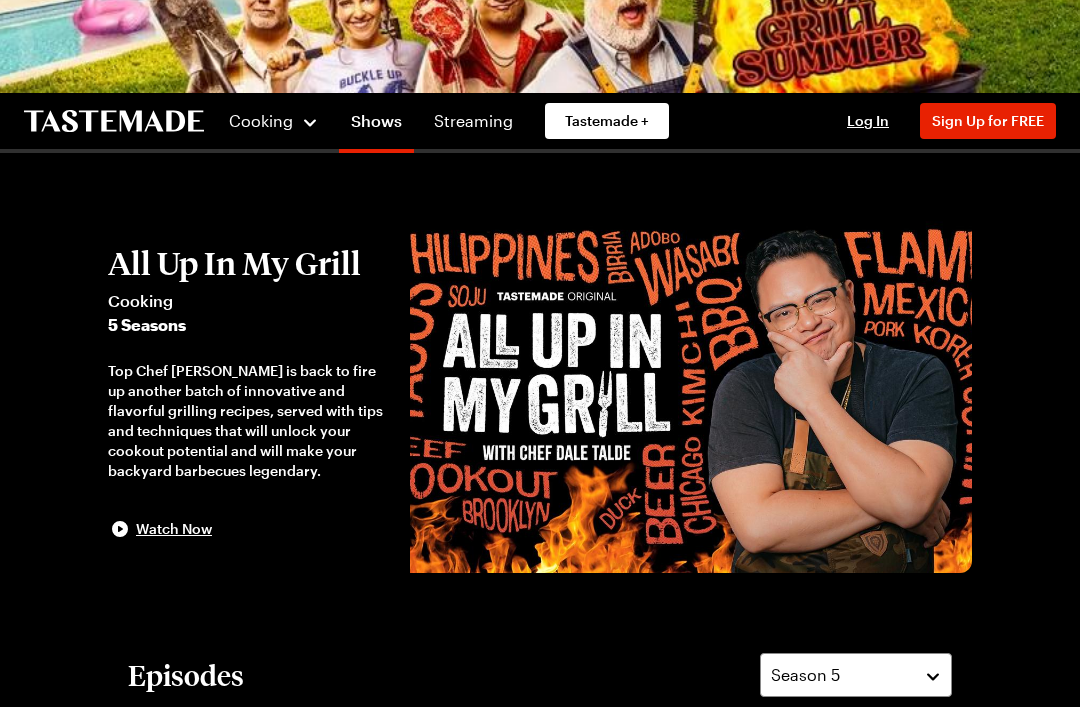 click on "Cooking" at bounding box center [261, 120] 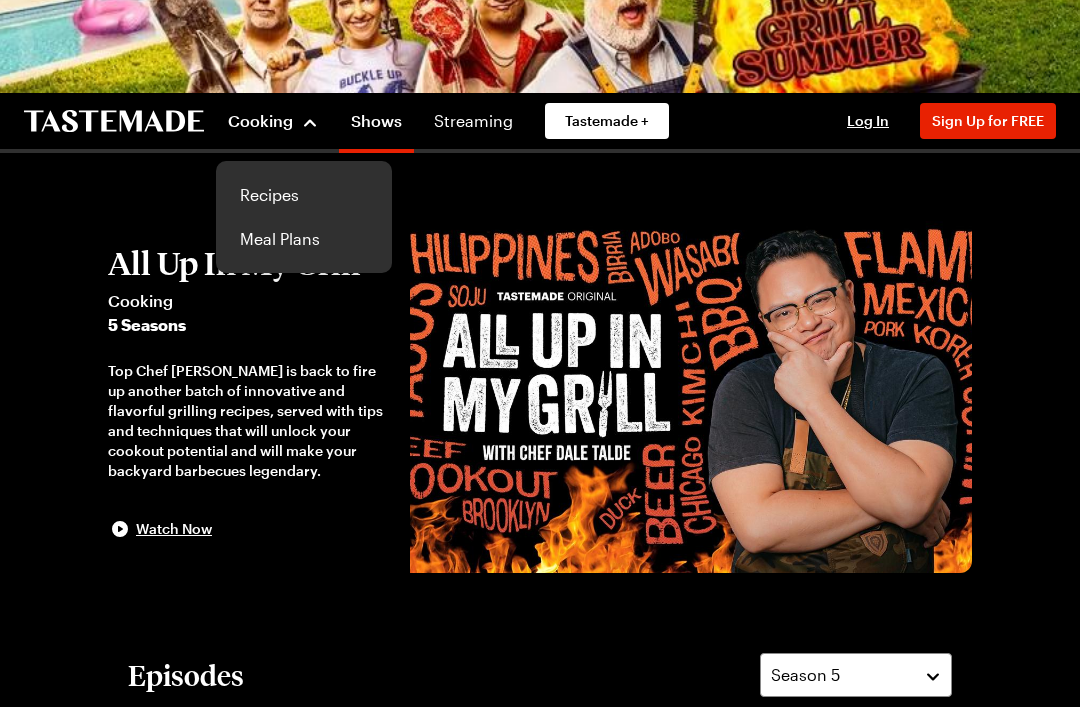 click on "Recipes" at bounding box center (304, 195) 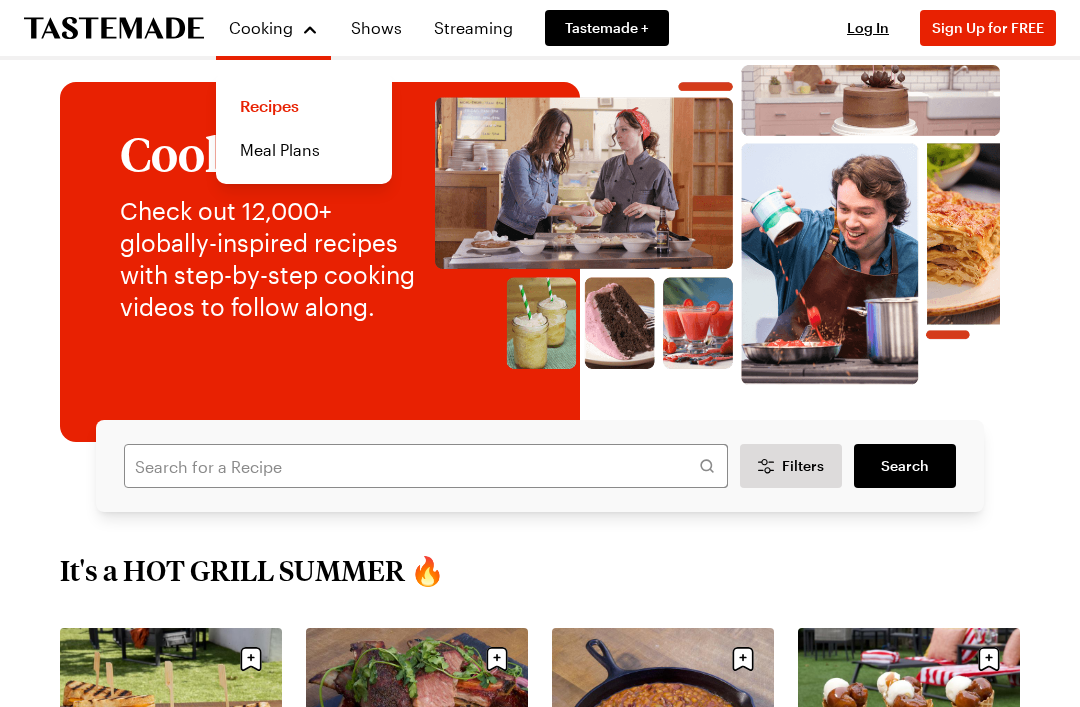 scroll, scrollTop: 0, scrollLeft: 0, axis: both 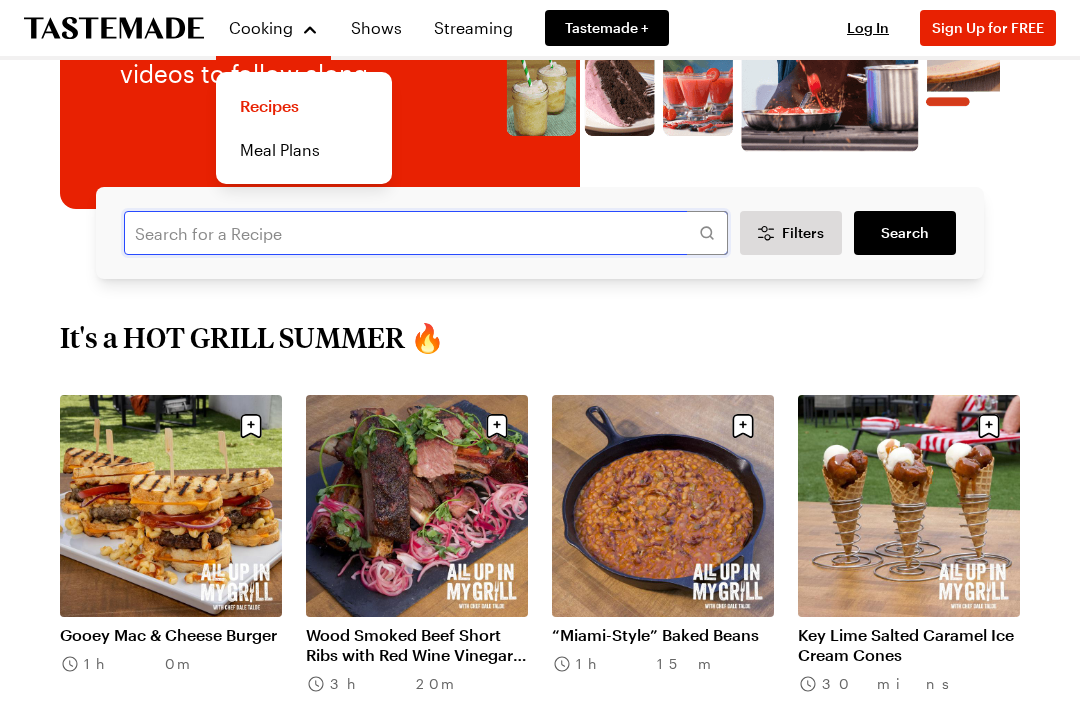 click at bounding box center (426, 233) 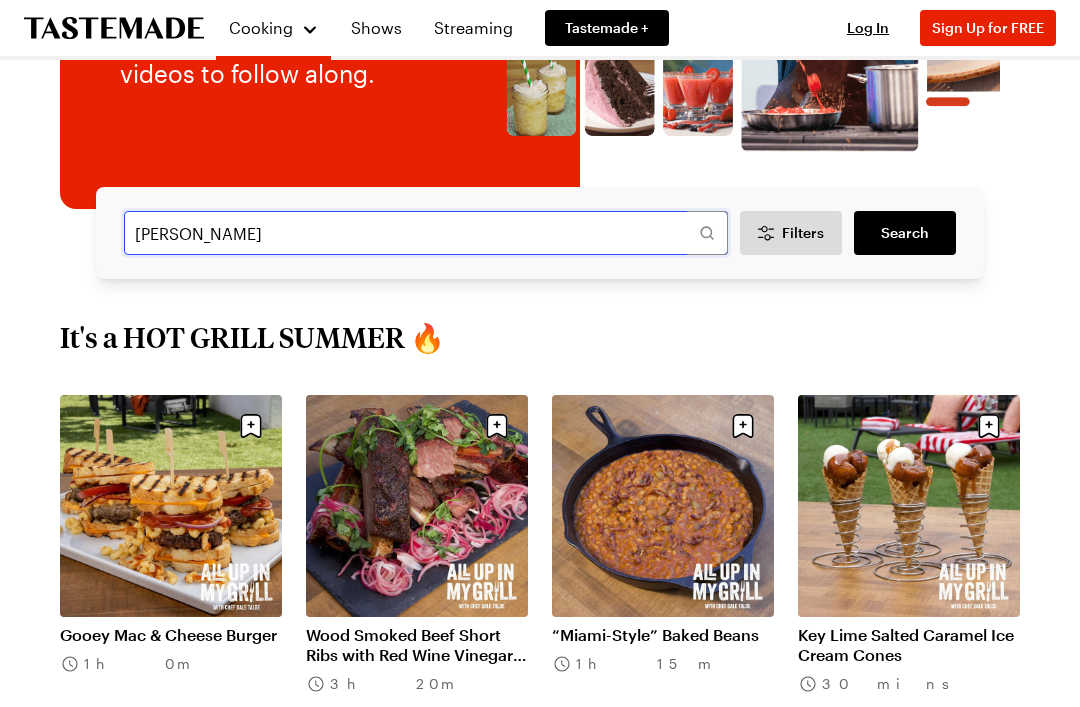 type on "[PERSON_NAME]" 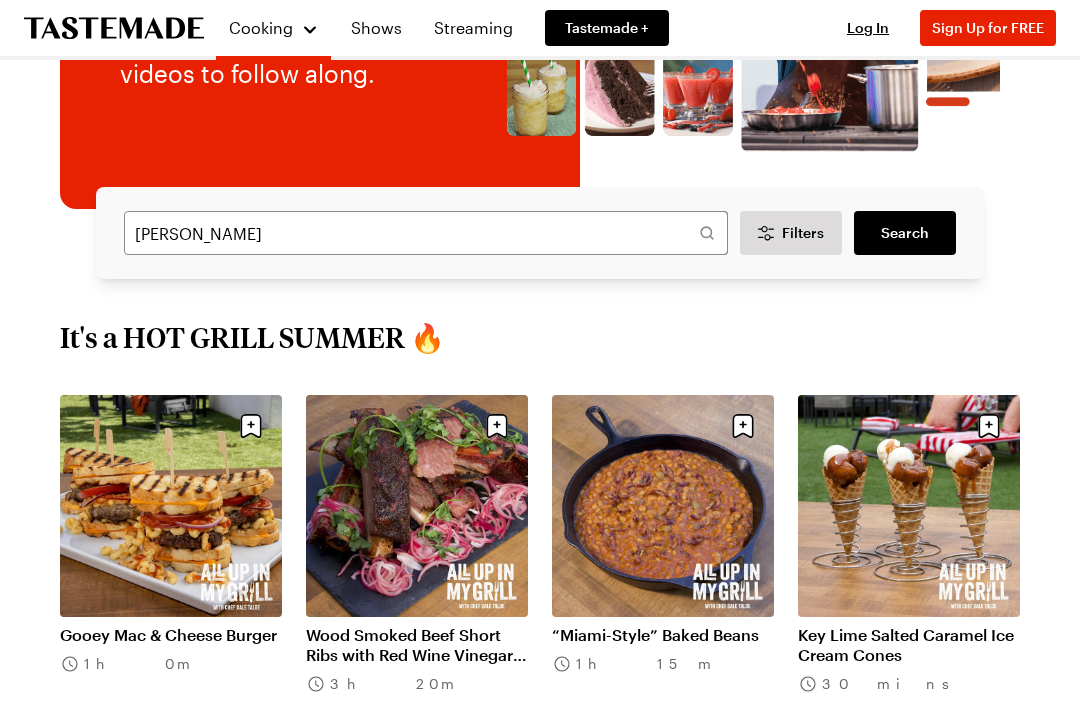 click on "Search" at bounding box center [905, 233] 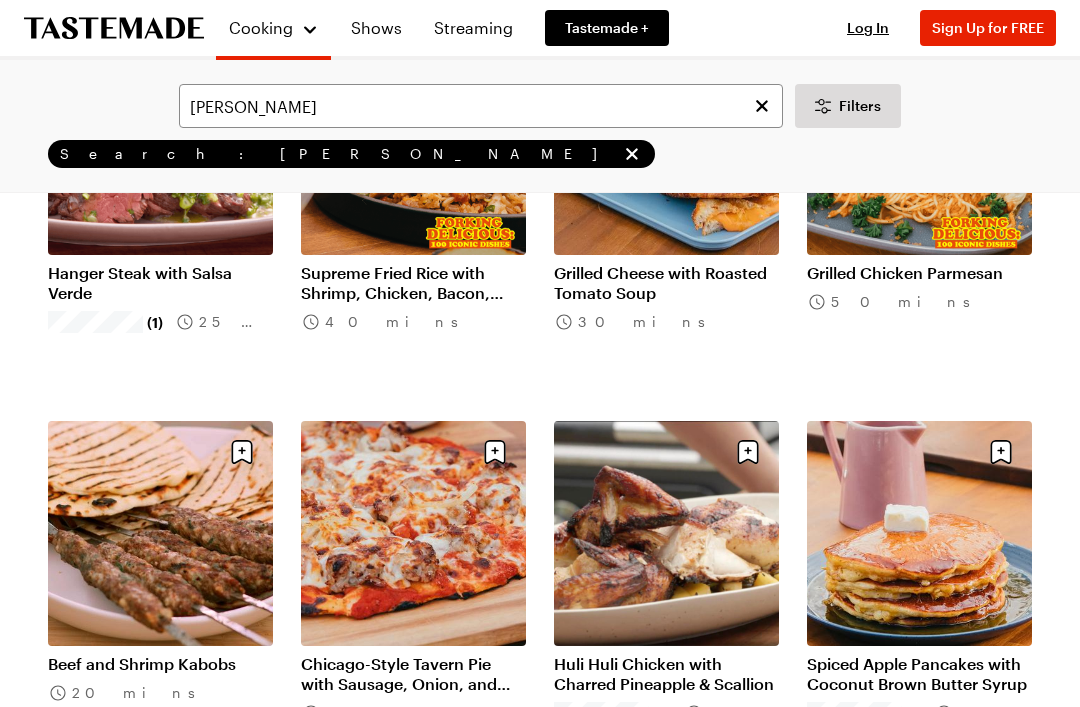scroll, scrollTop: 0, scrollLeft: 0, axis: both 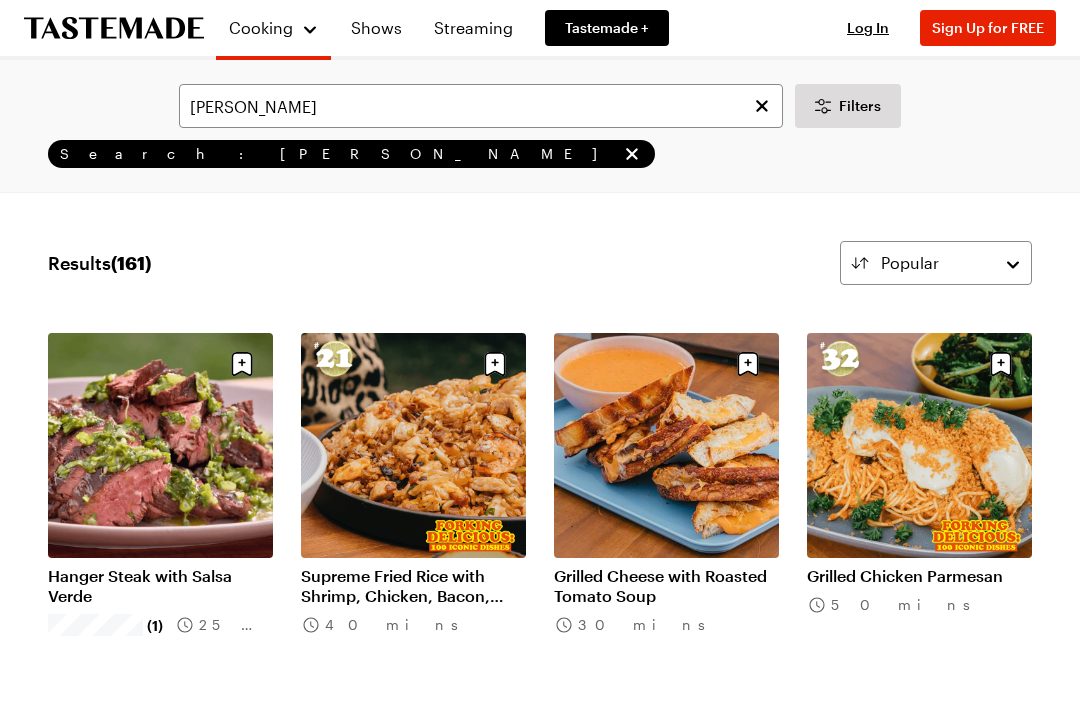 click on "Supreme Fried Rice with Shrimp, Chicken, Bacon, Pickled Raisins & Jalapenos" at bounding box center (413, 586) 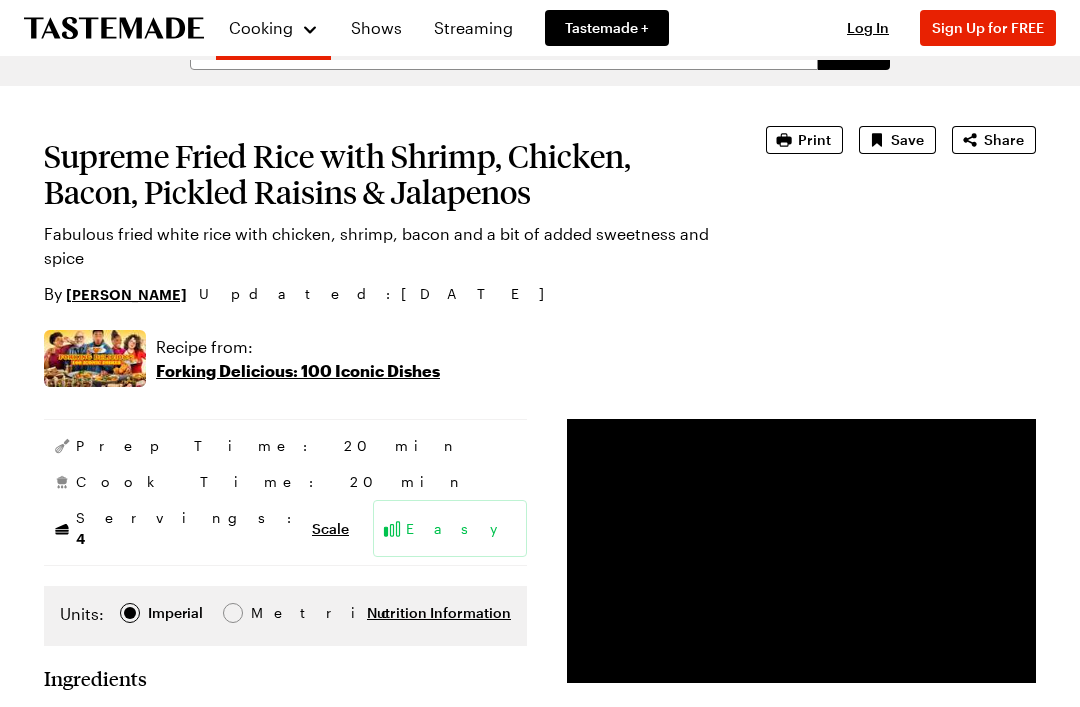 scroll, scrollTop: 0, scrollLeft: 0, axis: both 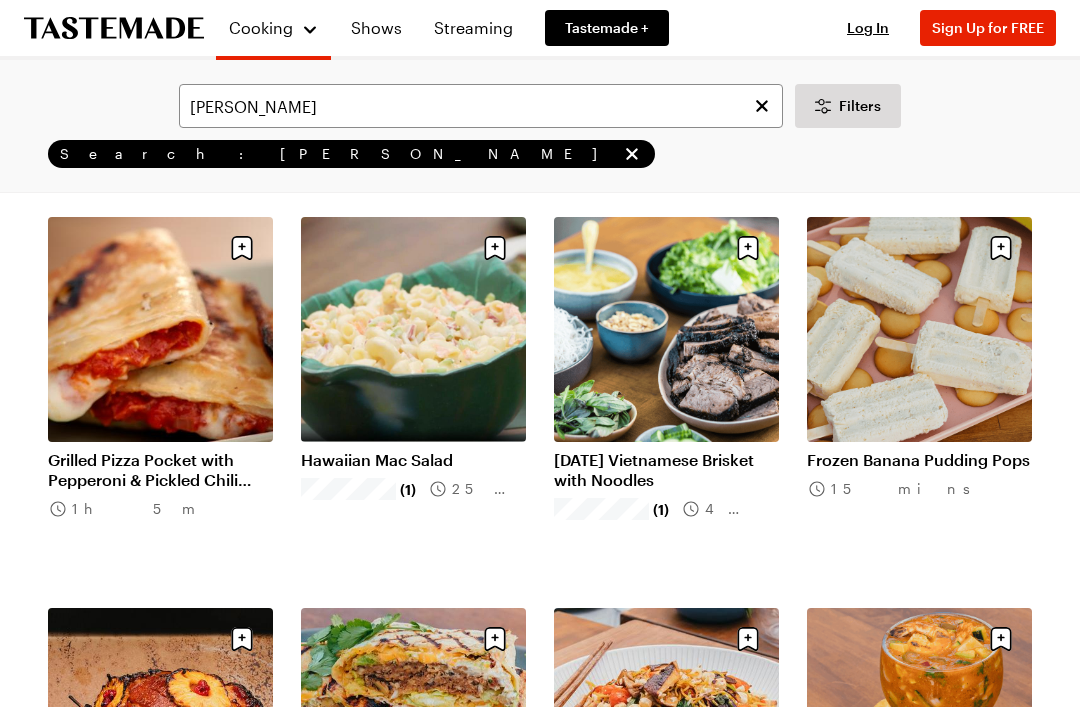 click on "[DATE] Vietnamese Brisket with Noodles" at bounding box center (666, 470) 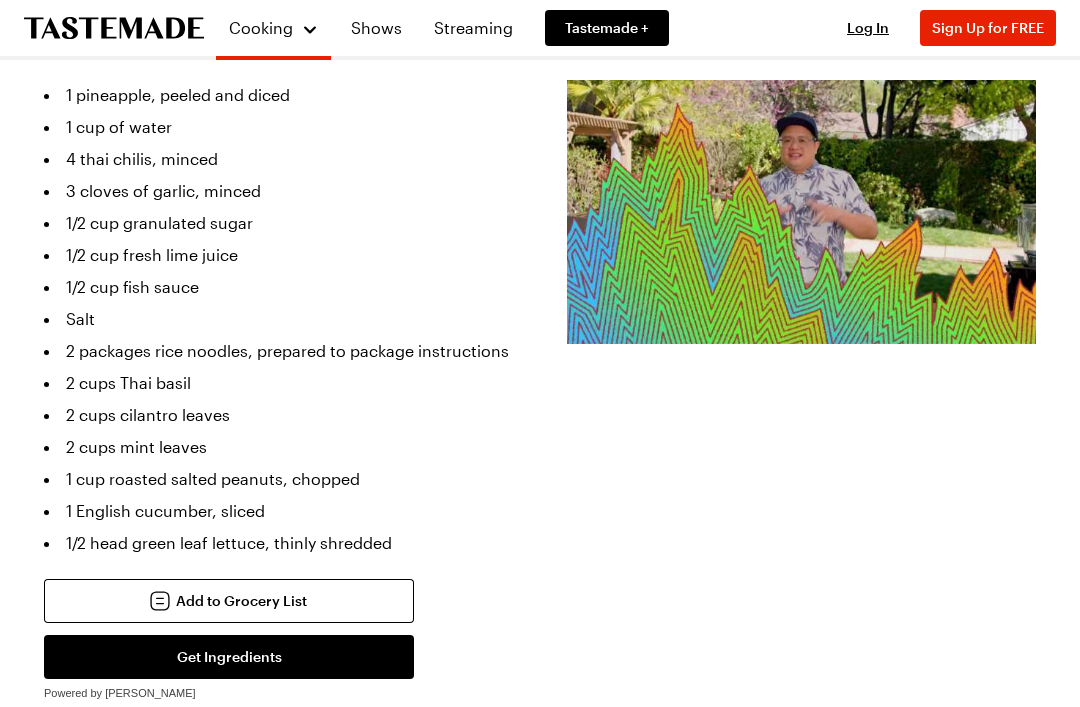 scroll, scrollTop: 1157, scrollLeft: 0, axis: vertical 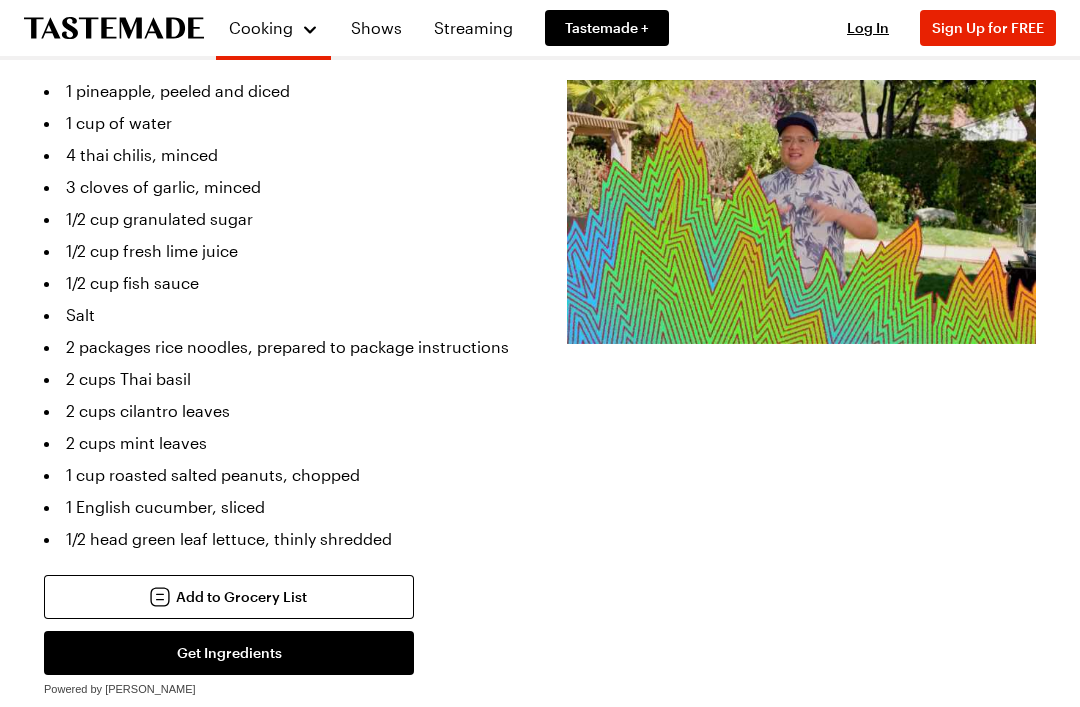 click on "Prep Time: 25 min Cook Time: 4 hr Servings:   8 Scale Easy Units: Imperial Imperial Metric Metric Nutrition Information Ingredients Brisket 2 onions, cut in half 5 cloves garlic 1 large hand of ginger, cut in half 1/2 tablespoon ground cloves 2 tablespoons ground coriander 1 cup brown sugar 1/2 cup fish sauce 1 tablespoon ground cinnamon 1 tablespoon black pepper Salt, to taste 6 pounds fatty end of the brisket Pineapple Nuoc Mam 1 pineapple, peeled and diced 1 cup of water 4 thai chilis, minced 3 cloves of garlic, minced 1/2 cup granulated sugar 1/2 cup fresh lime juice 1/2 cup fish sauce Salt 2 packages rice noodles, prepared to package instructions 2 cups Thai basil 2 cups cilantro leaves 2 cups mint leaves 1 cup roasted salted peanuts, chopped 1 English cucumber, sliced 1/2 head green leaf lettuce, thinly shredded Add to Grocery List Get Ingredients
Powered by Chicory
*Only 1 of each ingredient will be added to your cart. Please adjust as necessary. Steps 12,000" at bounding box center (540, 525) 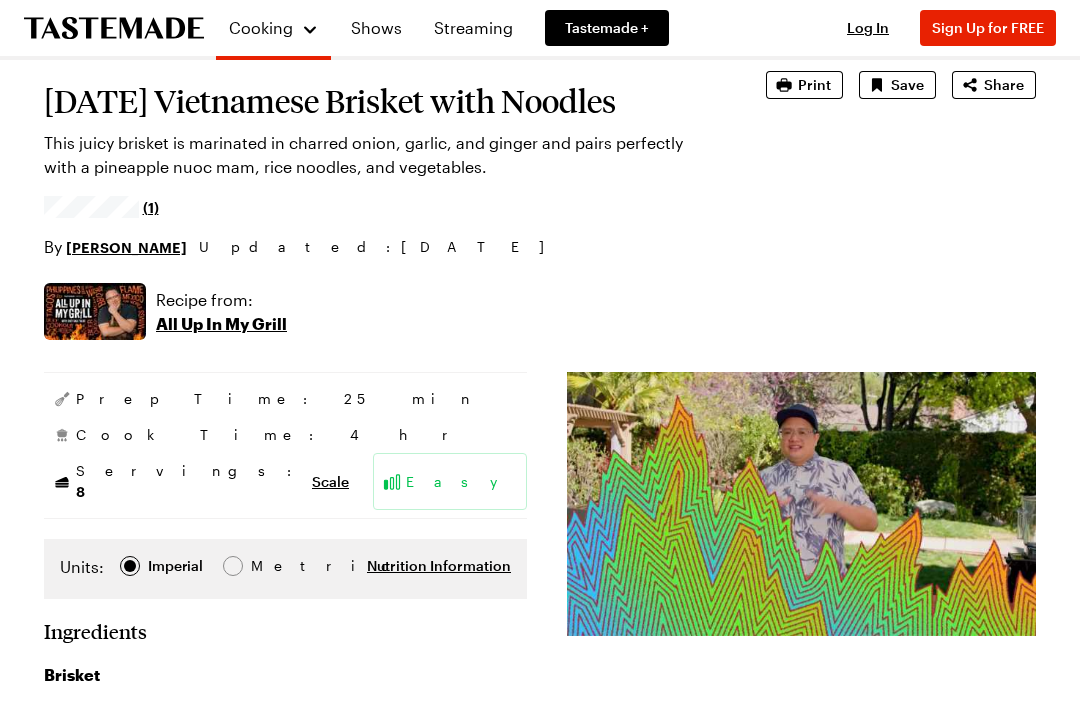 scroll, scrollTop: 105, scrollLeft: 0, axis: vertical 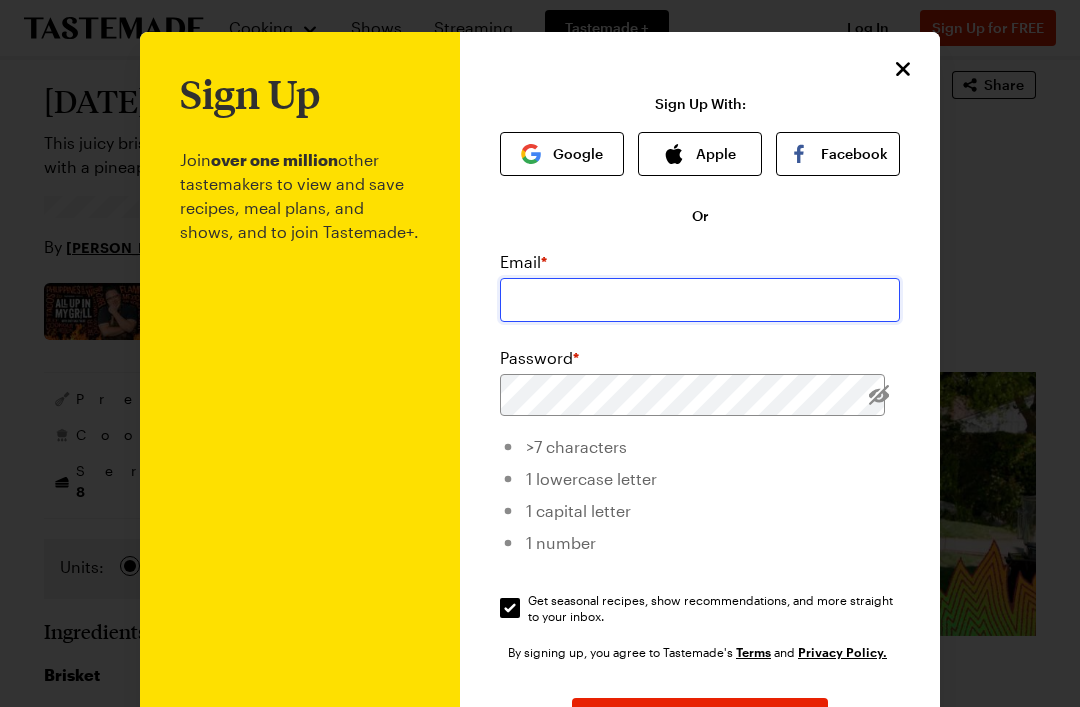 click at bounding box center [700, 300] 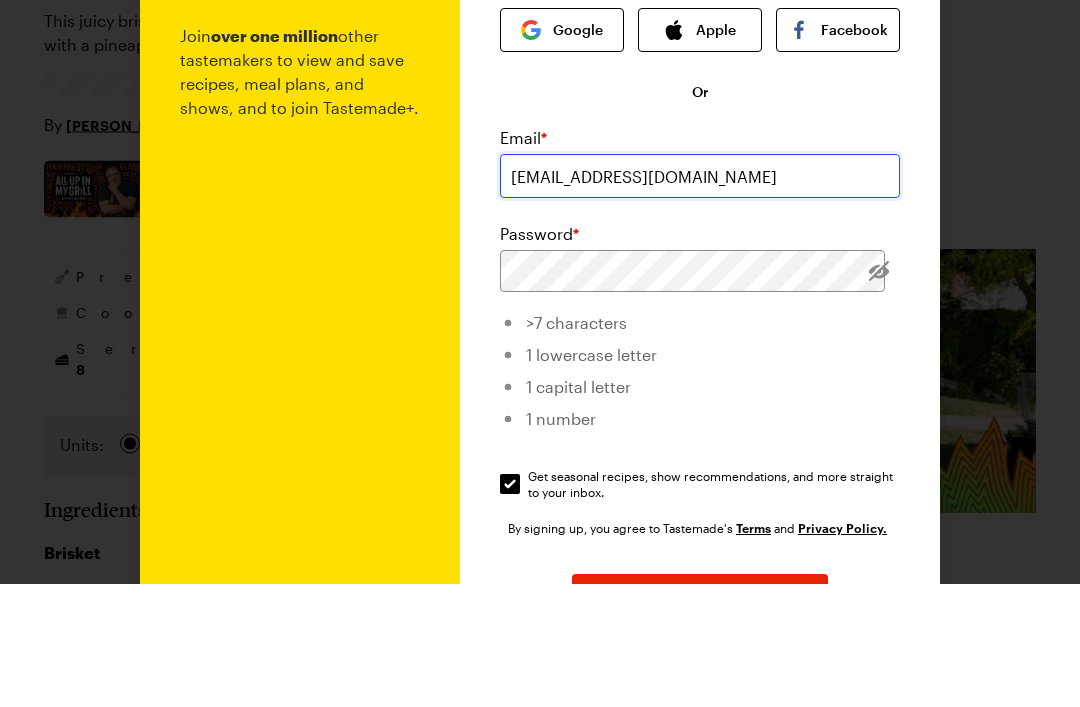type on "dlspeggy@me.com" 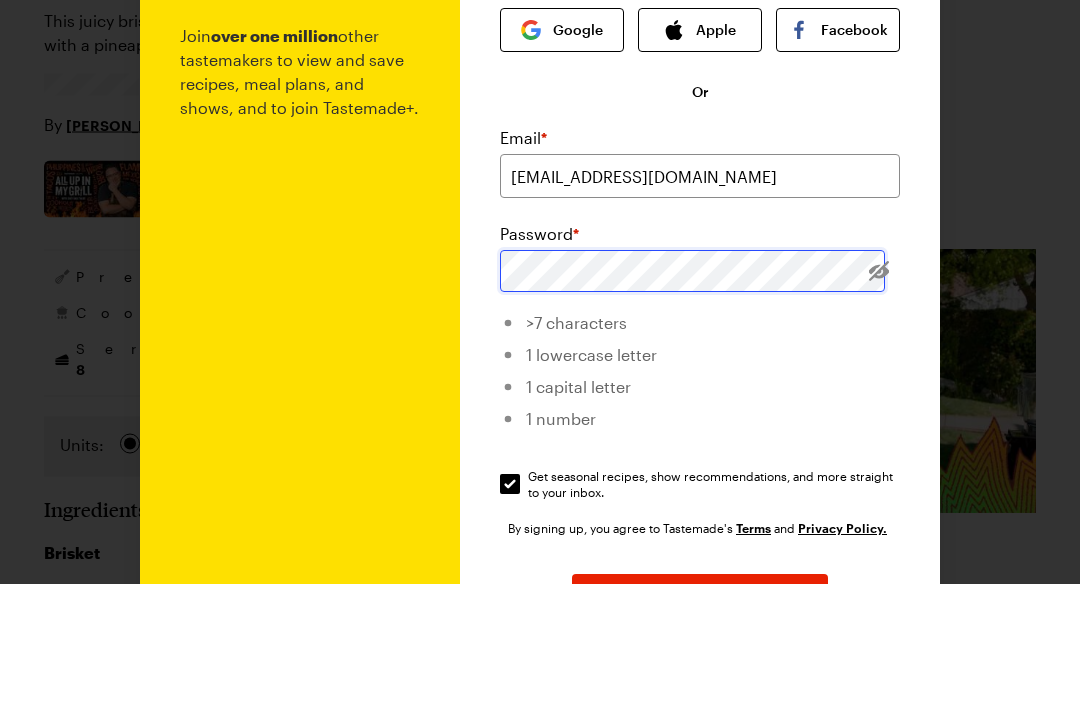 scroll, scrollTop: 228, scrollLeft: 0, axis: vertical 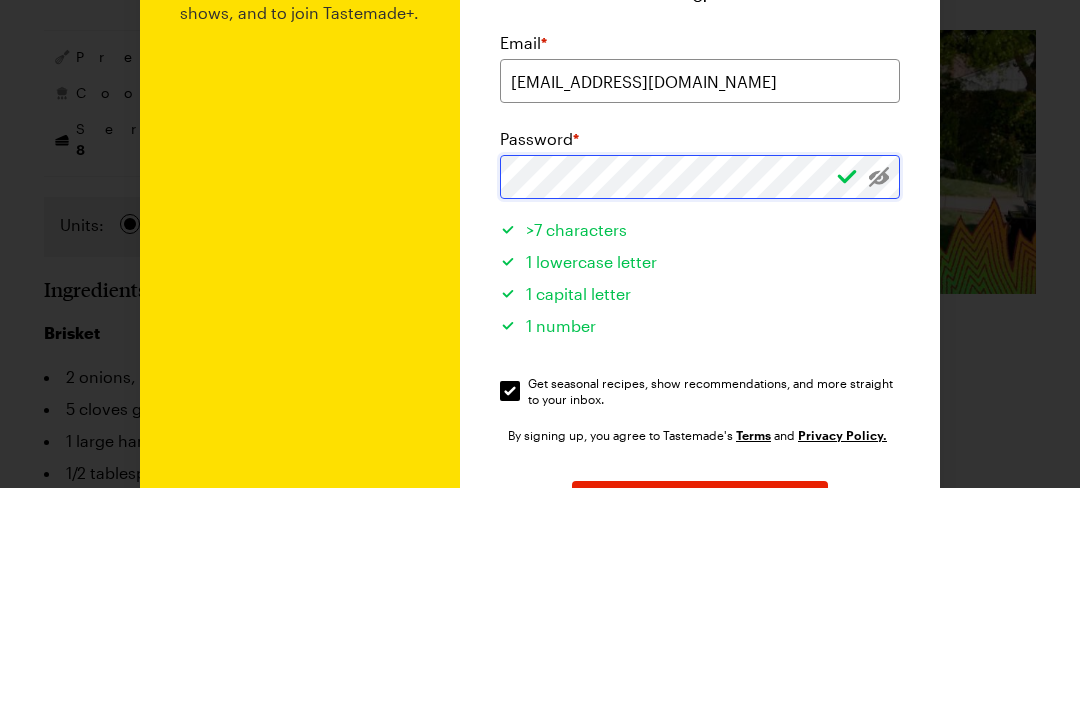 click on "Sign Up" at bounding box center [700, 722] 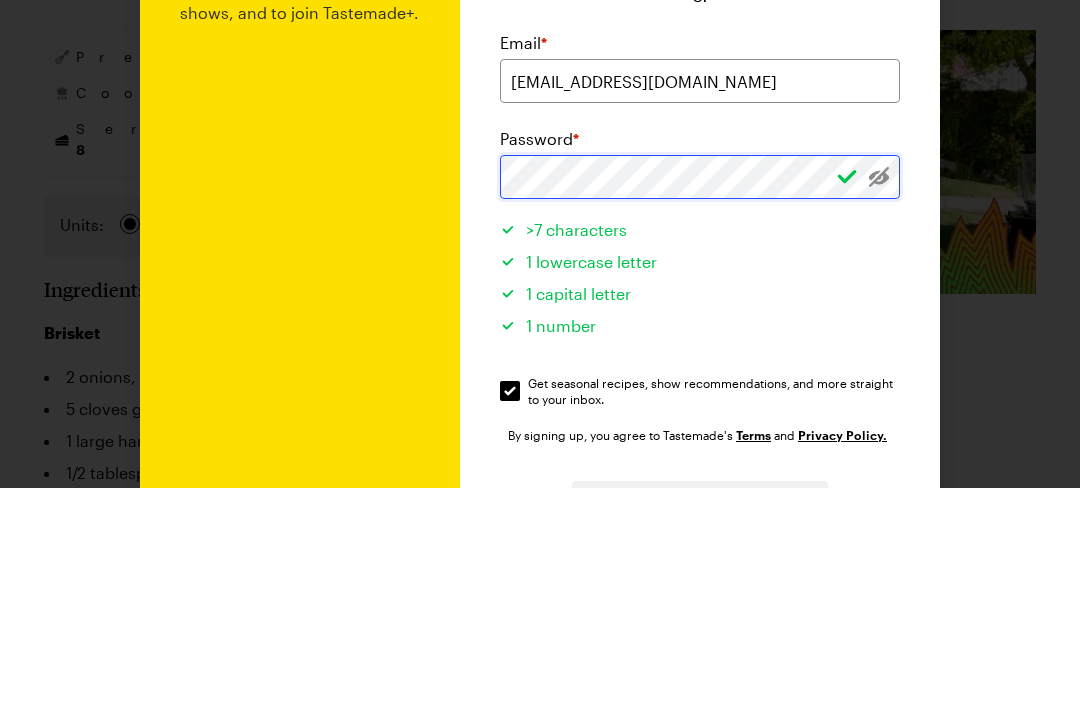 scroll, scrollTop: 105, scrollLeft: 0, axis: vertical 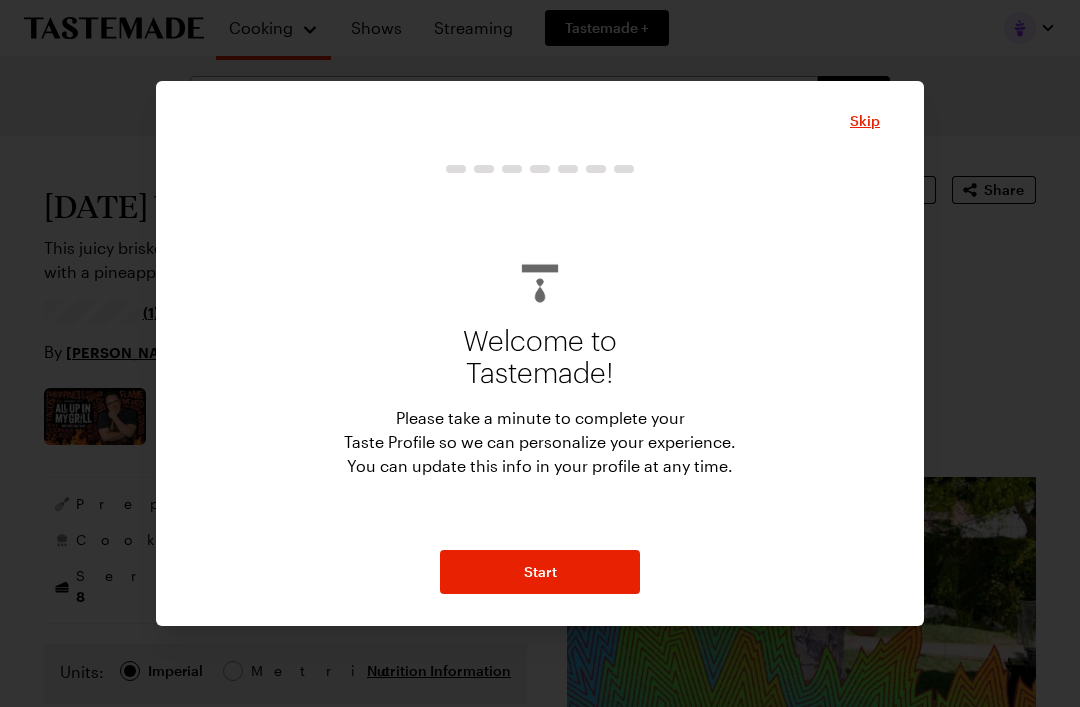 click on "Start" at bounding box center [540, 572] 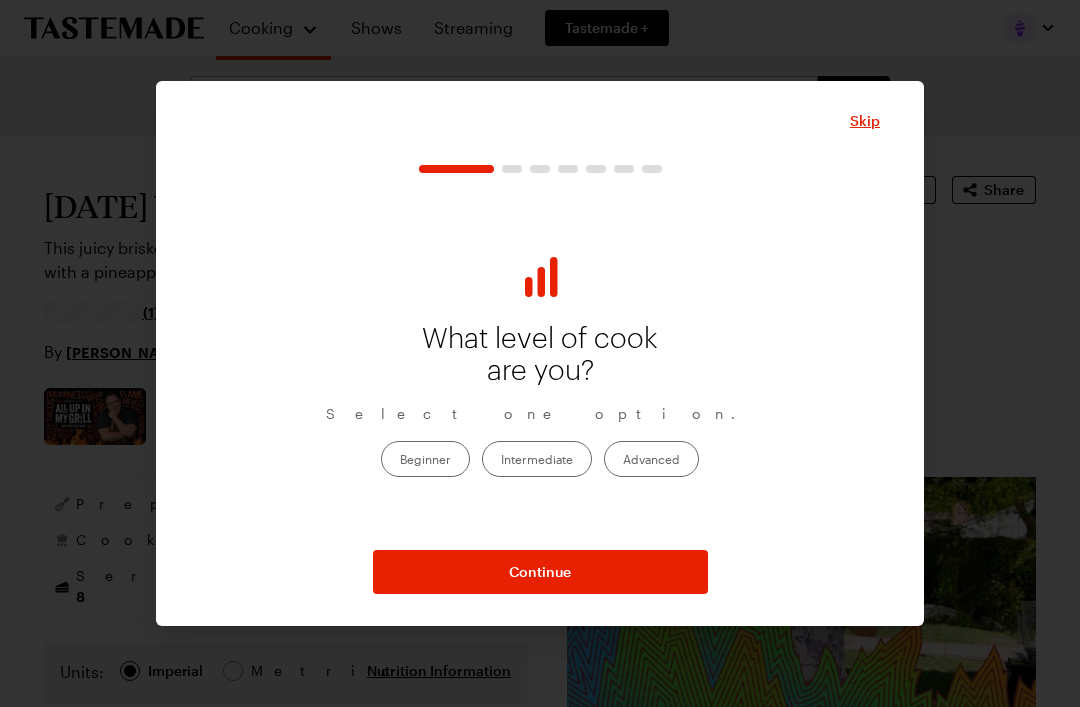 click on "Skip What level of cook are you? Select one option. Beginner Intermediate Advanced Continue Want to skip the Taste Profile setup? No worries! You can update this   information  in   your profile   at any time Create My Taste Profile Skip" at bounding box center [540, 353] 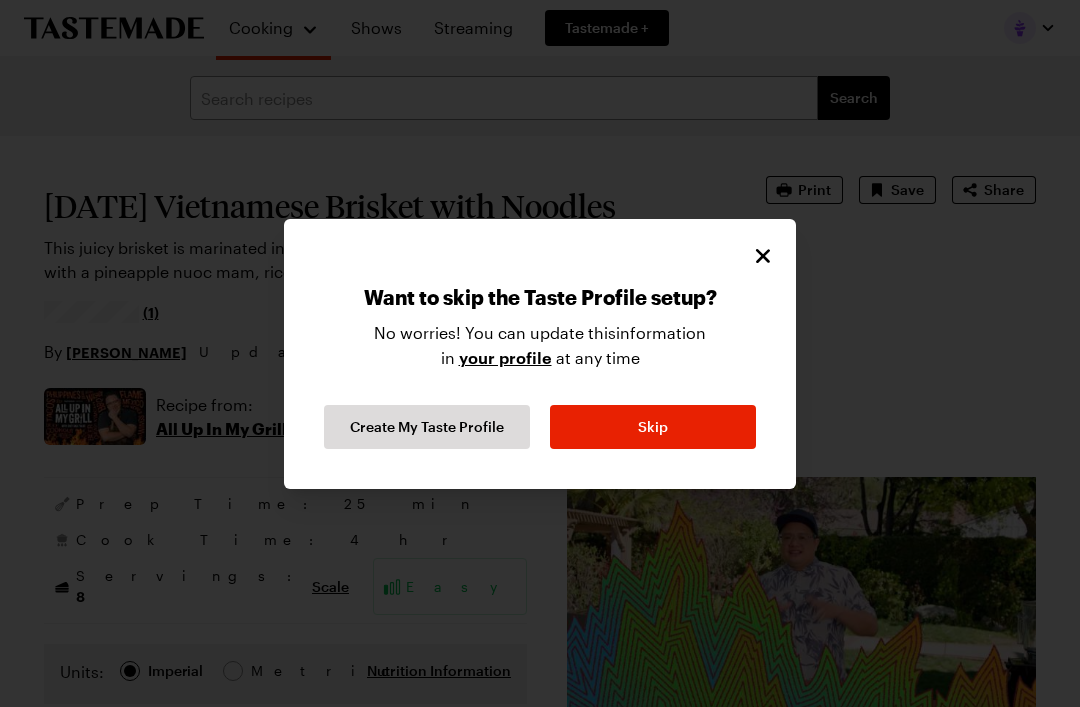 click on "Skip" at bounding box center [653, 427] 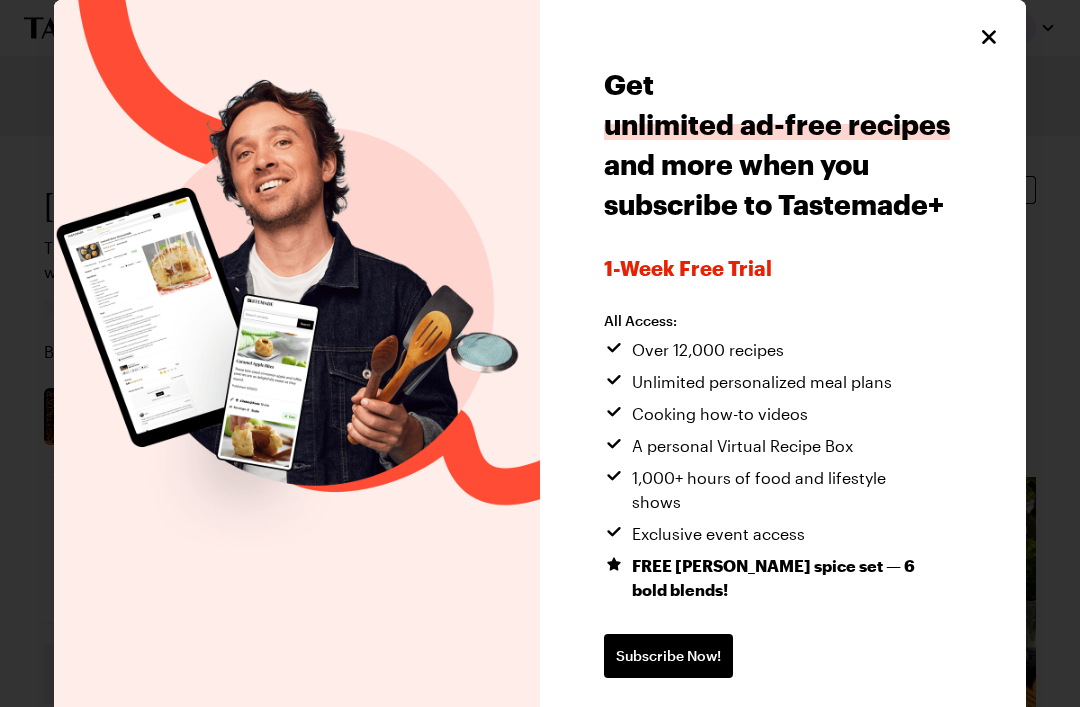 scroll, scrollTop: 0, scrollLeft: 0, axis: both 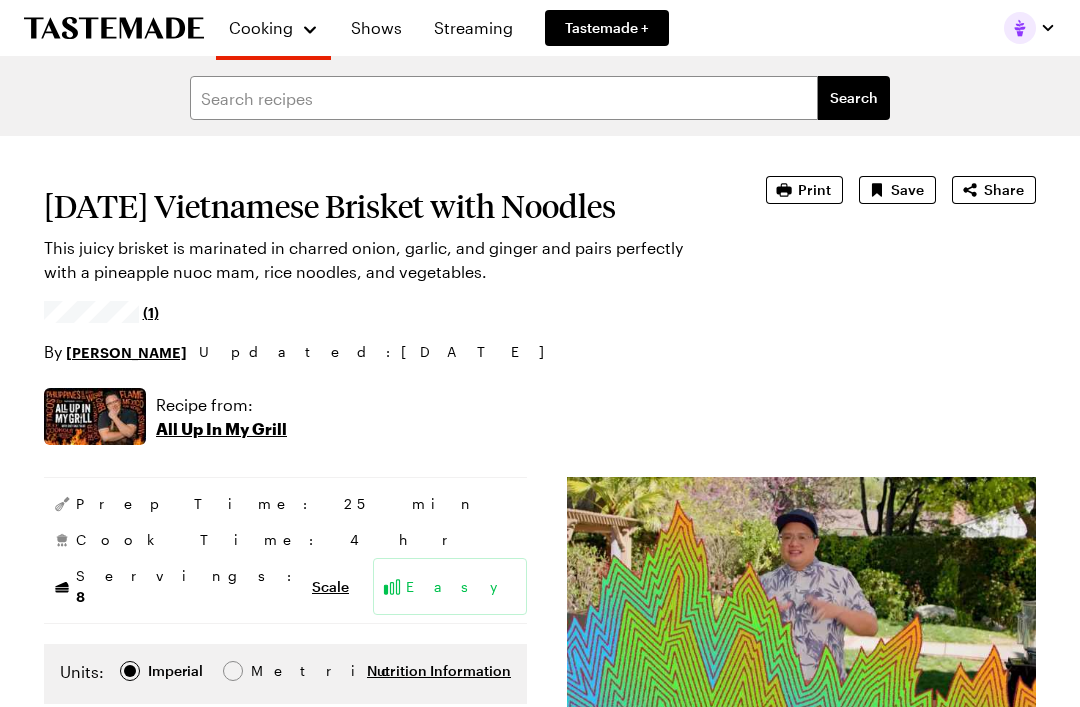 click on "Print" at bounding box center [814, 190] 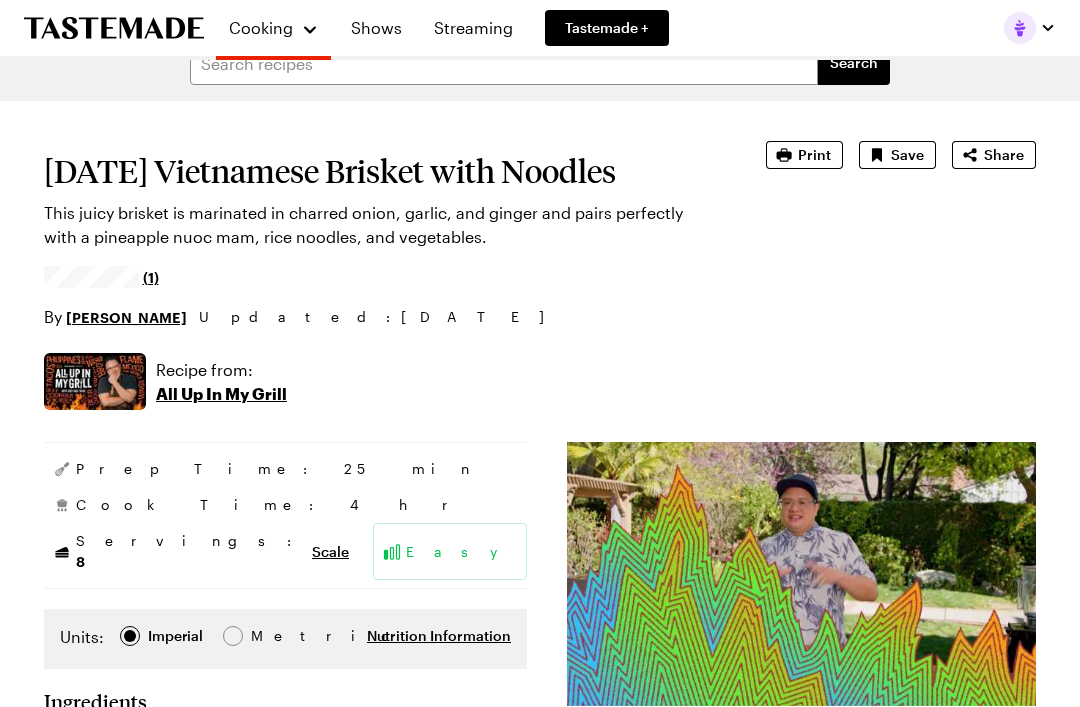 scroll, scrollTop: 0, scrollLeft: 0, axis: both 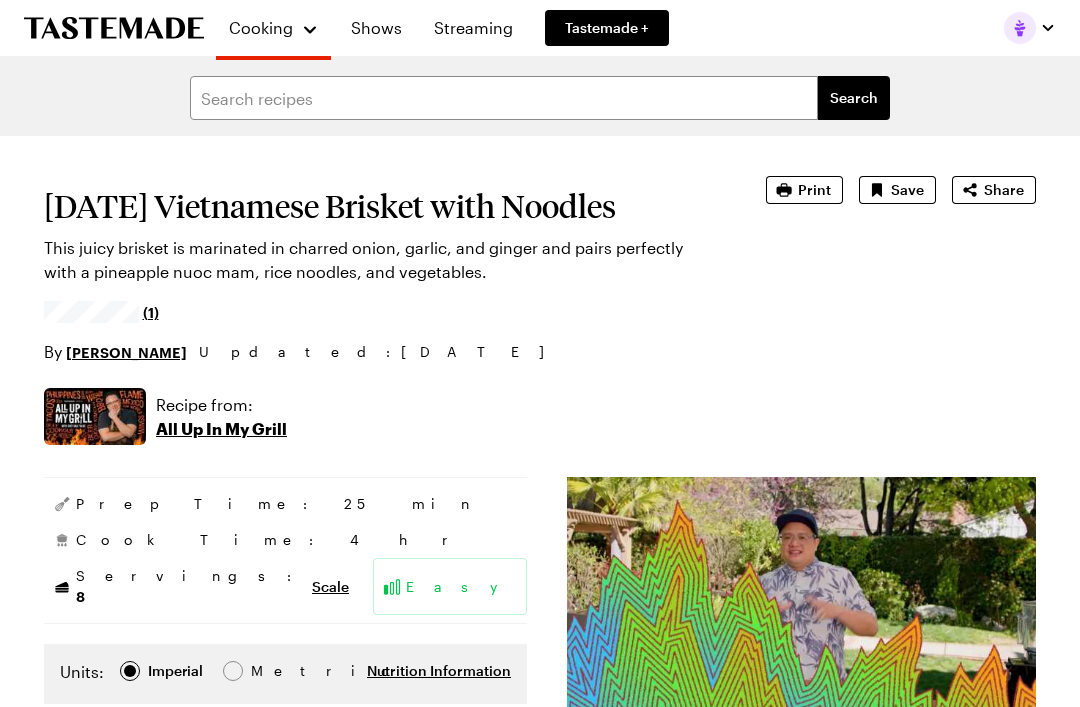 click on "Print" at bounding box center (814, 190) 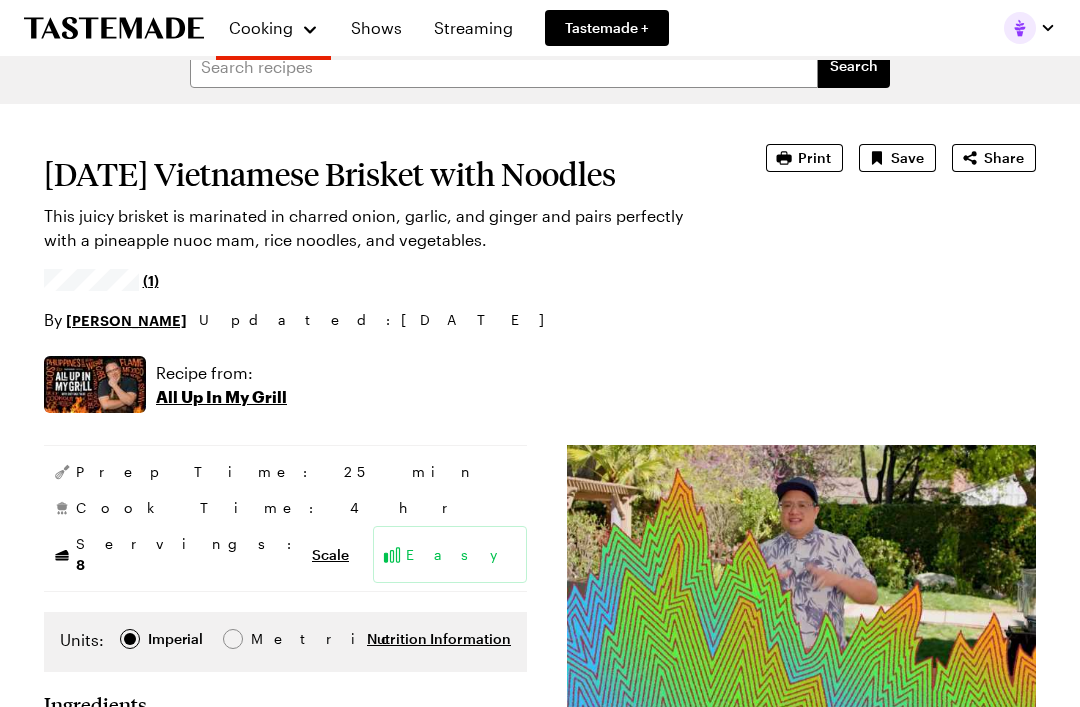scroll, scrollTop: 0, scrollLeft: 0, axis: both 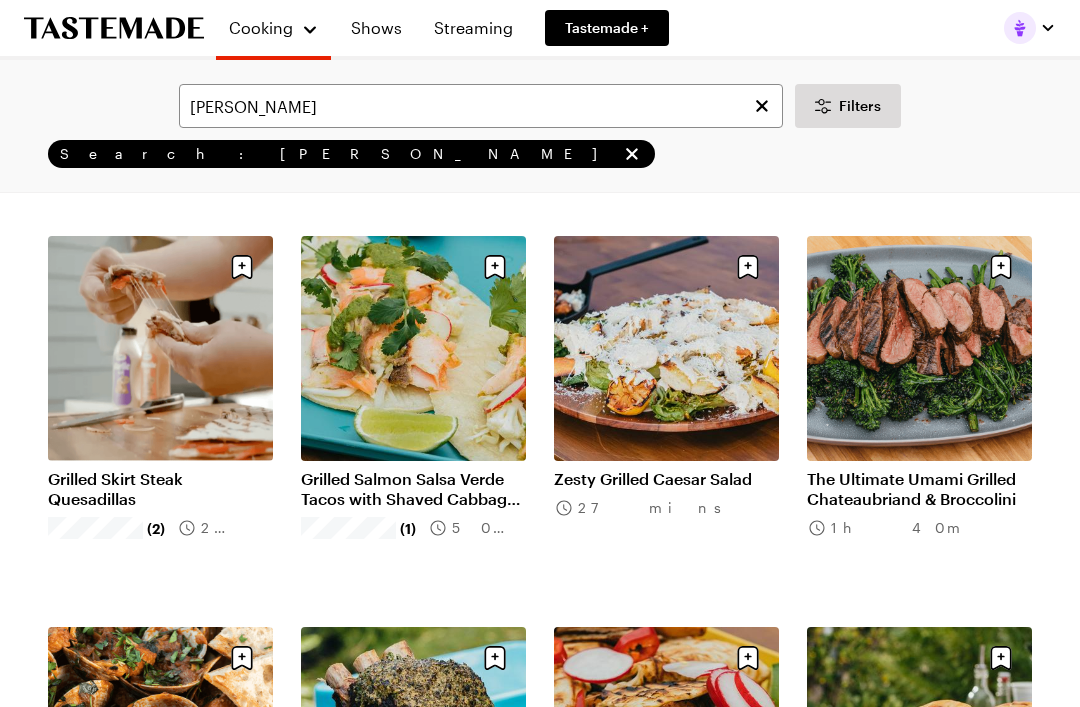 click on "Zesty Grilled Caesar Salad" at bounding box center [666, 479] 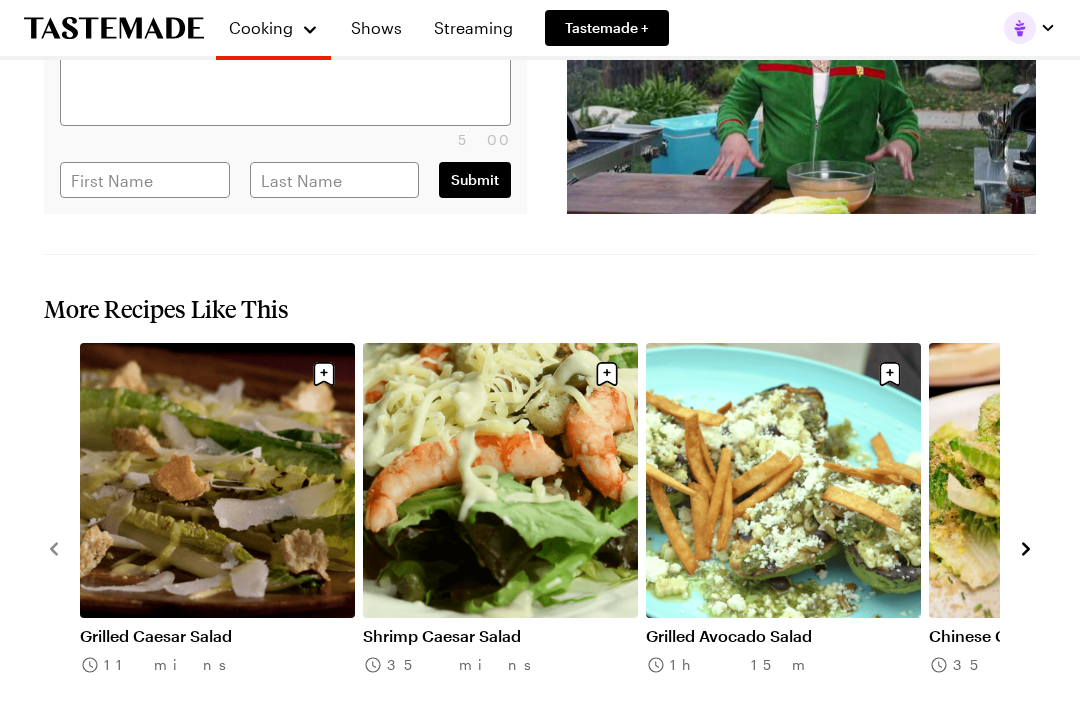 scroll, scrollTop: 2868, scrollLeft: 0, axis: vertical 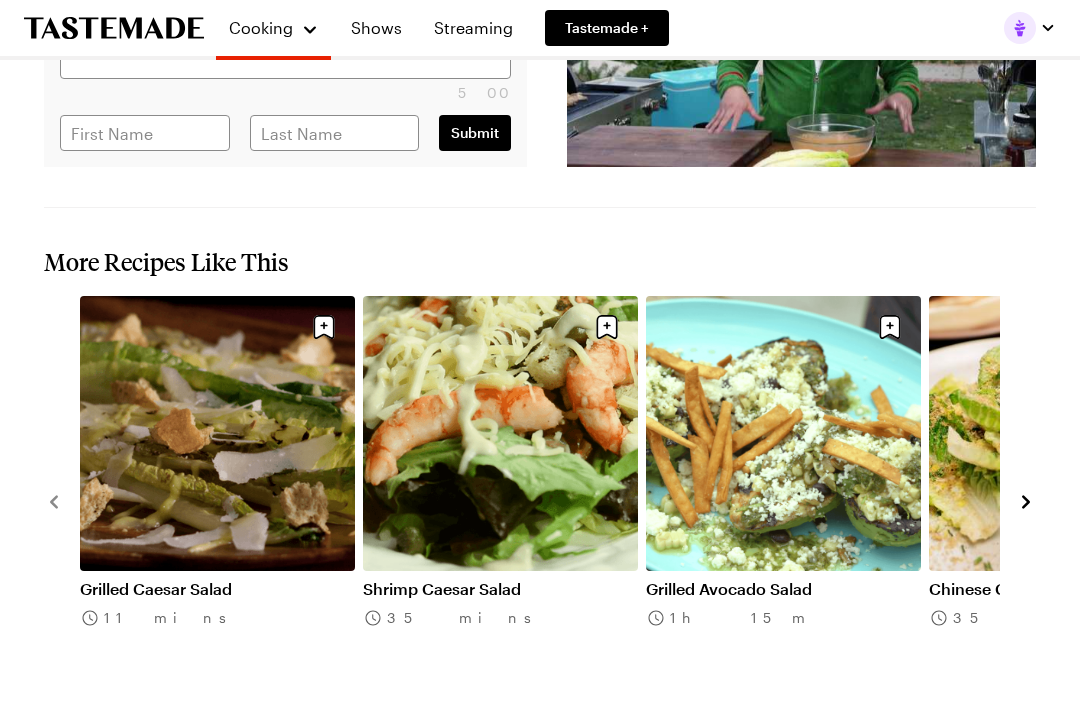 click on "Shrimp Caesar Salad" at bounding box center (500, 590) 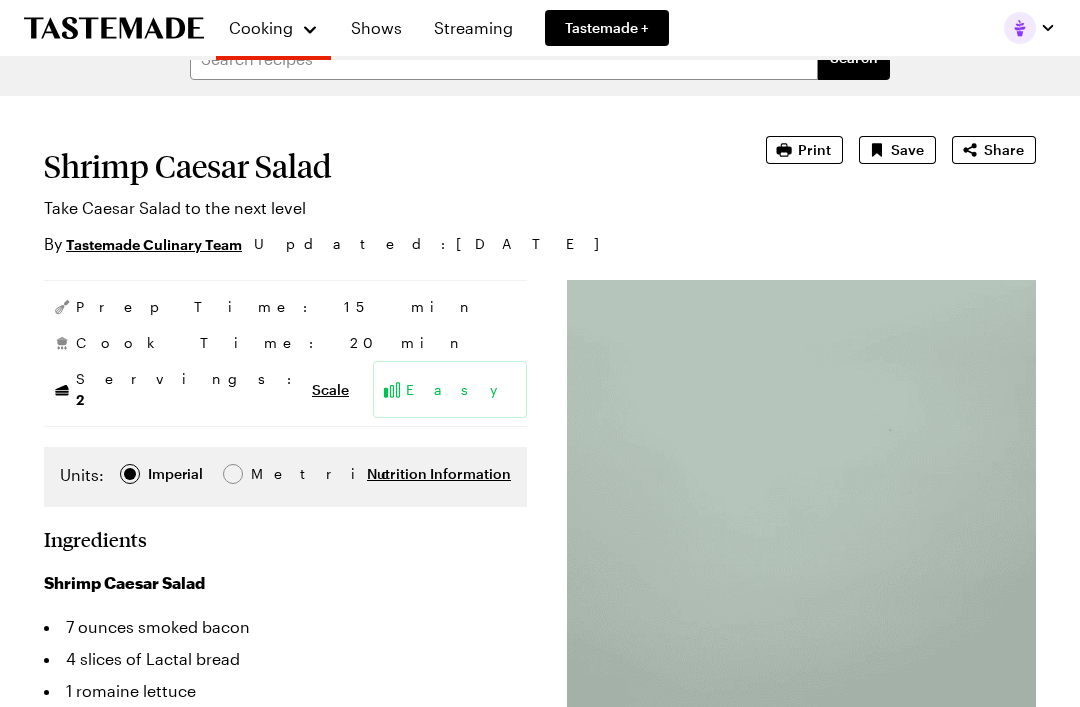 scroll, scrollTop: 0, scrollLeft: 0, axis: both 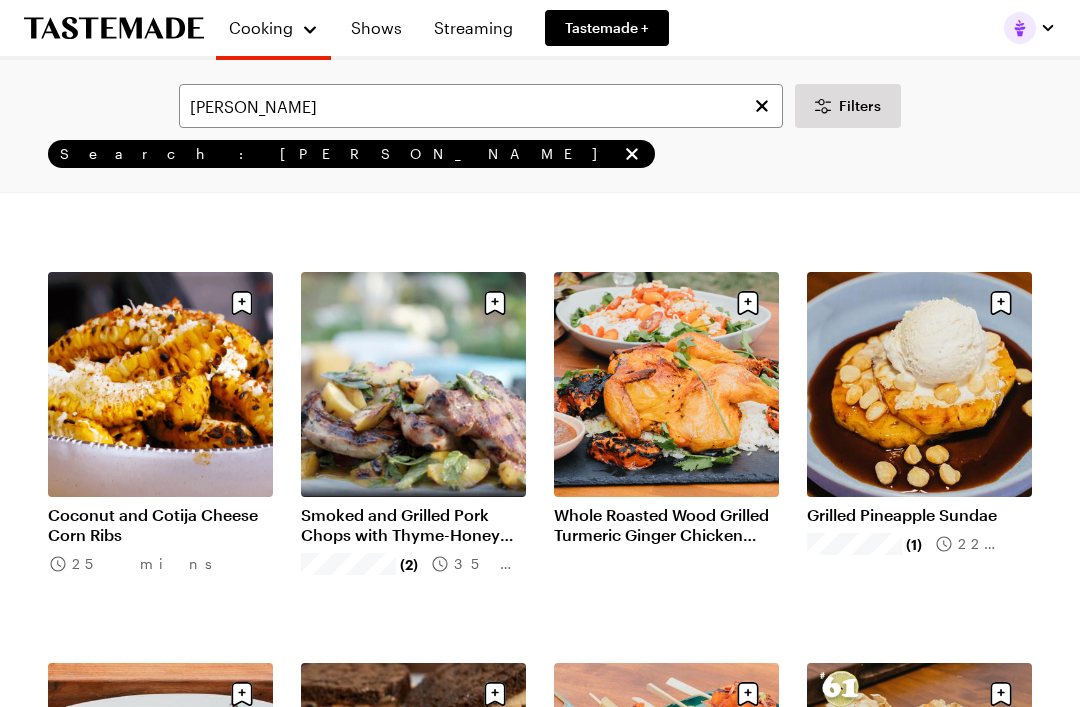 click on "Coconut and Cotija Cheese Corn Ribs" at bounding box center [160, 525] 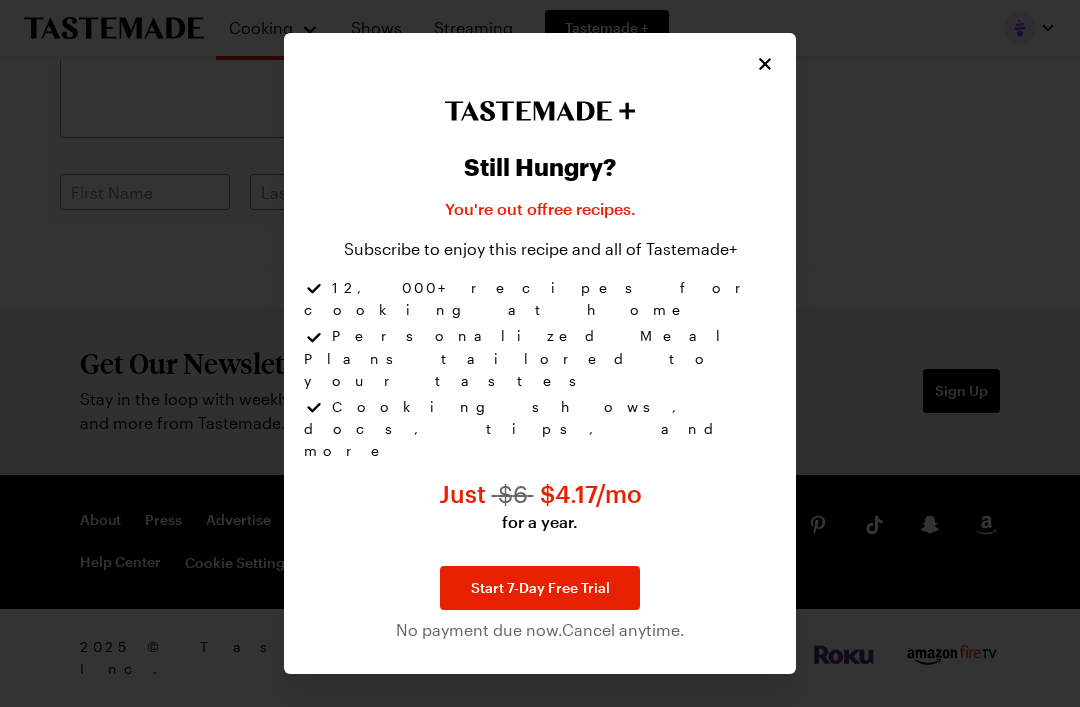 scroll, scrollTop: 0, scrollLeft: 0, axis: both 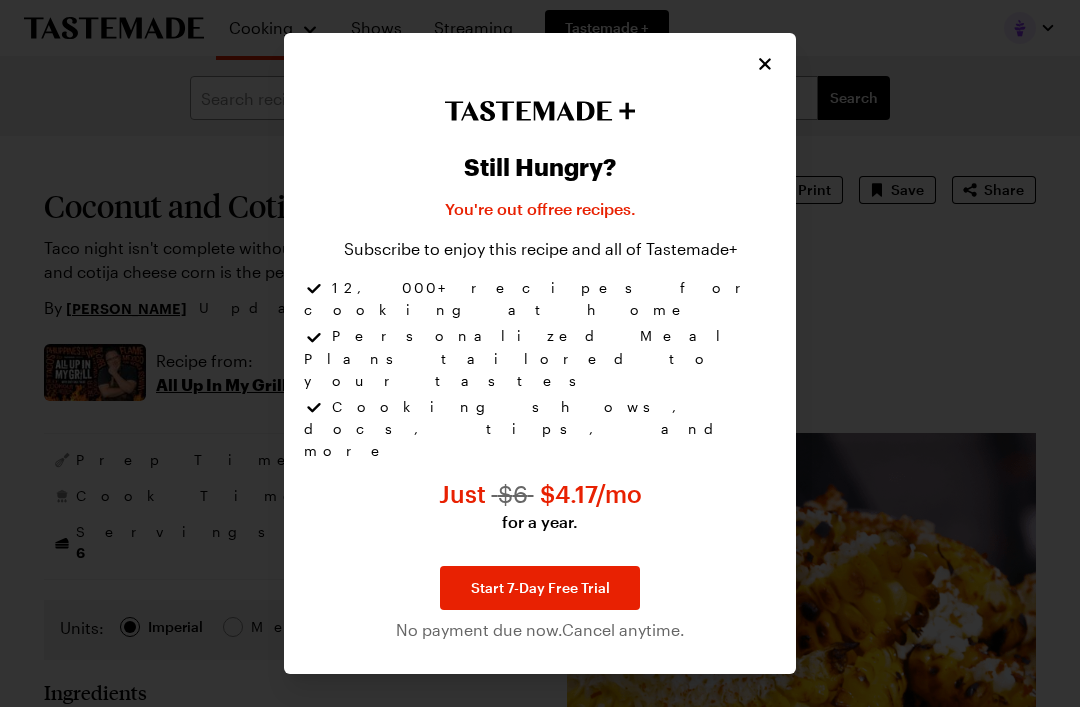 click at bounding box center (765, 64) 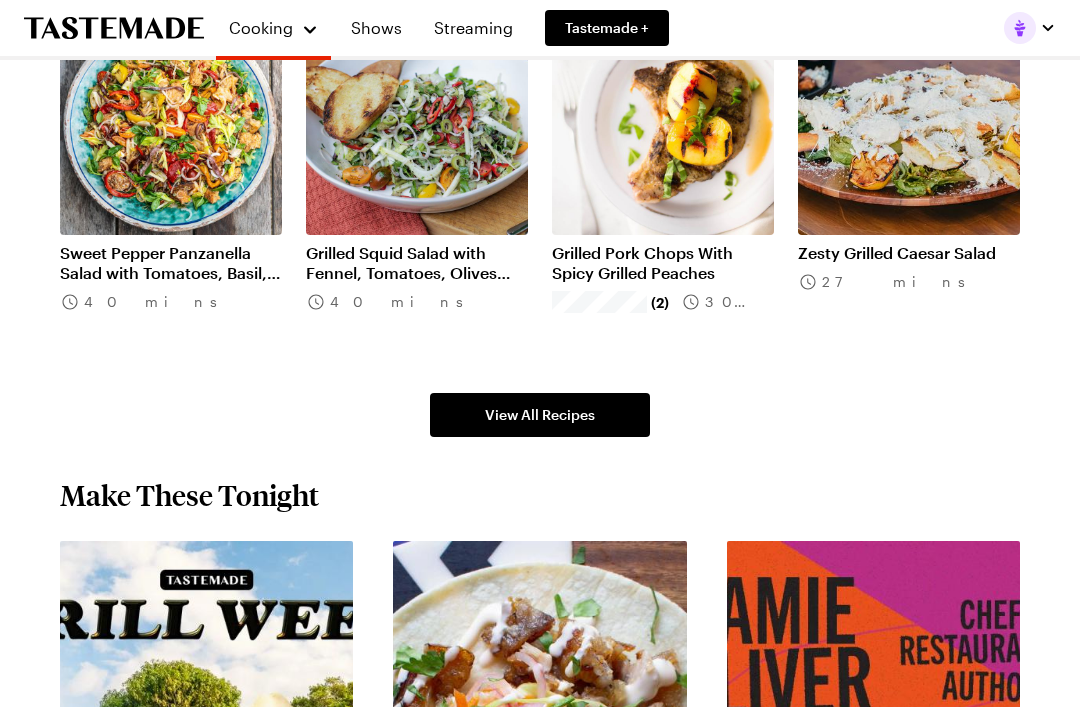 scroll, scrollTop: 1134, scrollLeft: 0, axis: vertical 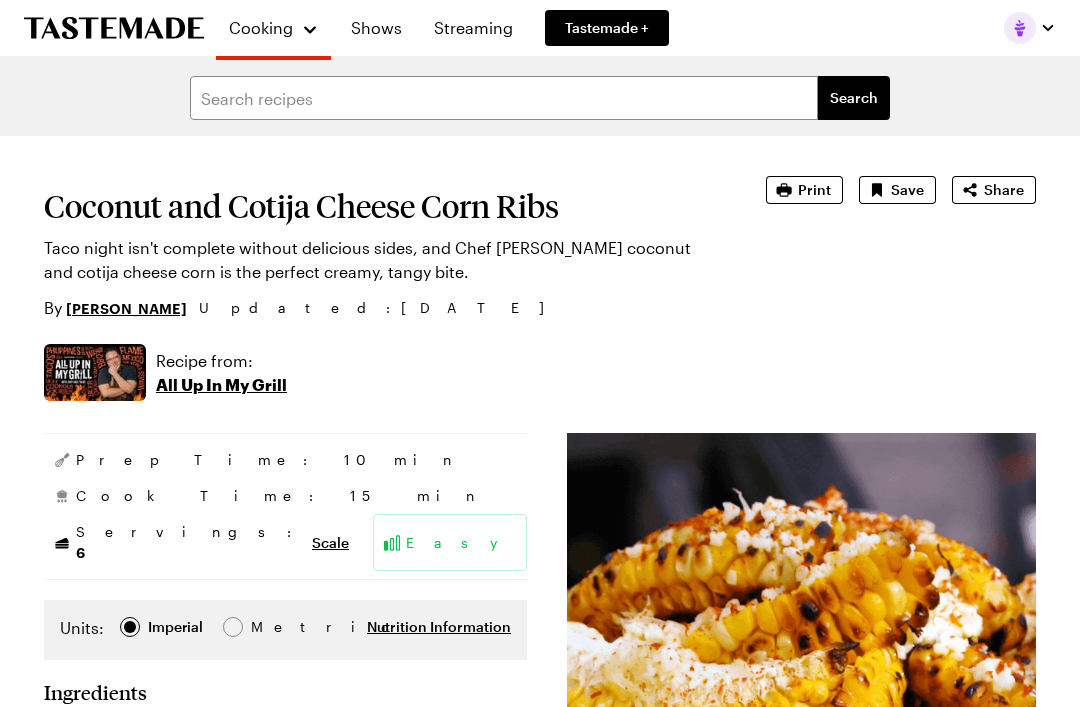 type on "x" 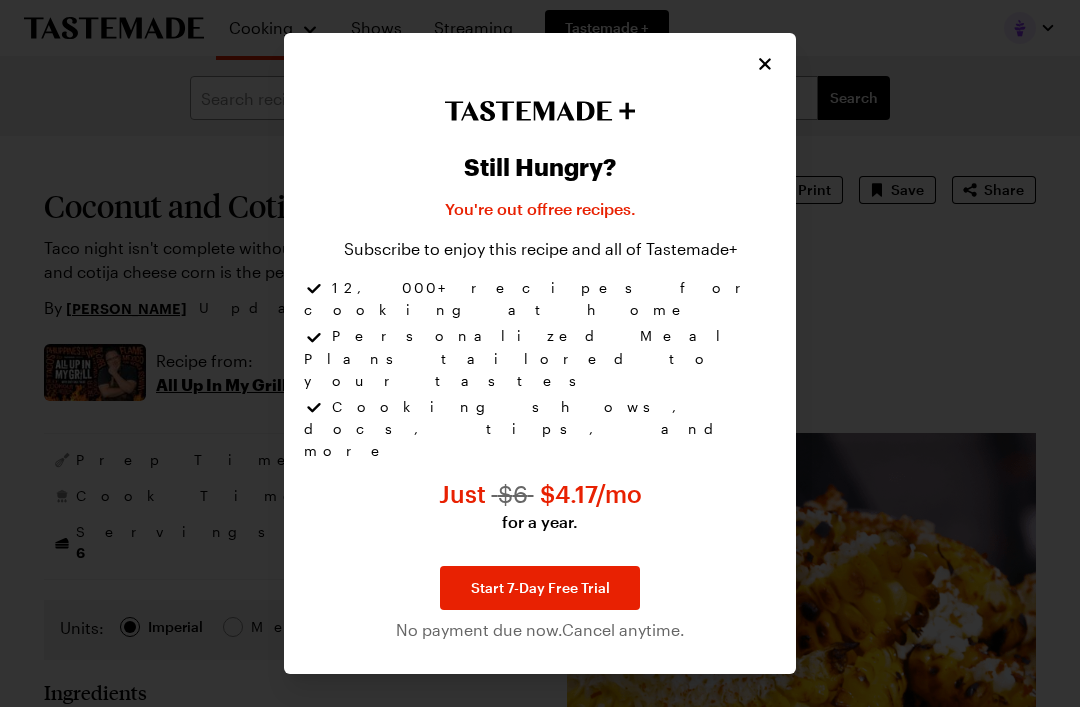 click 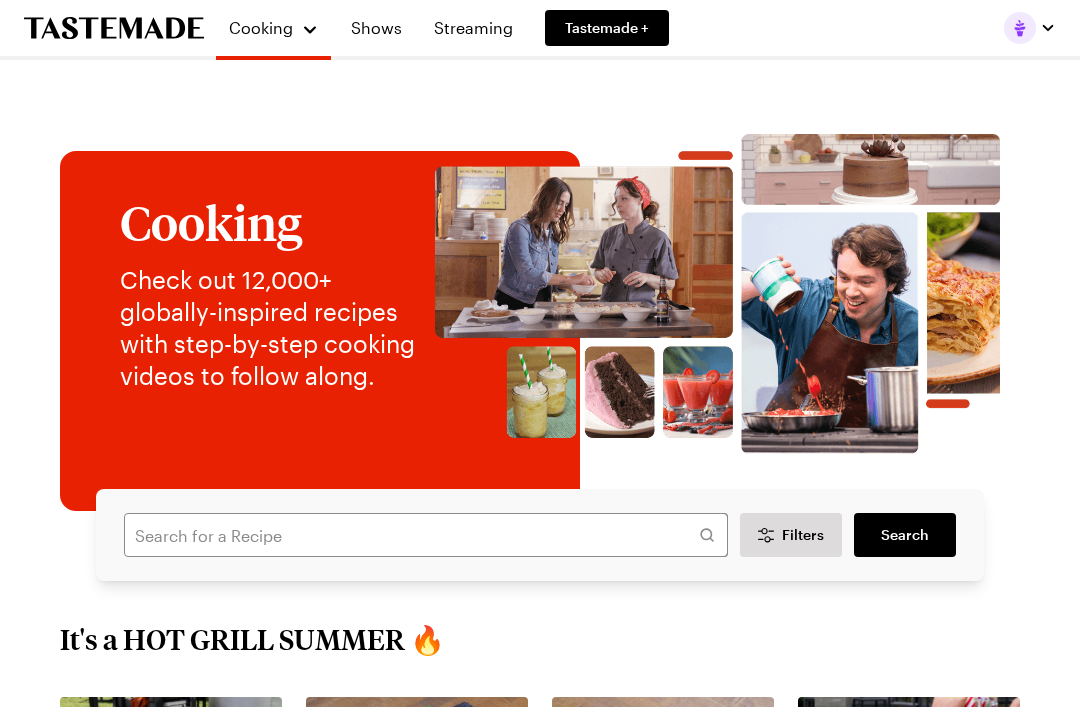 scroll, scrollTop: 0, scrollLeft: 0, axis: both 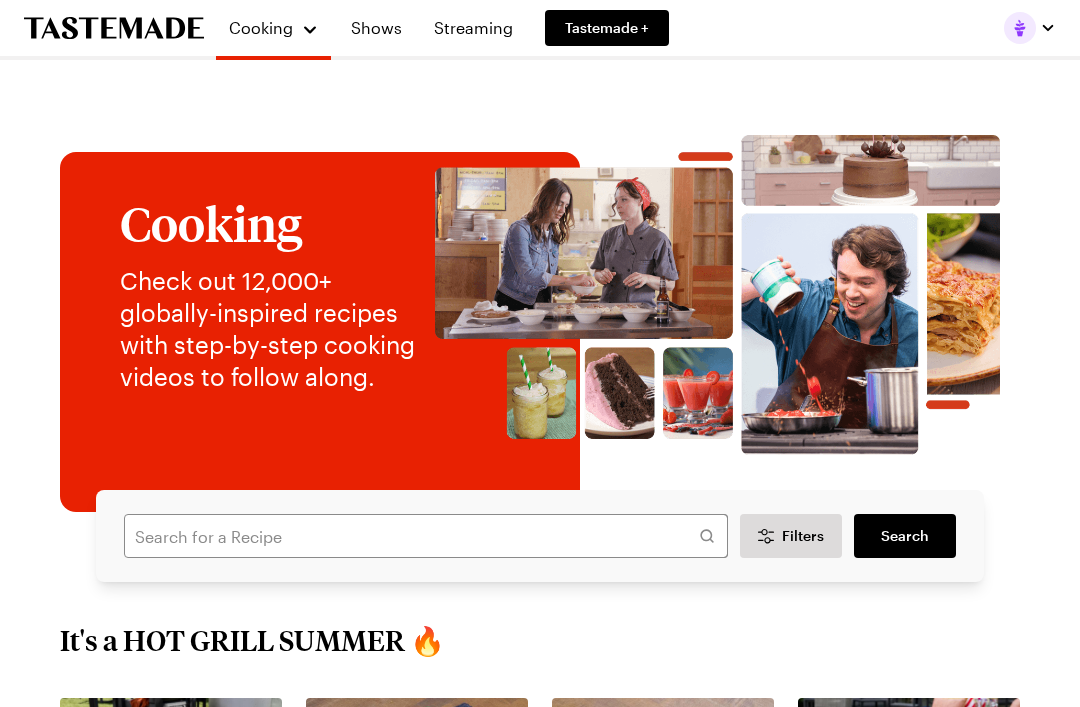 click on "Shows" at bounding box center [376, 28] 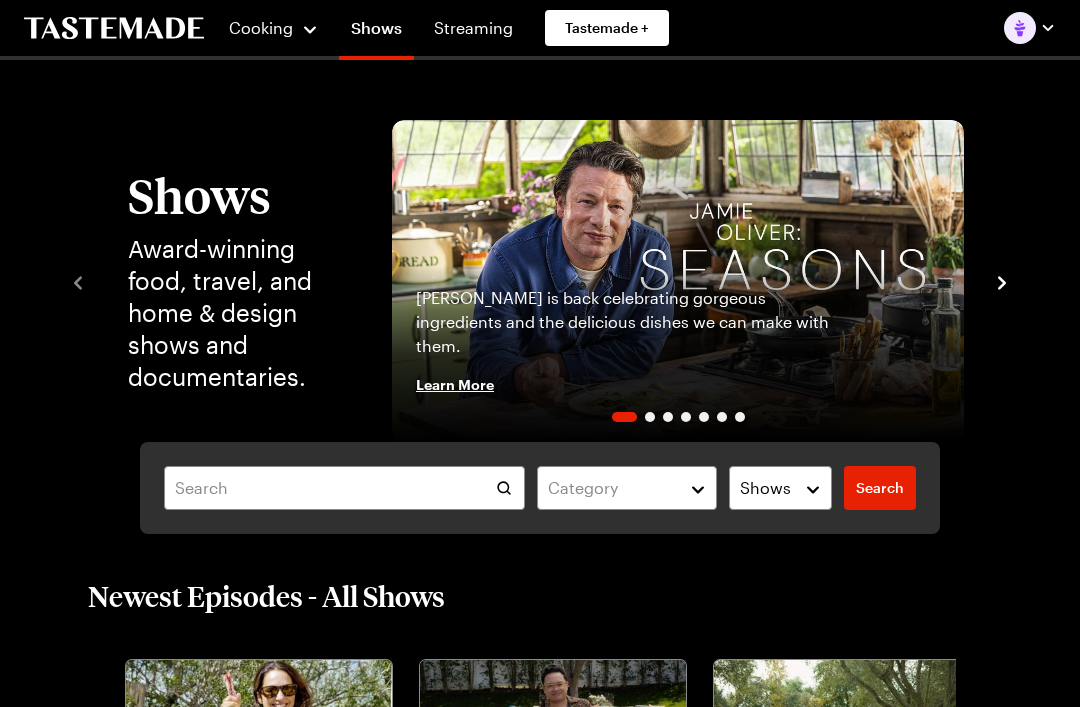 click on "Shows" at bounding box center (376, 32) 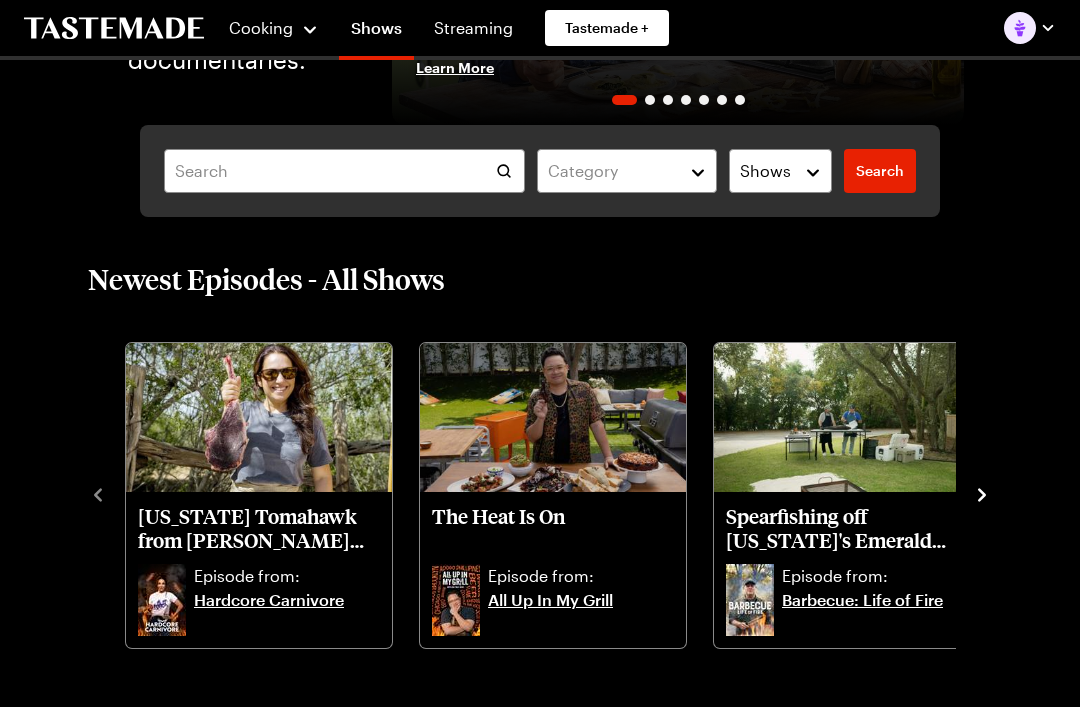 scroll, scrollTop: 317, scrollLeft: 0, axis: vertical 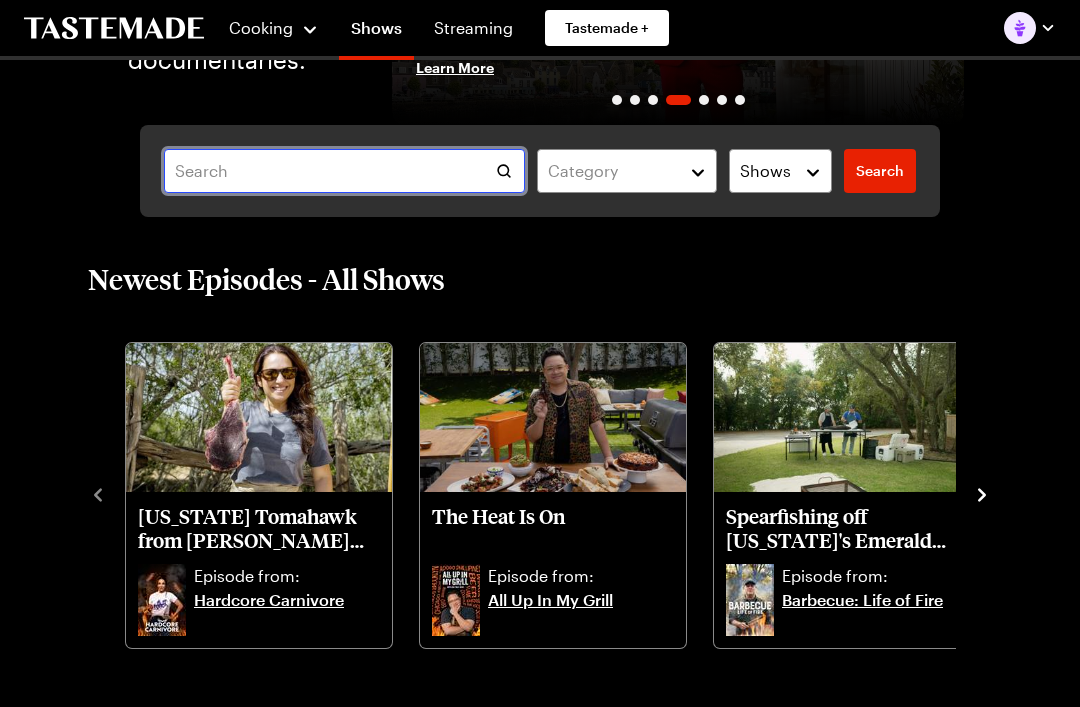 click at bounding box center [344, 171] 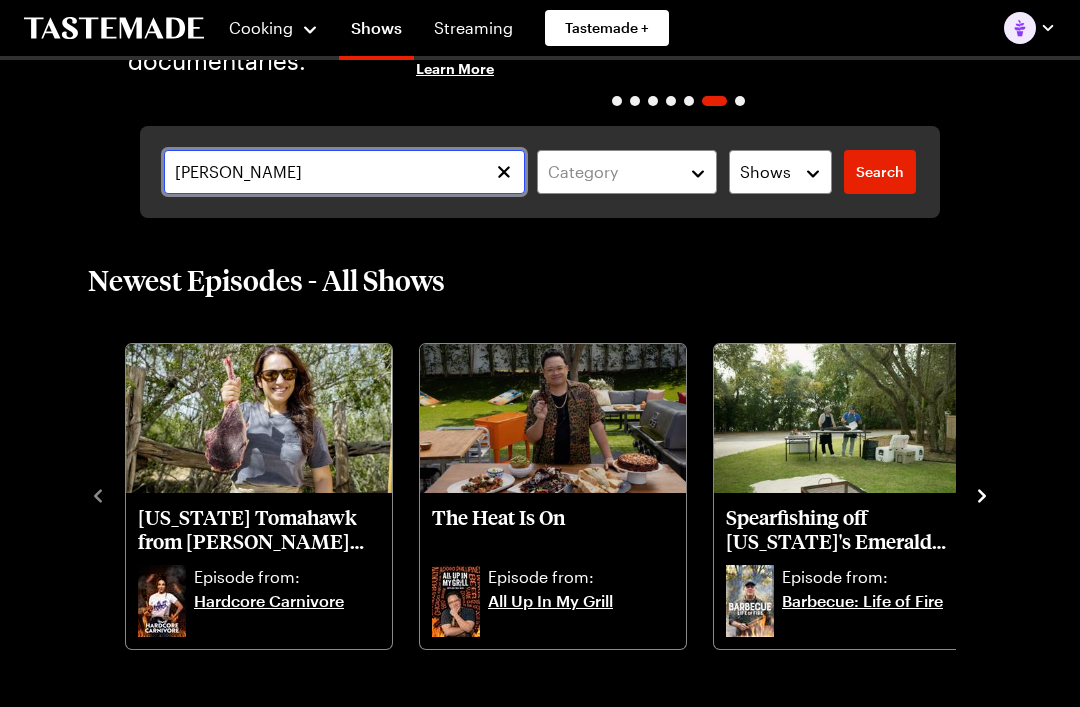 type on "[PERSON_NAME]" 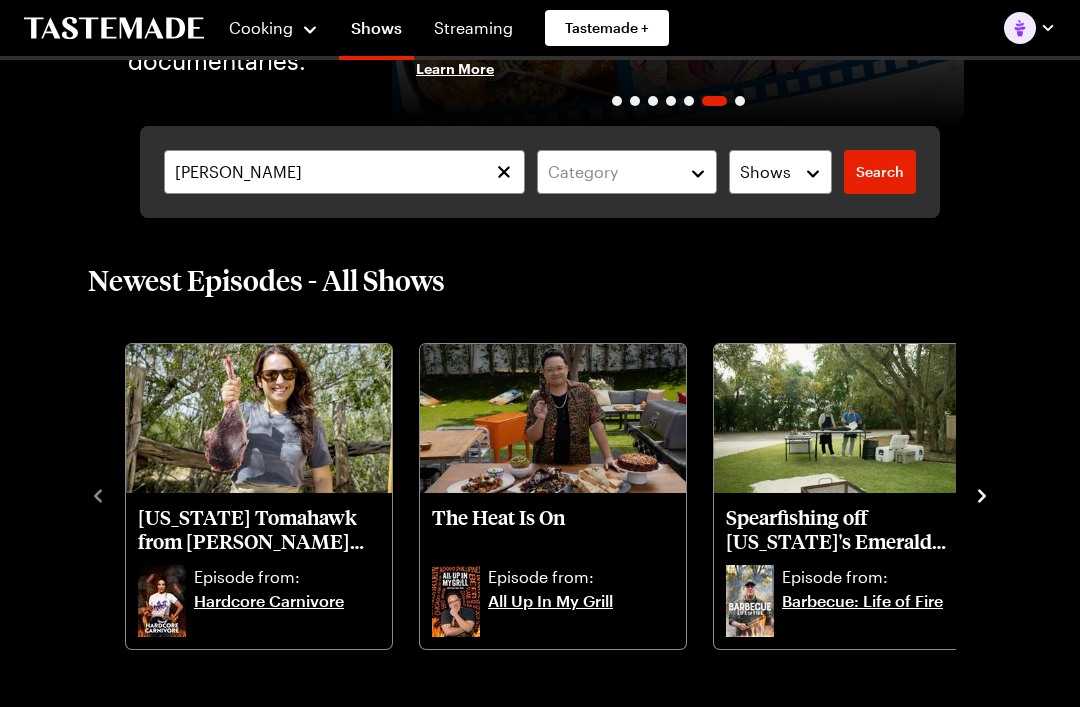 scroll, scrollTop: 0, scrollLeft: 0, axis: both 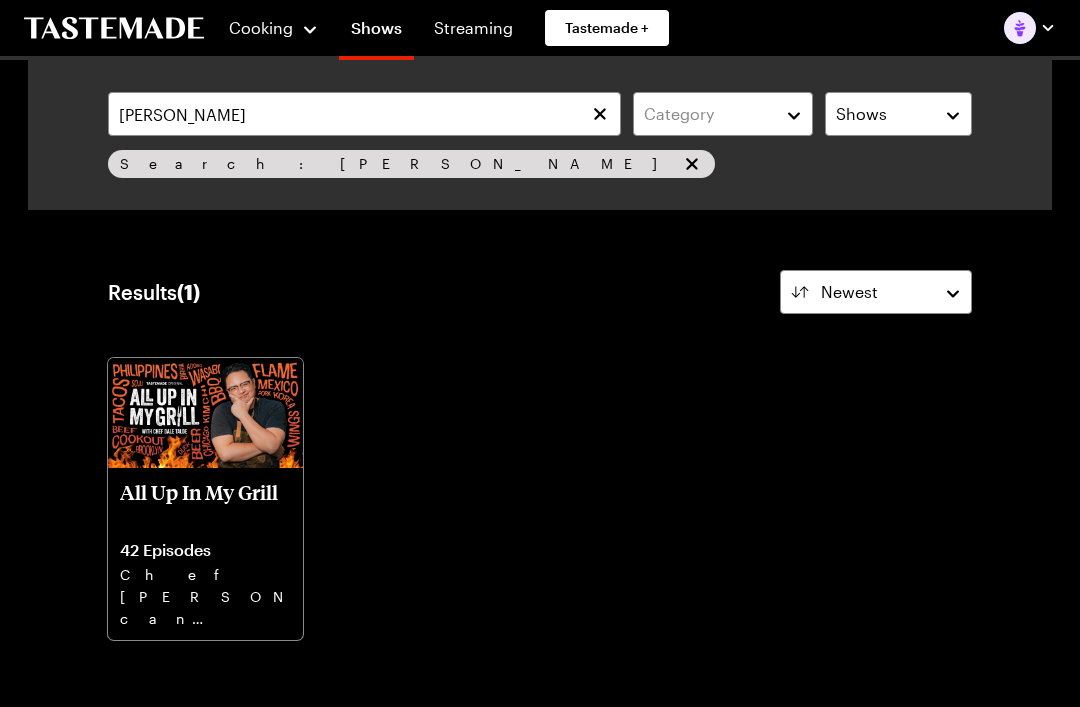 click on "All Up In My Grill" at bounding box center [205, 504] 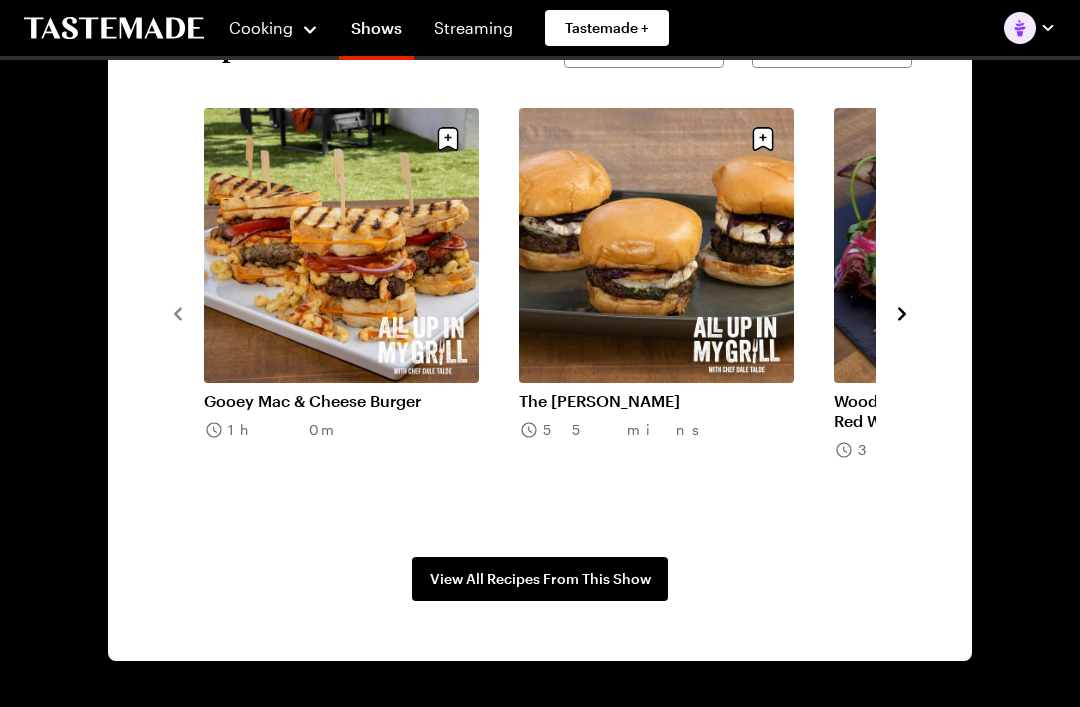 scroll, scrollTop: 1481, scrollLeft: 0, axis: vertical 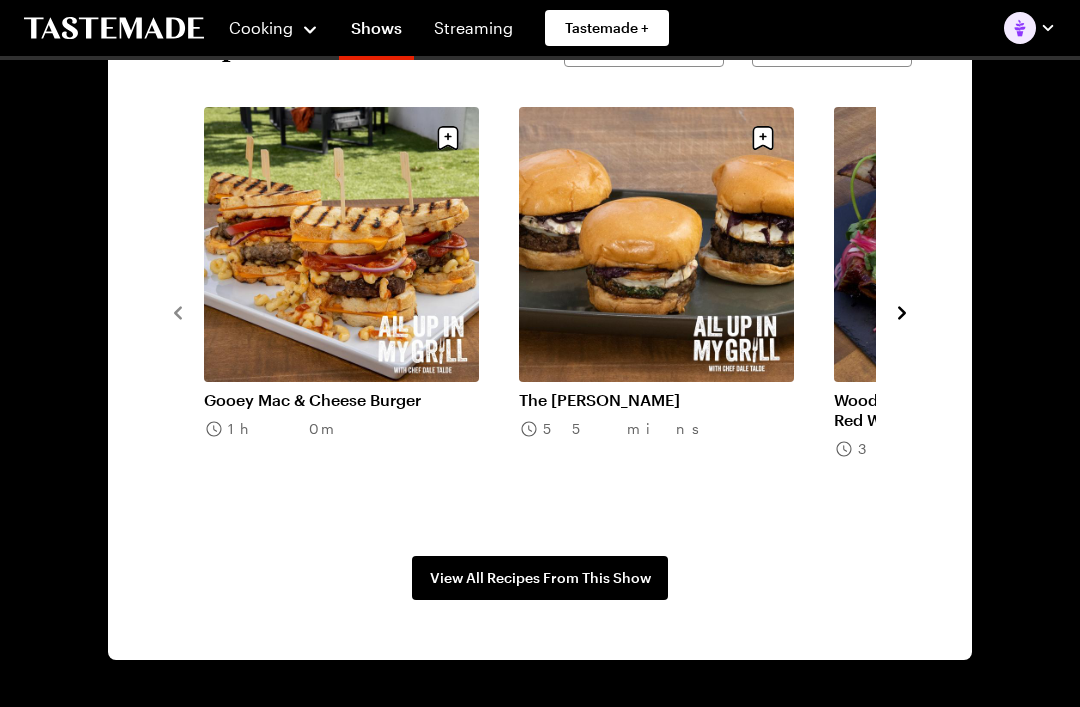 click 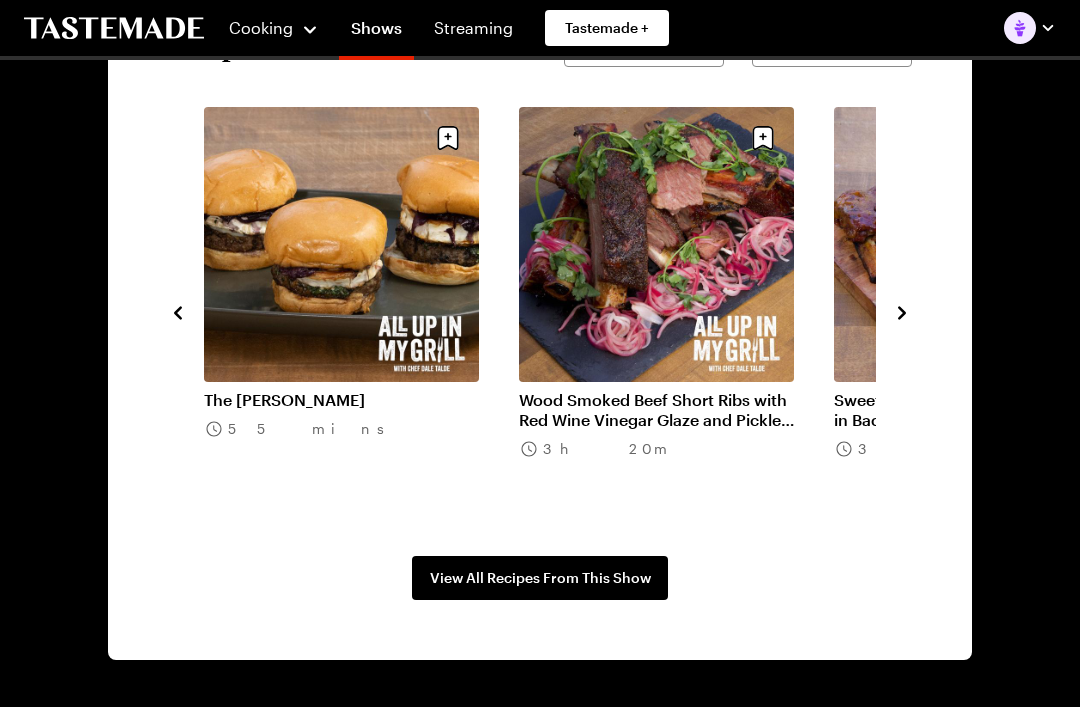 click on "Recipes From the Show Season 5 All Episodes Gooey Mac & Cheese Burger 1h 0m The Frenchy Burger 55 mins Wood Smoked Beef Short Ribs with Red Wine Vinegar Glaze and Pickled Onions 3h 20m Sweet & Smokey St. Louis Pork Ribs in Bacon Guava BBQ Sauce 3h 0m “Miami-Style” Baked Beans 1h 15m Key Lime Salted Caramel Ice Cream Cones 30 mins View All Recipes From This Show" at bounding box center (540, 311) 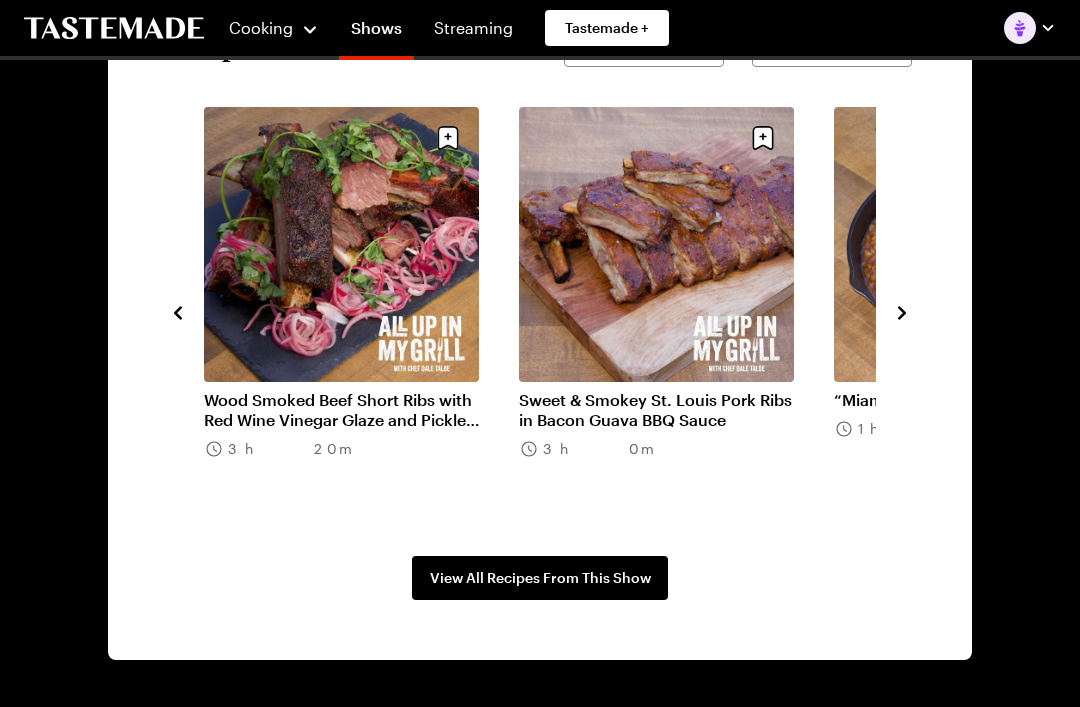 click 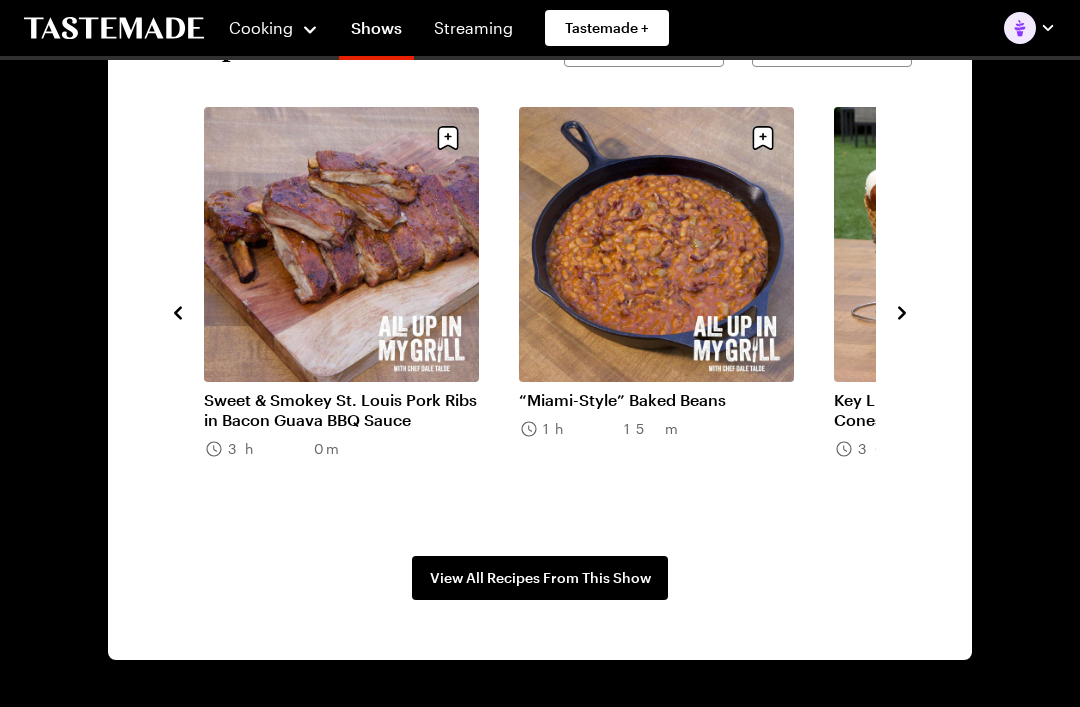click on "Gooey Mac & Cheese Burger 1h 0m The Frenchy Burger 55 mins Wood Smoked Beef Short Ribs with Red Wine Vinegar Glaze and Pickled Onions 3h 20m Sweet & Smokey St. Louis Pork Ribs in Bacon Guava BBQ Sauce 3h 0m “Miami-Style” Baked Beans 1h 15m Key Lime Salted Caramel Ice Cream Cones 30 mins" at bounding box center [540, 311] 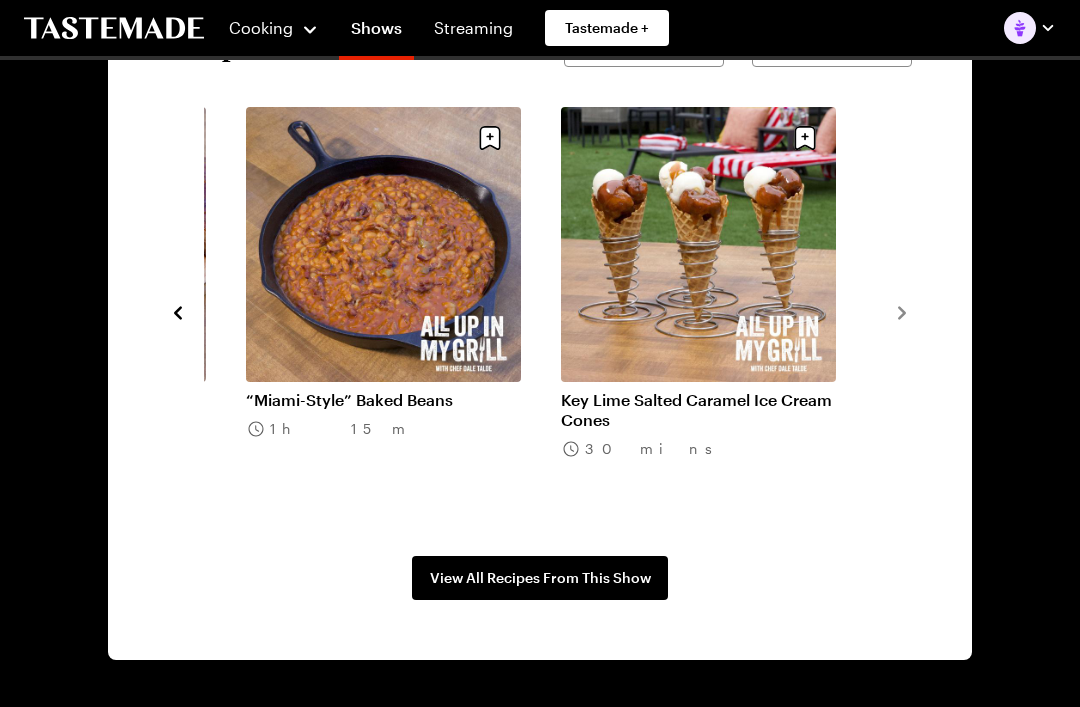 click on "Recipes From the Show Season 5 All Episodes Gooey Mac & Cheese Burger 1h 0m The Frenchy Burger 55 mins Wood Smoked Beef Short Ribs with Red Wine Vinegar Glaze and Pickled Onions 3h 20m Sweet & Smokey St. Louis Pork Ribs in Bacon Guava BBQ Sauce 3h 0m “Miami-Style” Baked Beans 1h 15m Key Lime Salted Caramel Ice Cream Cones 30 mins View All Recipes From This Show" at bounding box center [540, 311] 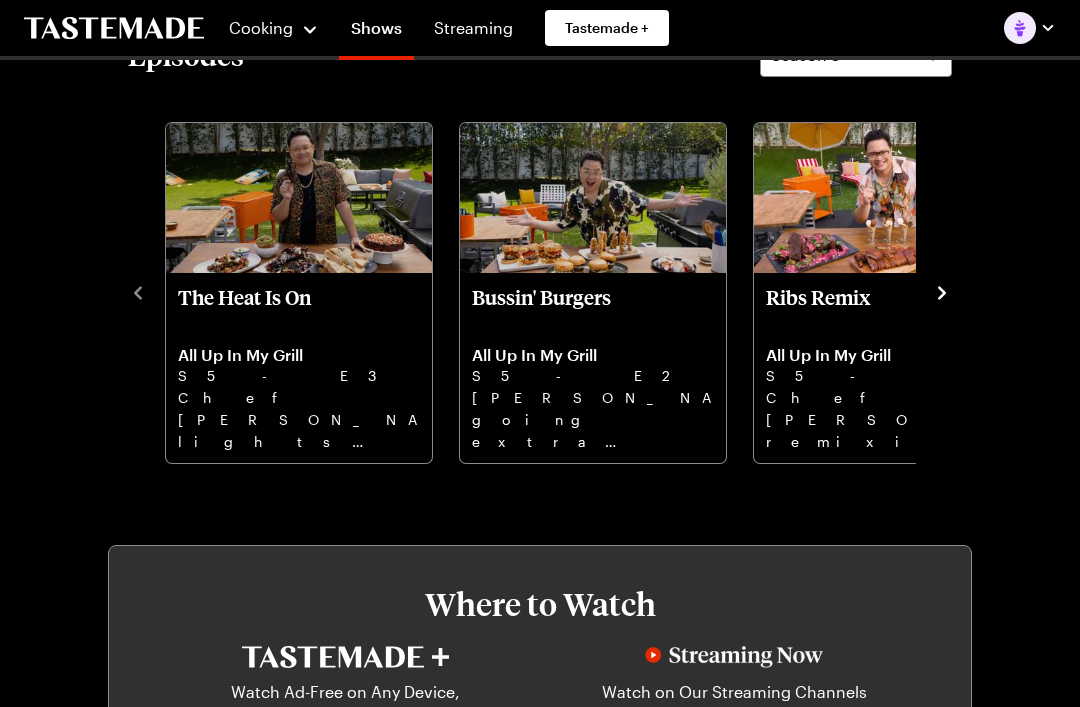 scroll, scrollTop: 511, scrollLeft: 0, axis: vertical 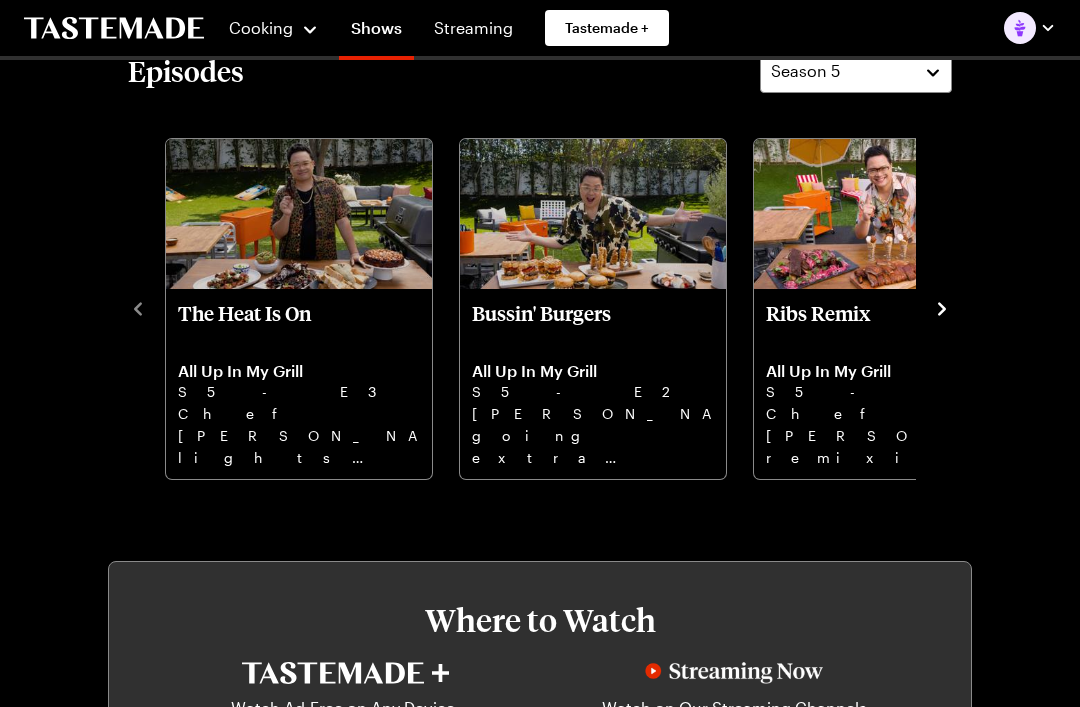 click 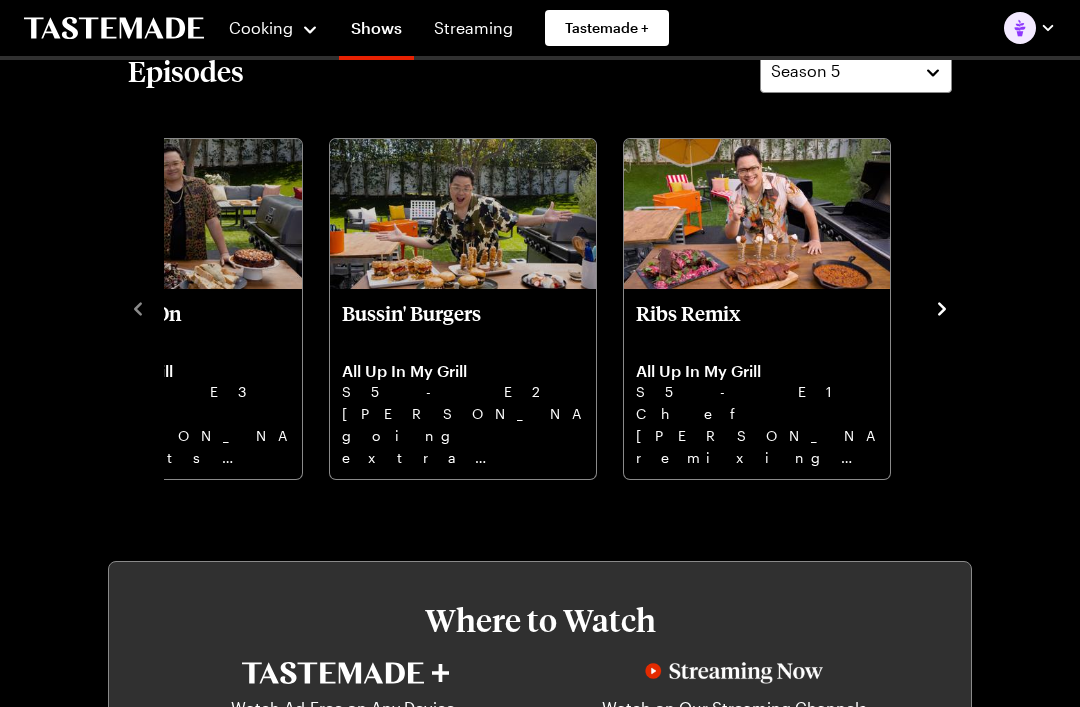 click 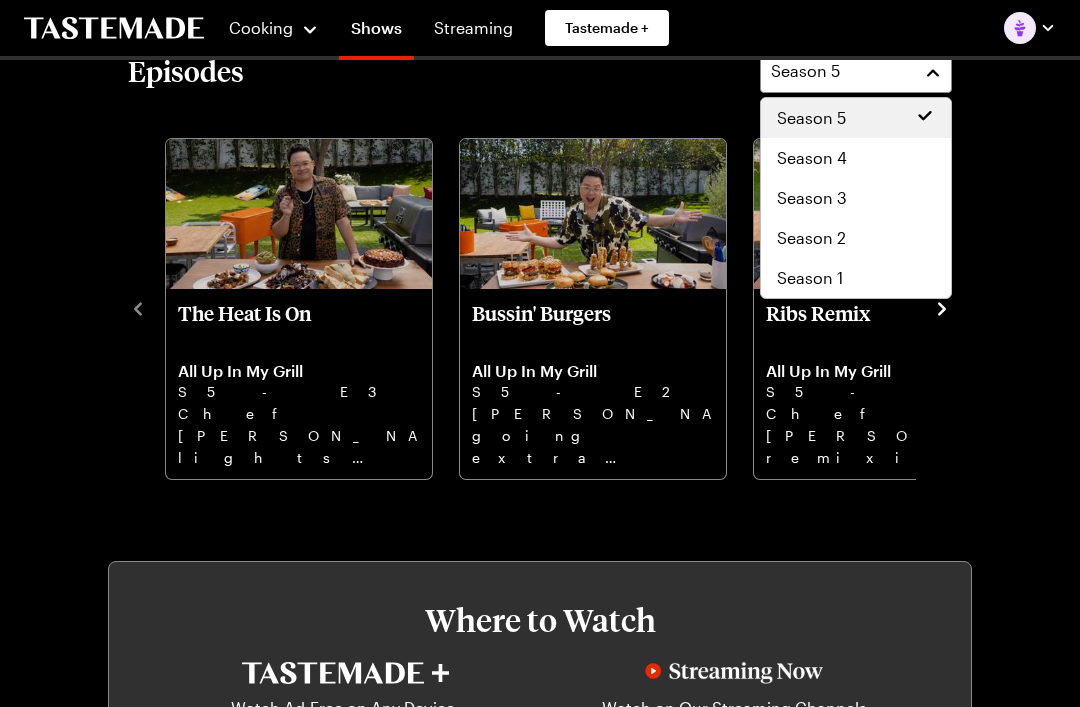 click on "Season 5" at bounding box center [856, 118] 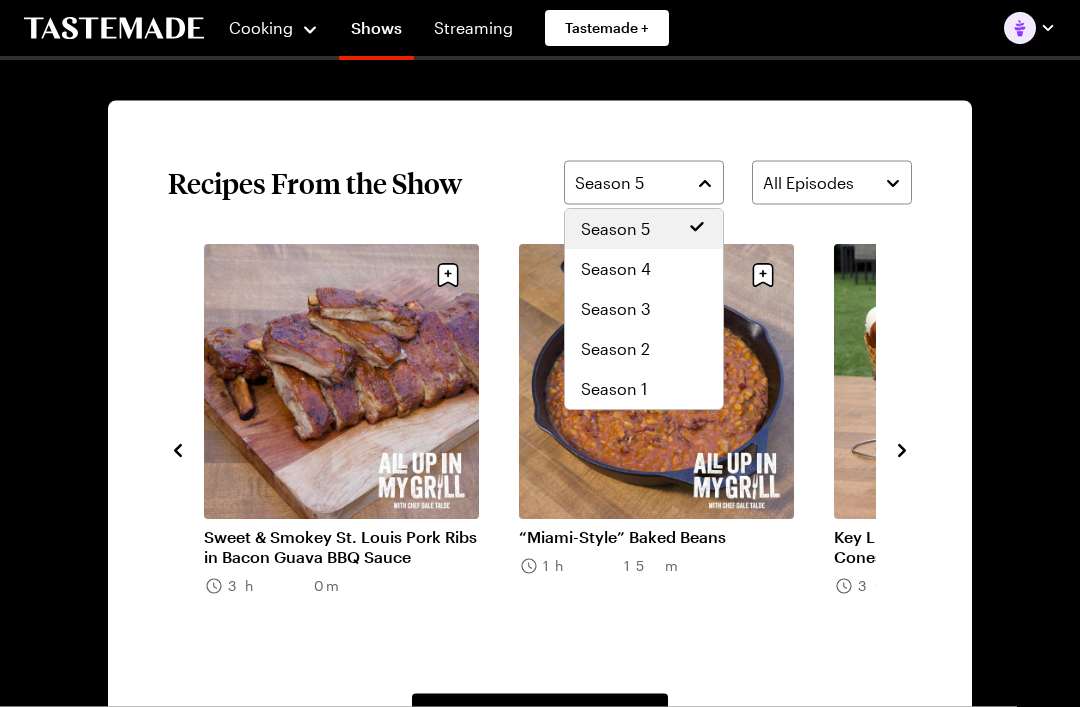 scroll, scrollTop: 1344, scrollLeft: 0, axis: vertical 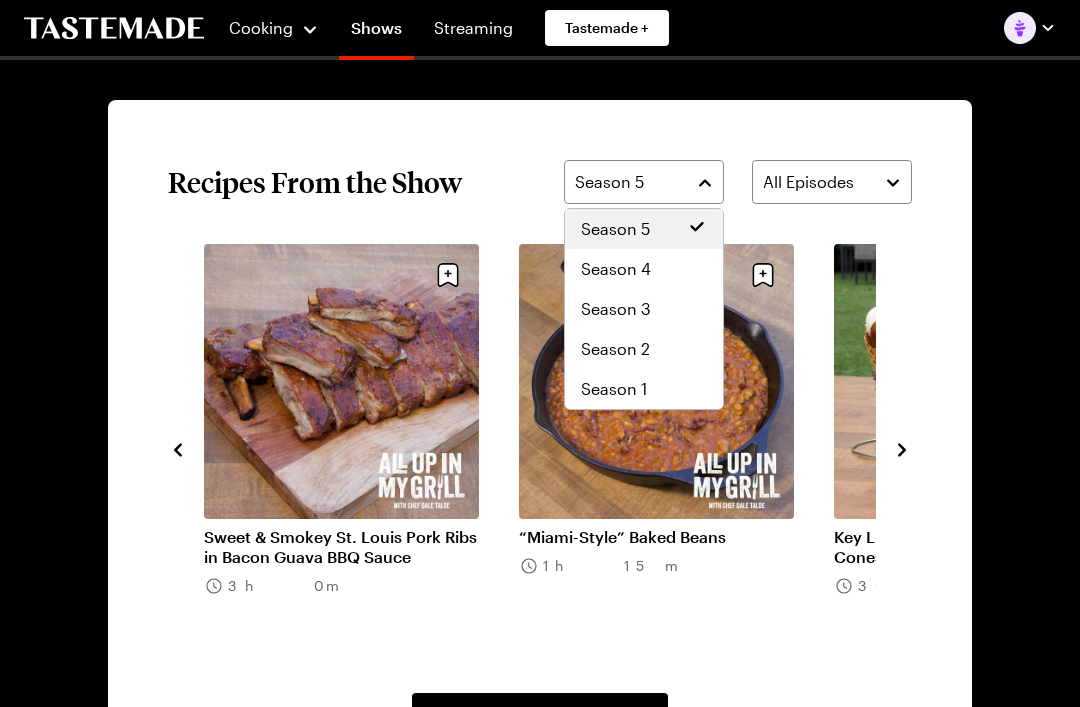 click on "Season 5" at bounding box center [644, 229] 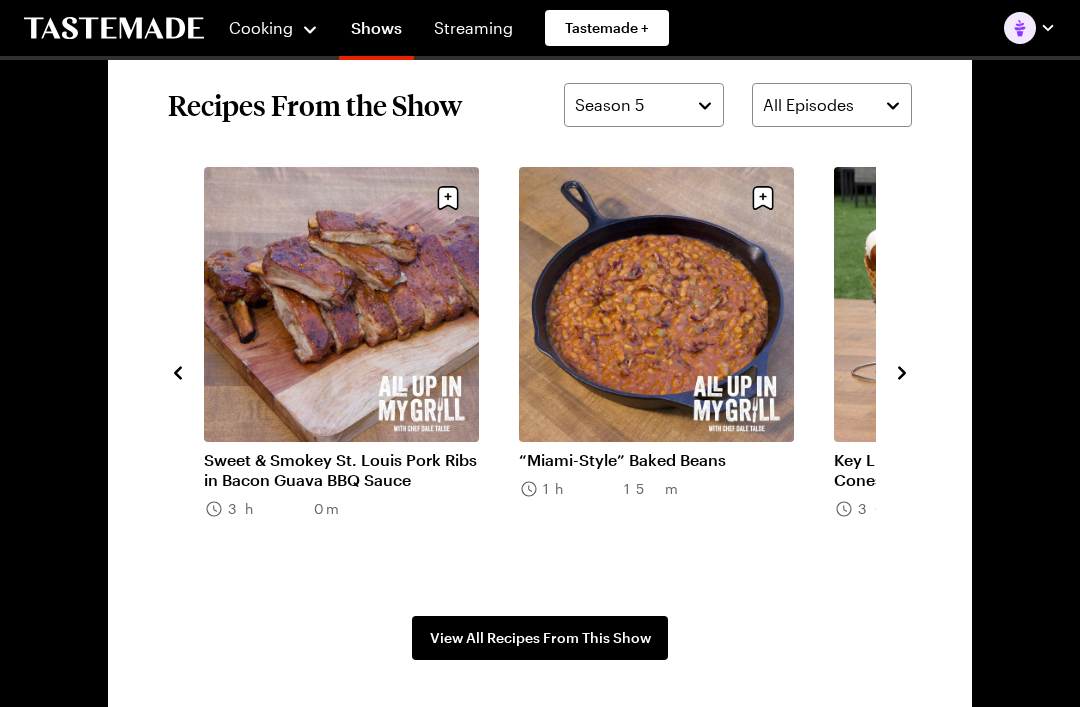 scroll, scrollTop: 1419, scrollLeft: 0, axis: vertical 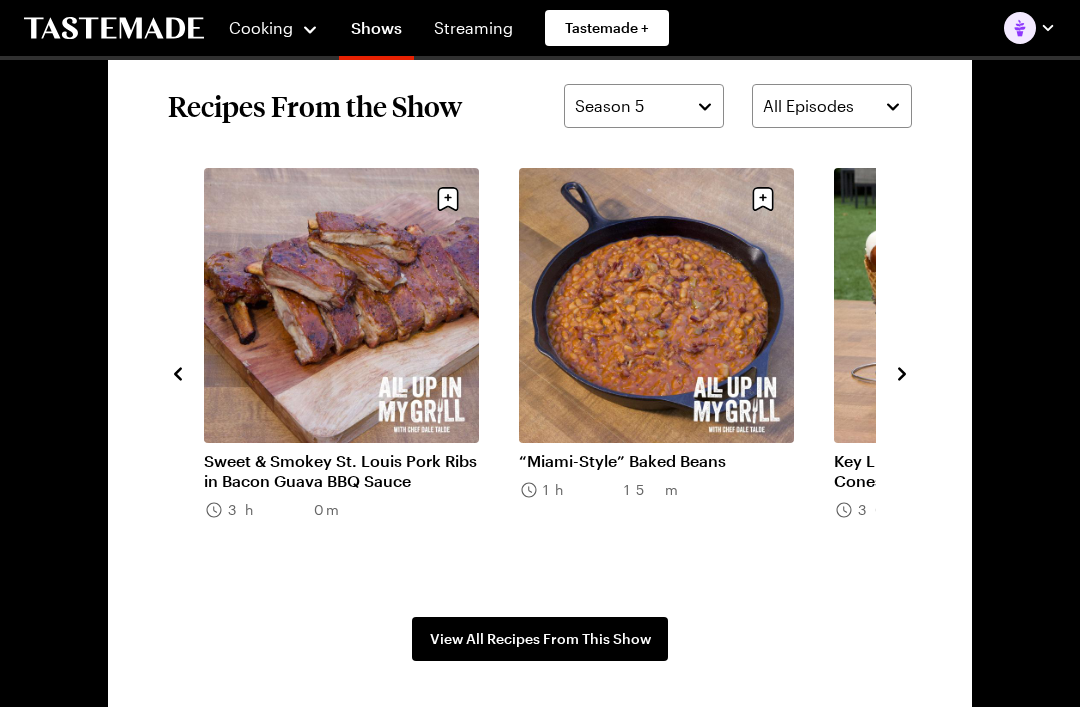 click on "View All Recipes From This Show" at bounding box center (540, 640) 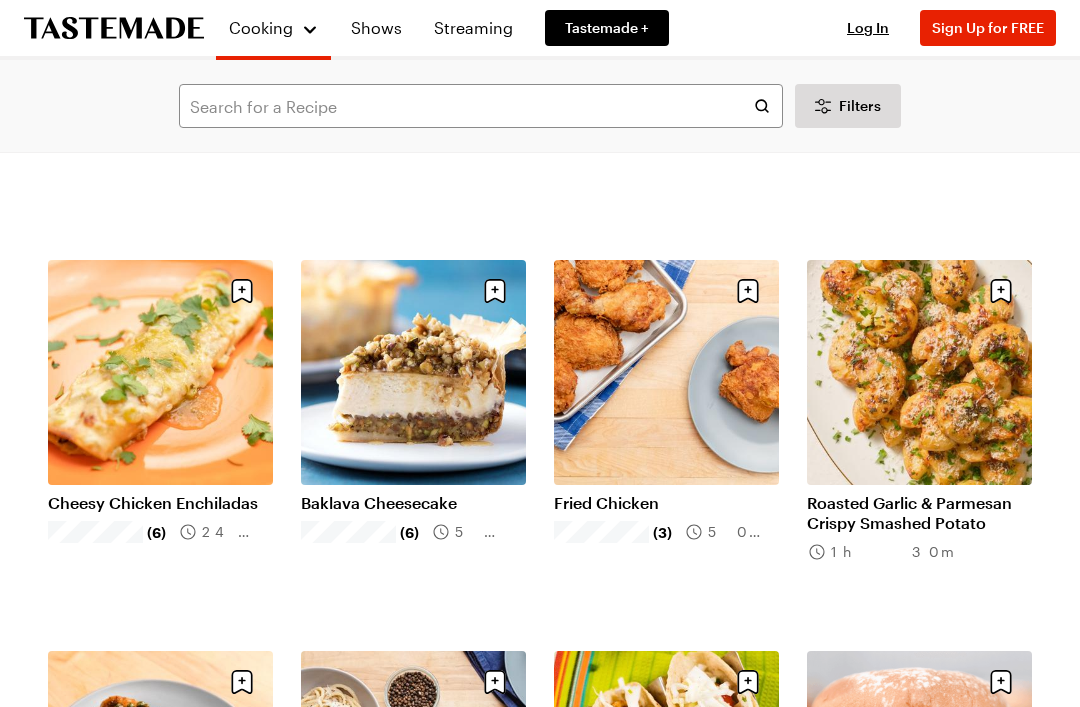 scroll, scrollTop: 1367, scrollLeft: 0, axis: vertical 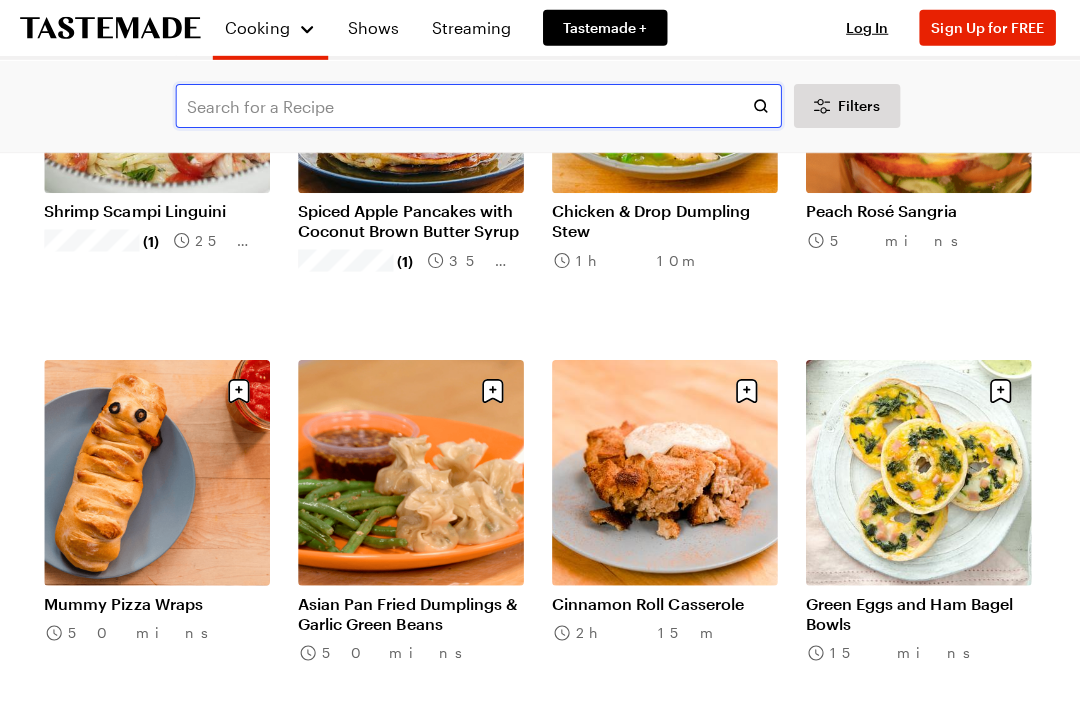 click at bounding box center (481, 106) 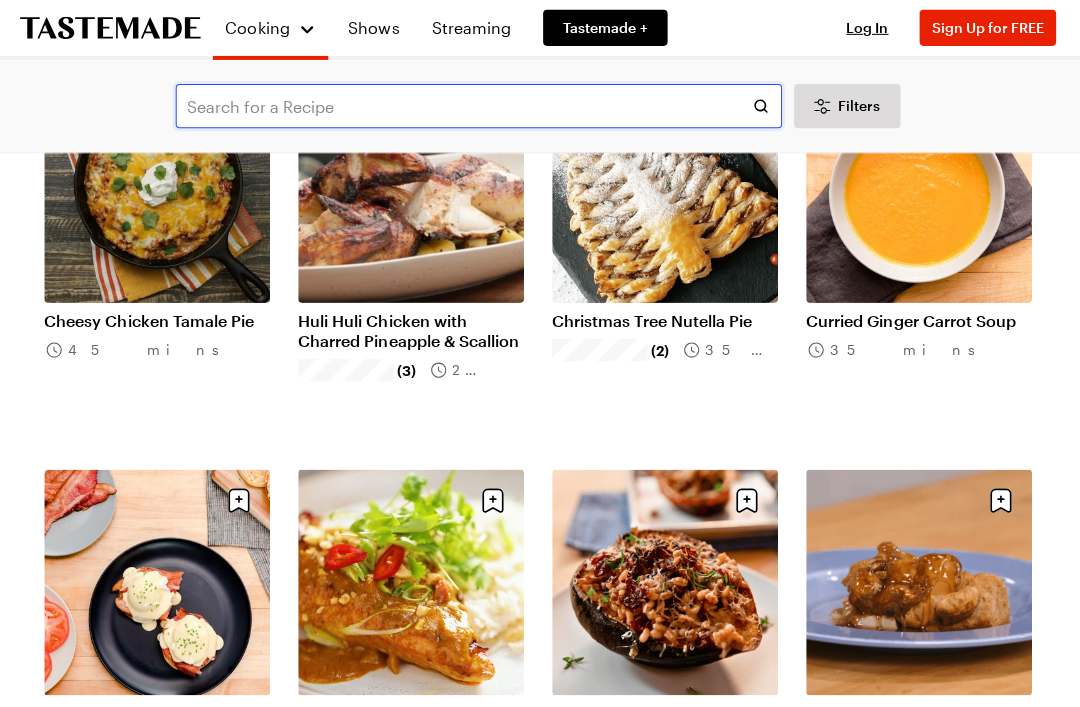 scroll, scrollTop: 21069, scrollLeft: 0, axis: vertical 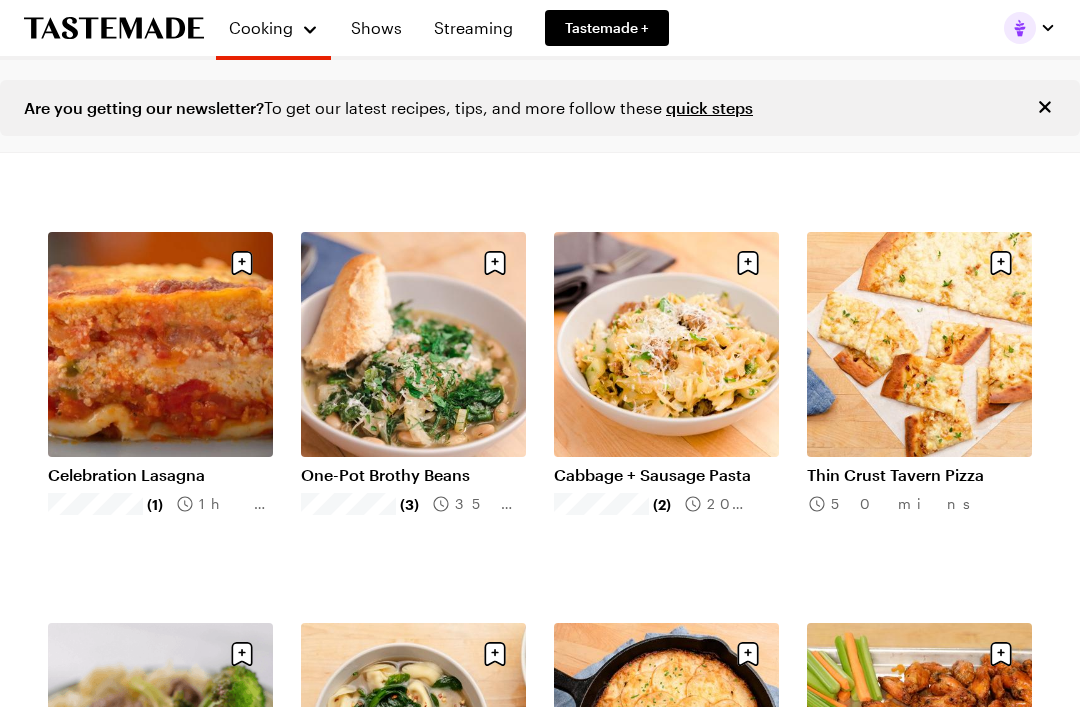 click on "Thin Crust Tavern Pizza" at bounding box center (919, 475) 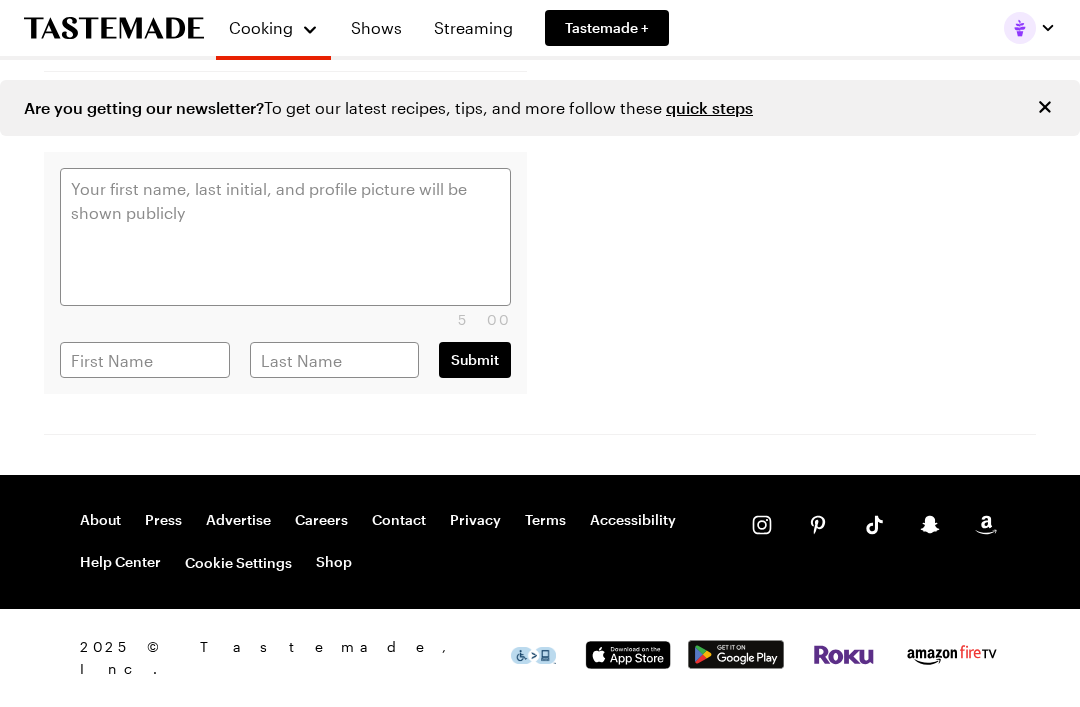 scroll, scrollTop: 0, scrollLeft: 0, axis: both 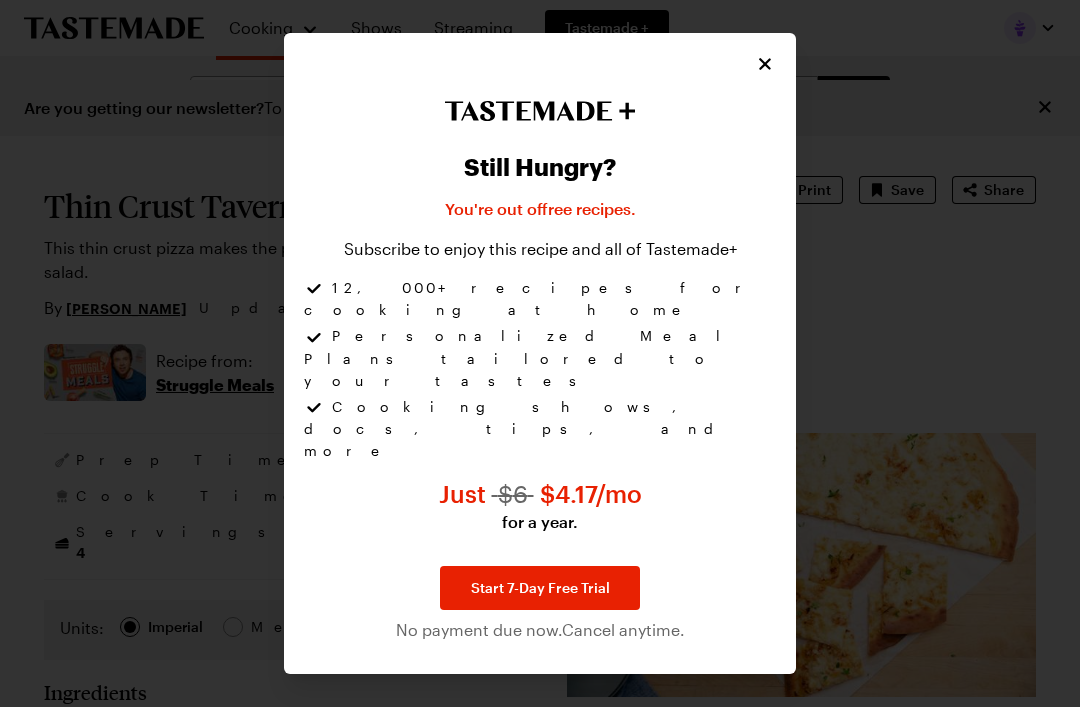type on "x" 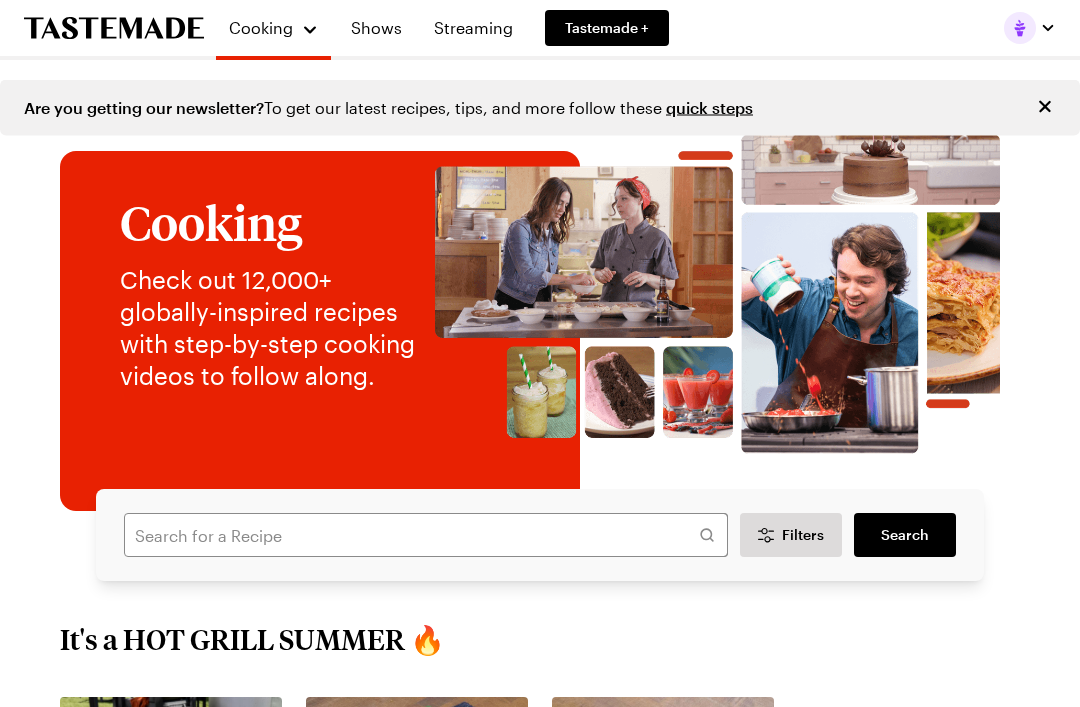 scroll, scrollTop: 0, scrollLeft: 0, axis: both 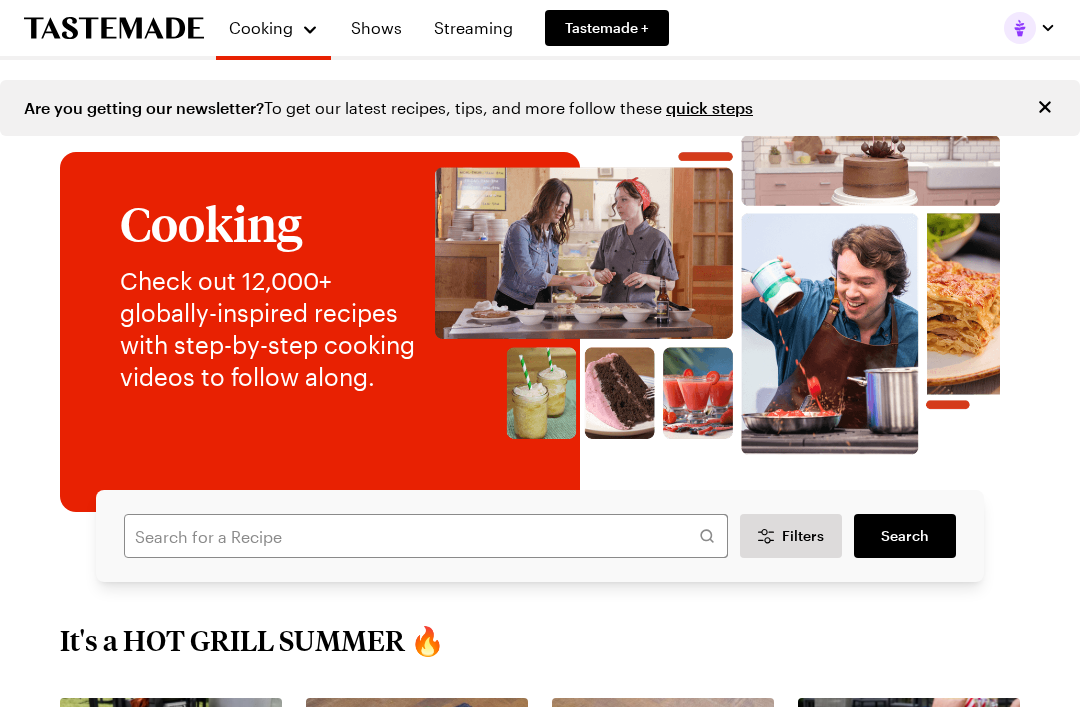 click on "Shows" at bounding box center [376, 28] 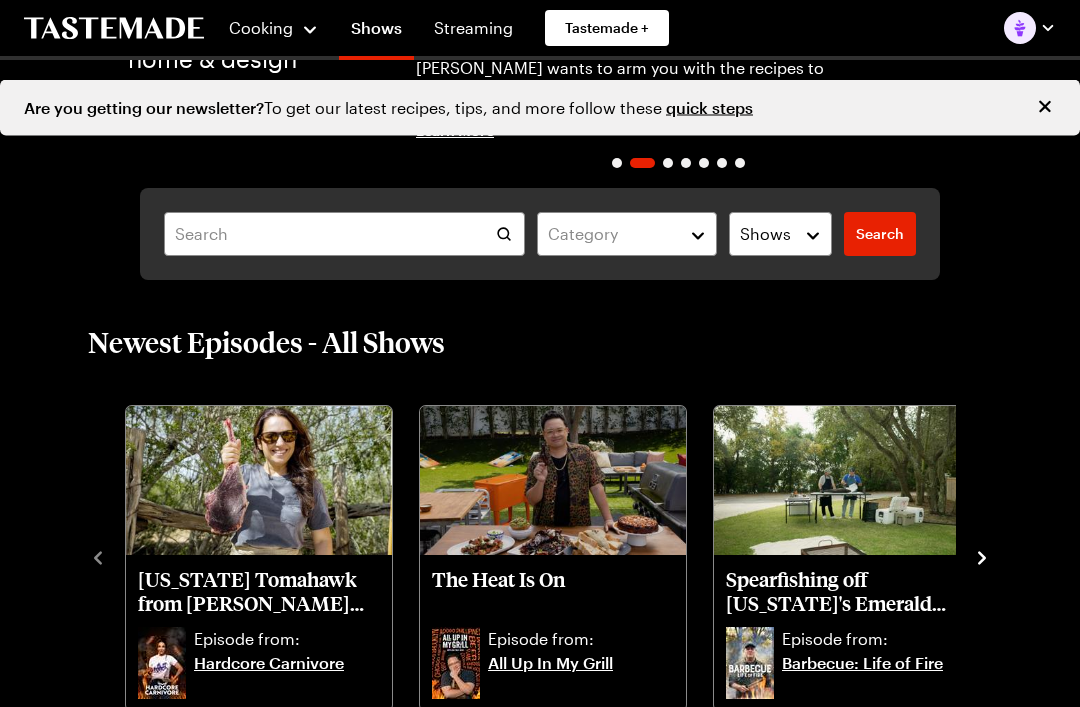 scroll, scrollTop: 254, scrollLeft: 0, axis: vertical 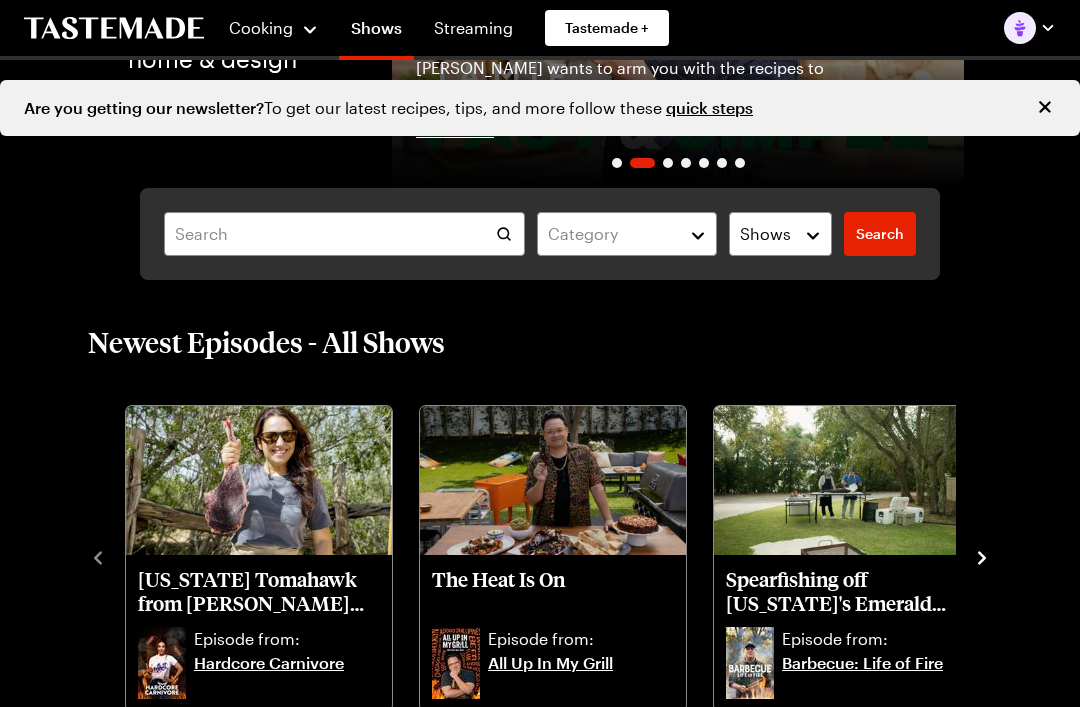 click on "The Heat Is On" at bounding box center (553, 591) 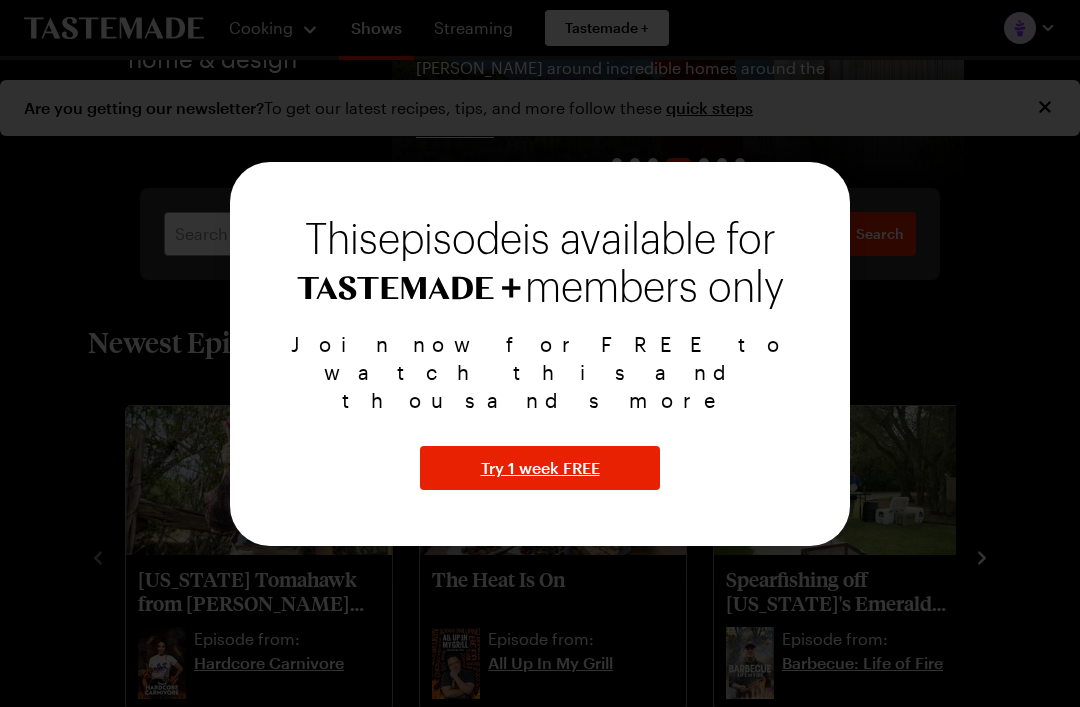 click on "This  episode  is available for members only Join now for FREE to watch this and thousands more Try 1 week FREE" at bounding box center (540, 354) 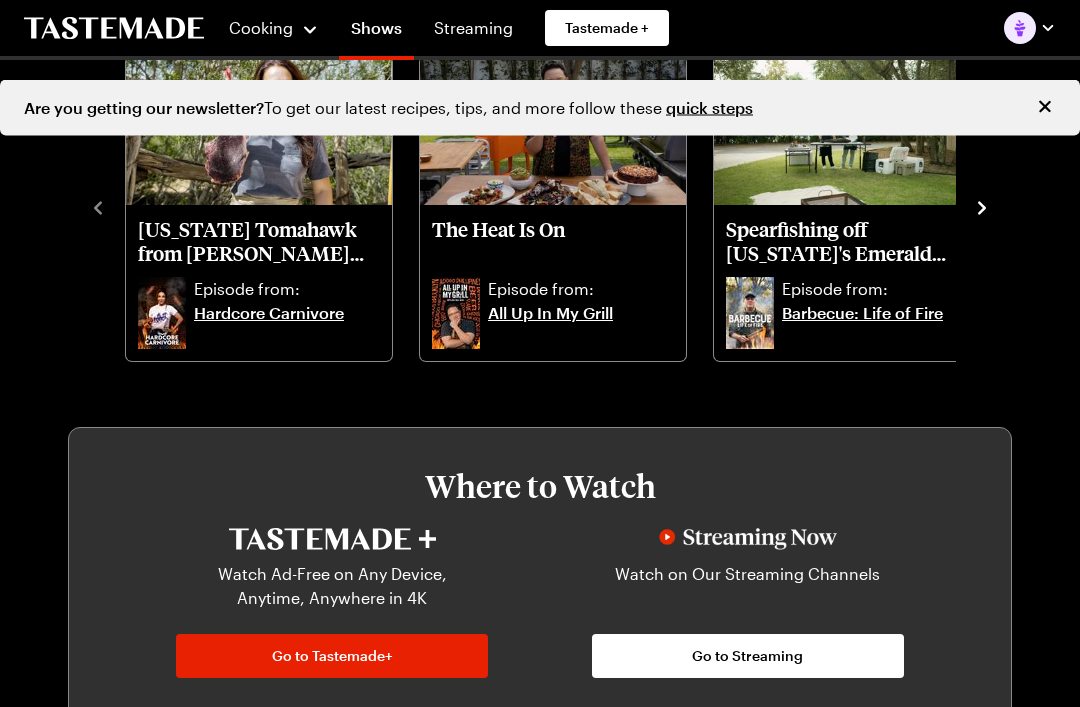 scroll, scrollTop: 604, scrollLeft: 0, axis: vertical 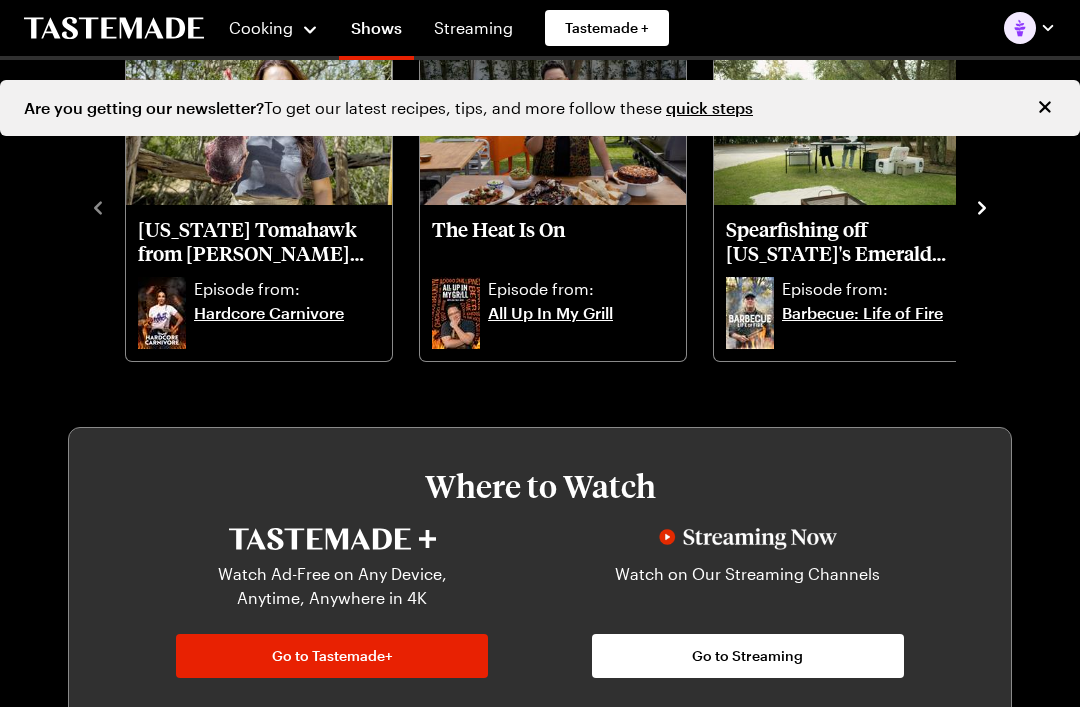 click on "All Up In My Grill" at bounding box center [581, 325] 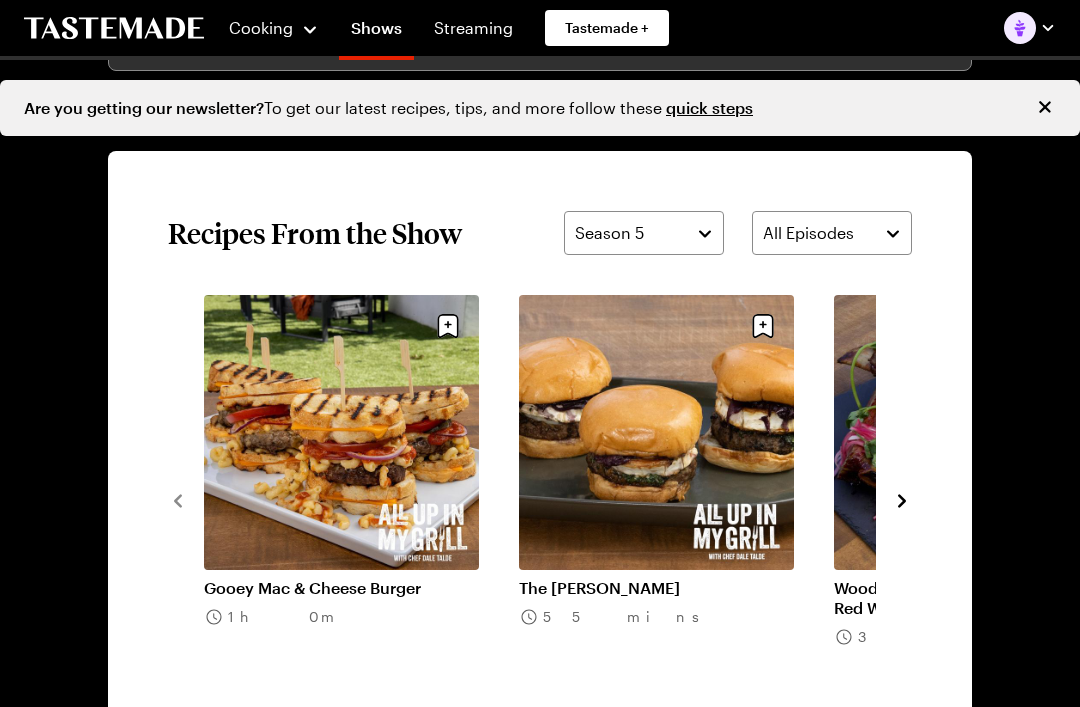 scroll, scrollTop: 1292, scrollLeft: 0, axis: vertical 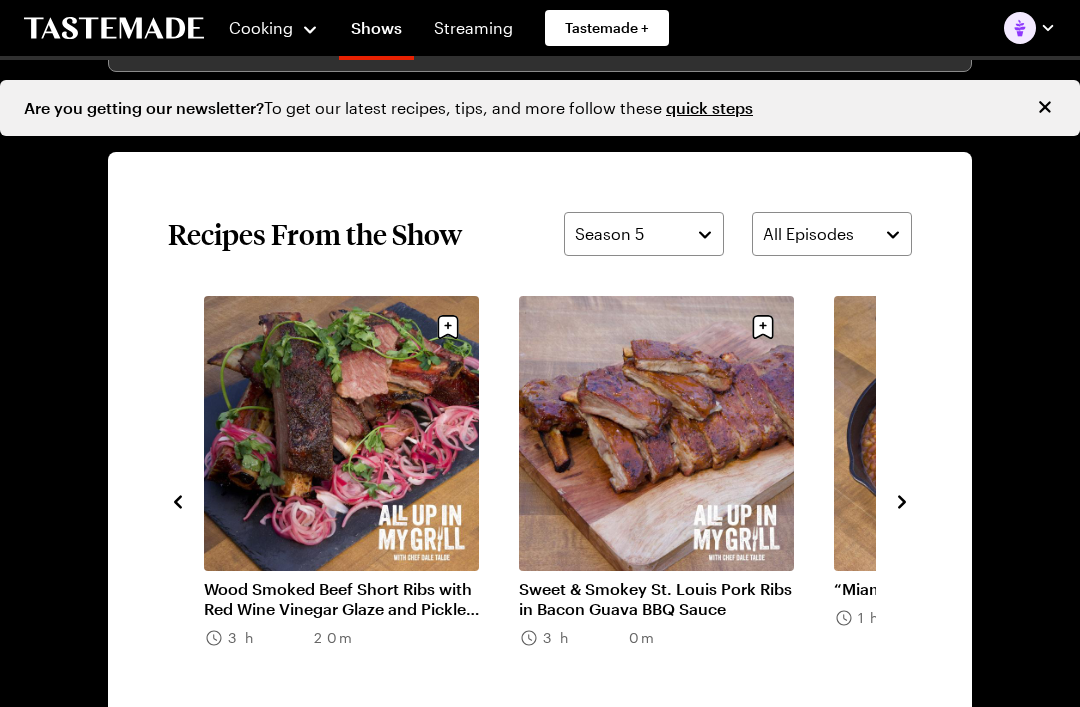 click 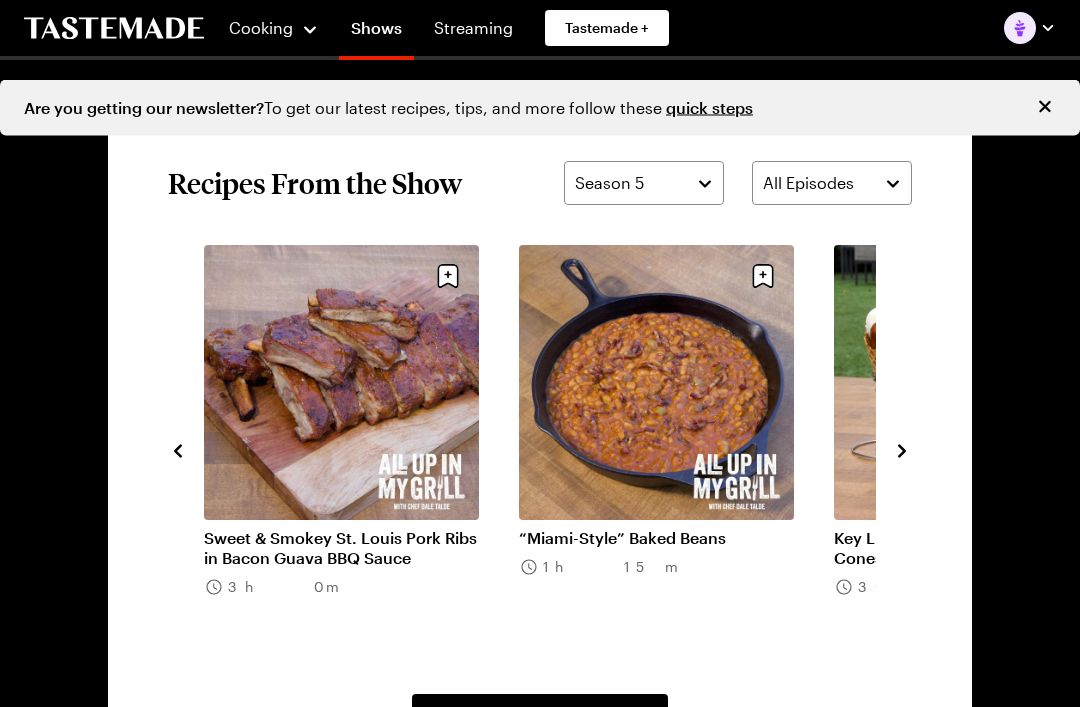 scroll, scrollTop: 1346, scrollLeft: 0, axis: vertical 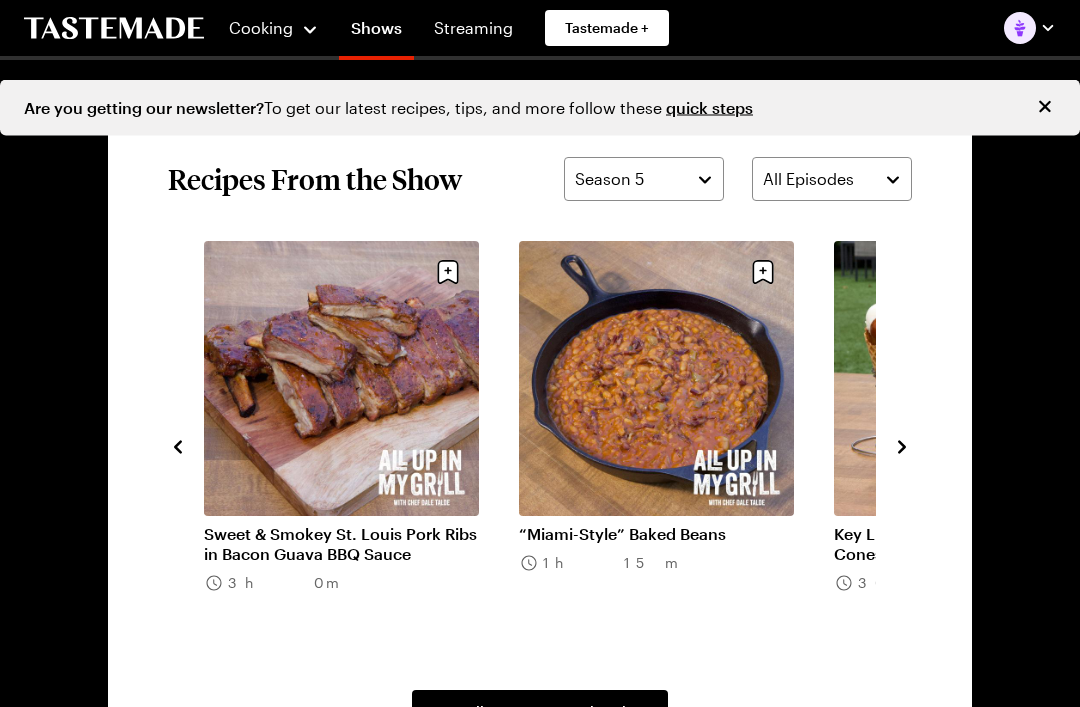 click 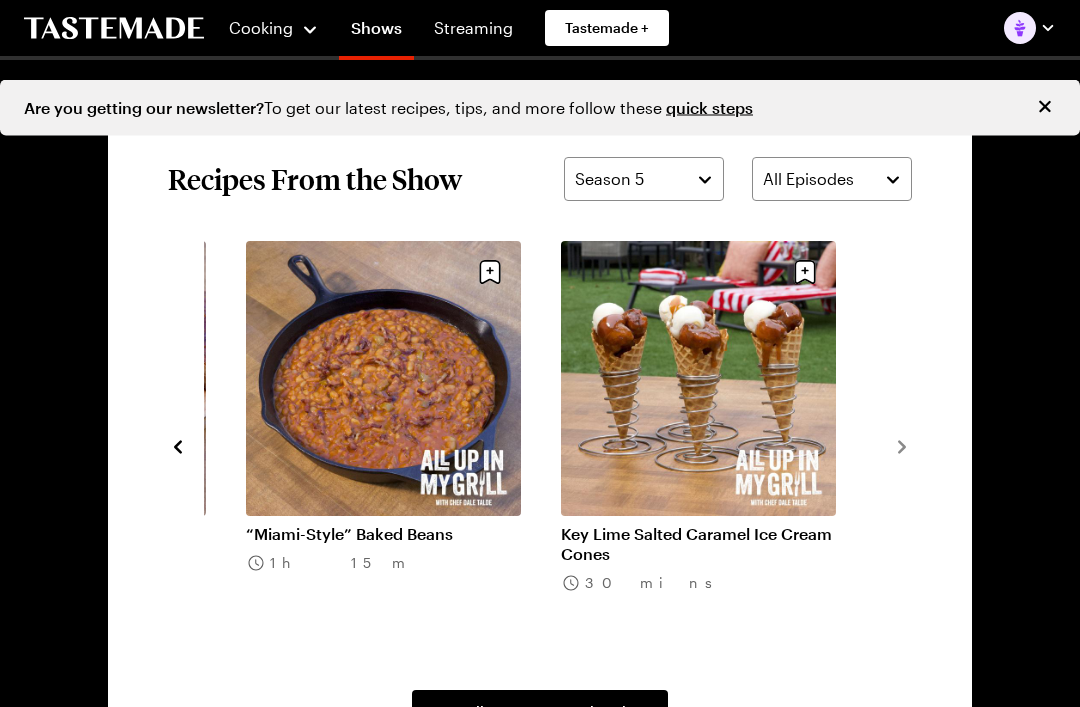 click on "Recipes From the Show Season 5 All Episodes Gooey Mac & Cheese Burger 1h 0m The [PERSON_NAME] 55 mins Wood Smoked Beef Short Ribs with Red Wine Vinegar Glaze and Pickled Onions 3h 20m Sweet & Smokey St. Louis Pork Ribs in Bacon Guava BBQ Sauce 3h 0m “Miami-Style” Baked Beans 1h 15m Key Lime Salted Caramel Ice Cream Cones 30 mins View All Recipes From This Show" at bounding box center (540, 446) 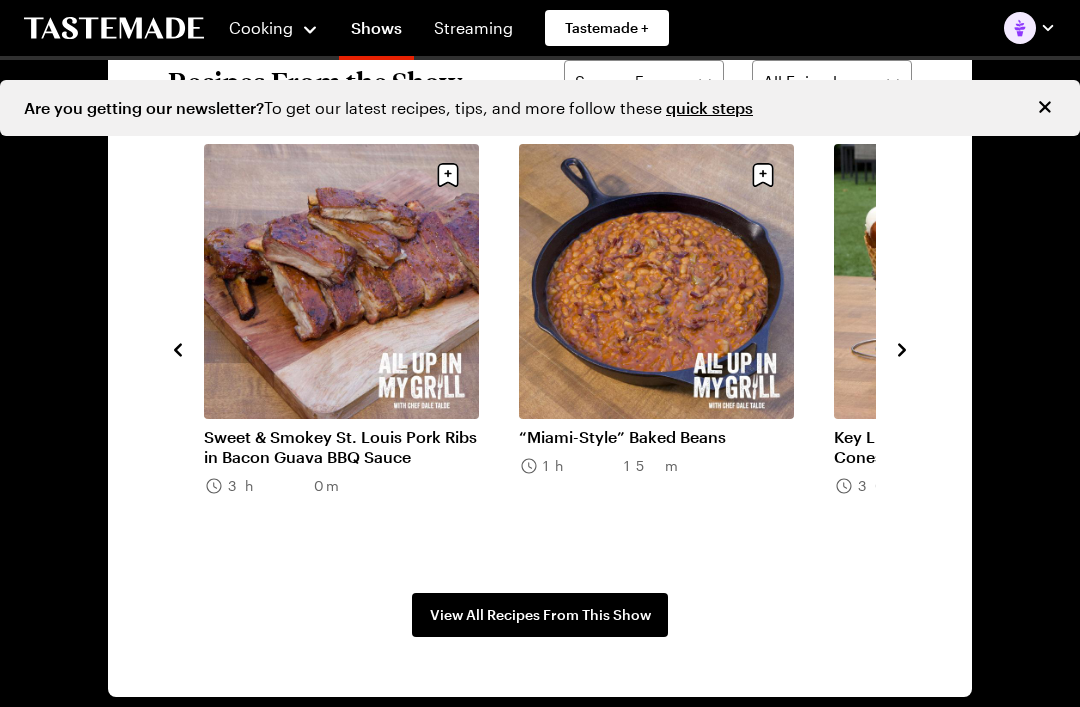 scroll, scrollTop: 1468, scrollLeft: 0, axis: vertical 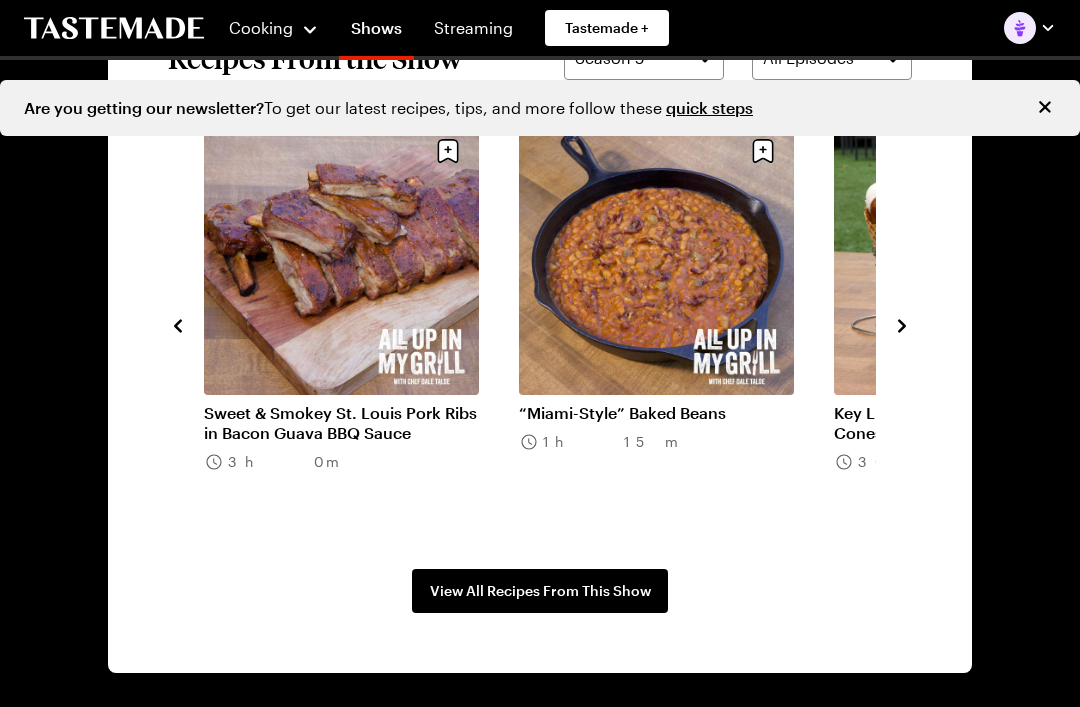 click on "View All Recipes From This Show" at bounding box center [540, 591] 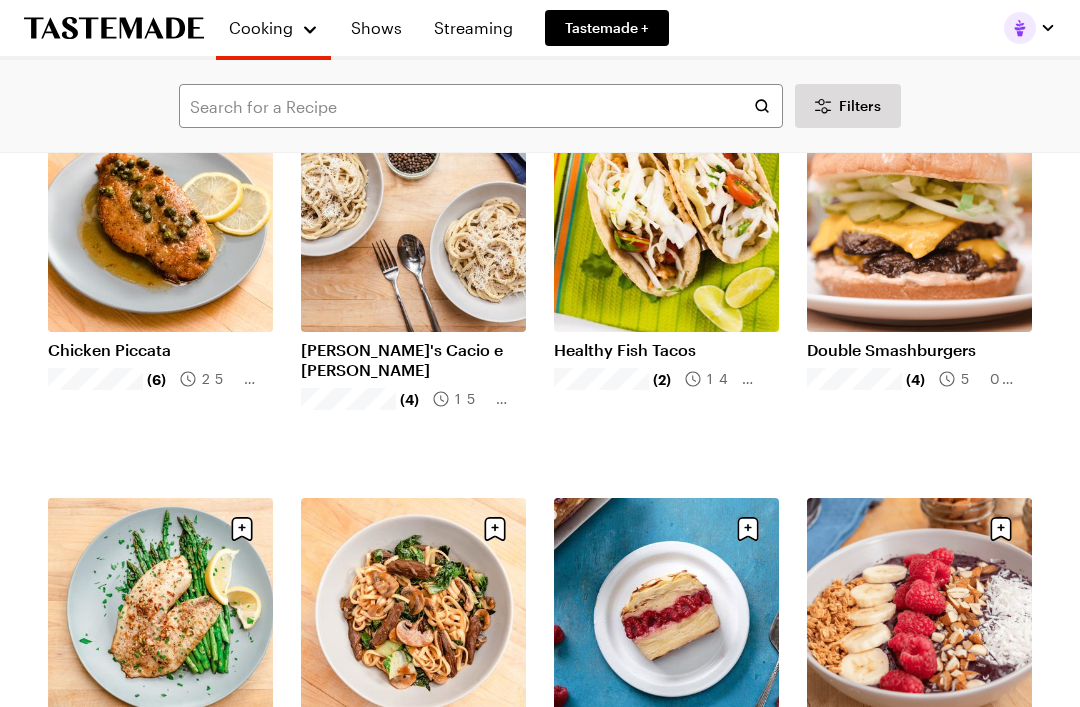 scroll, scrollTop: 1900, scrollLeft: 0, axis: vertical 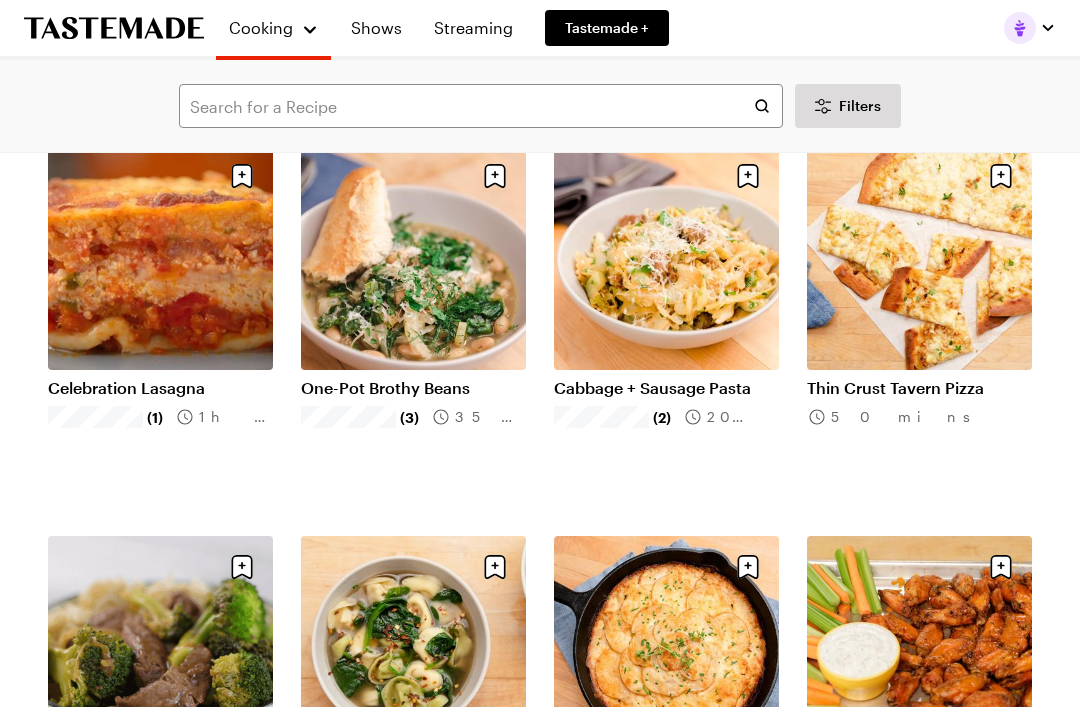 click on "Thin Crust Tavern Pizza" at bounding box center (919, 388) 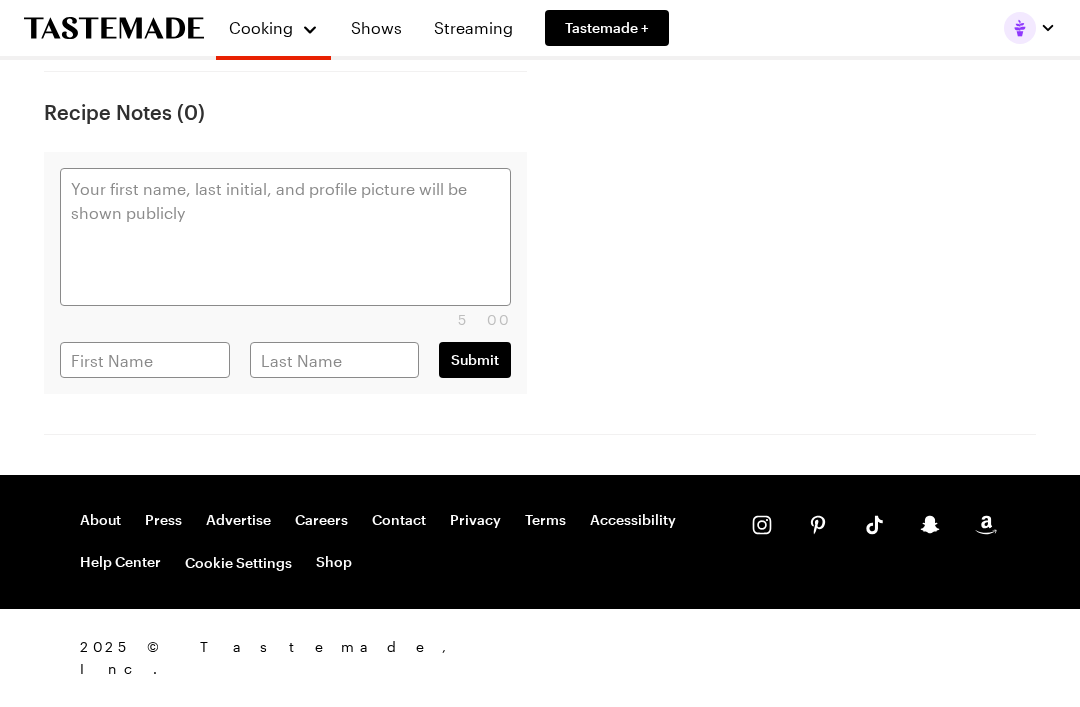scroll, scrollTop: 0, scrollLeft: 0, axis: both 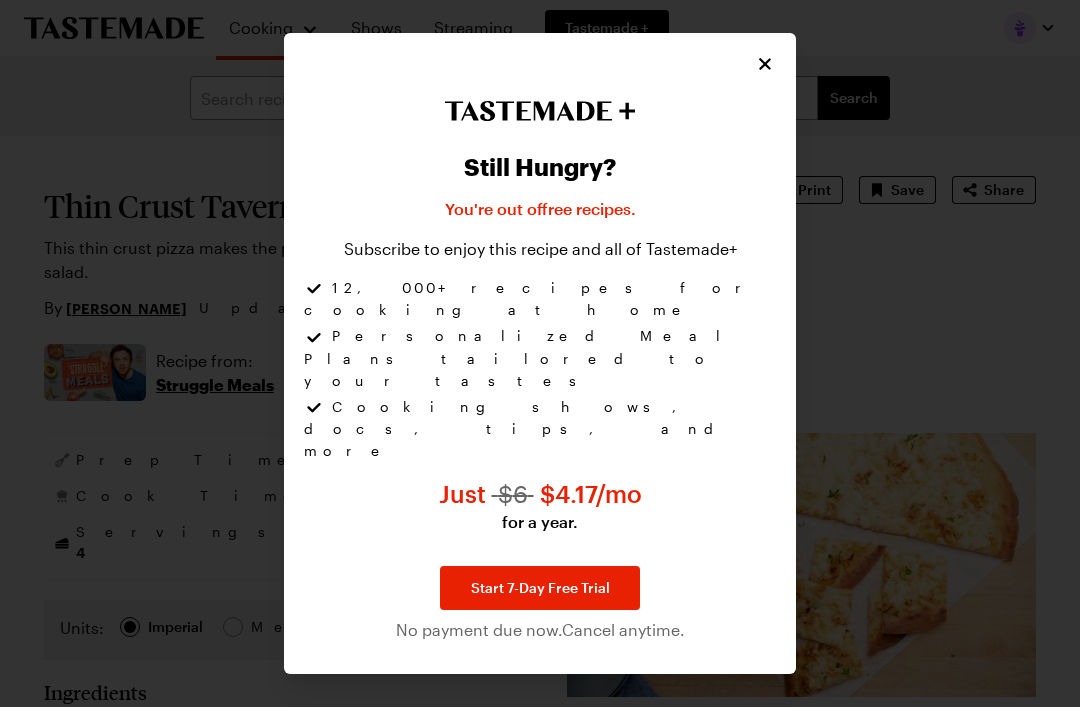 type on "x" 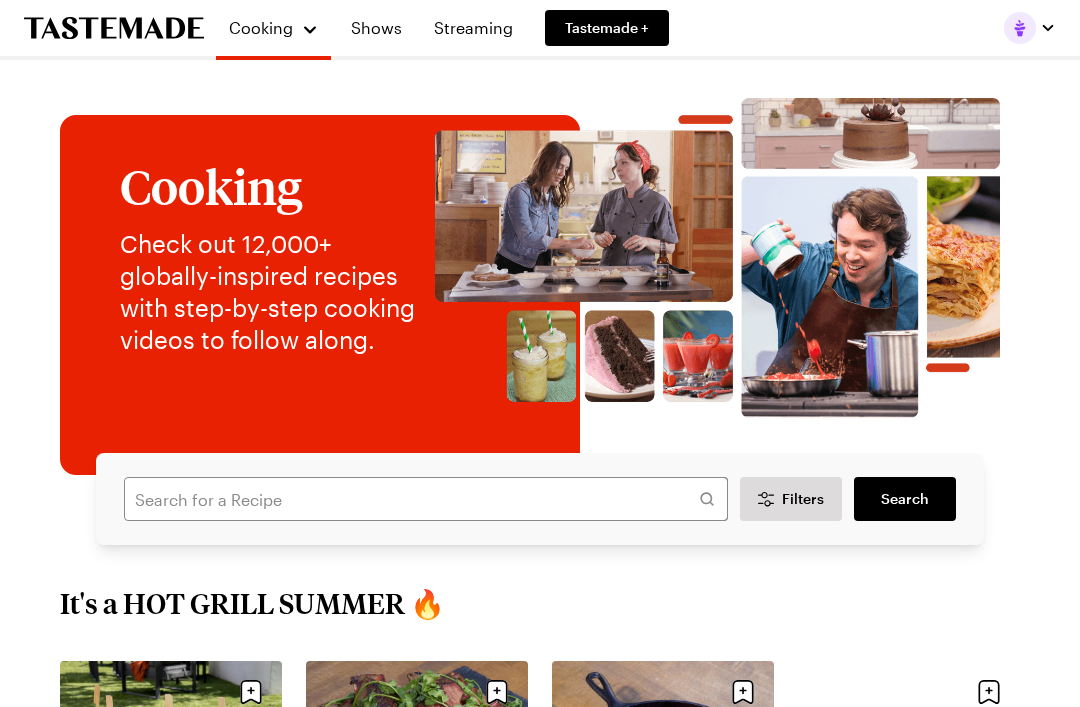 scroll, scrollTop: 0, scrollLeft: 0, axis: both 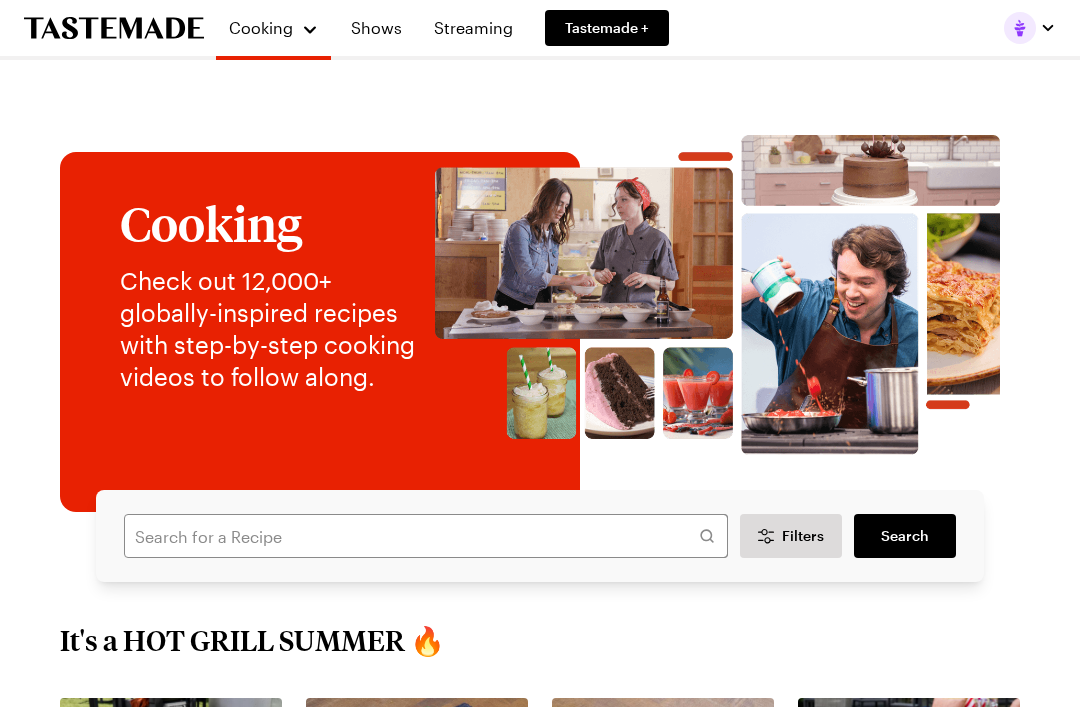 click on "Shows" at bounding box center [376, 28] 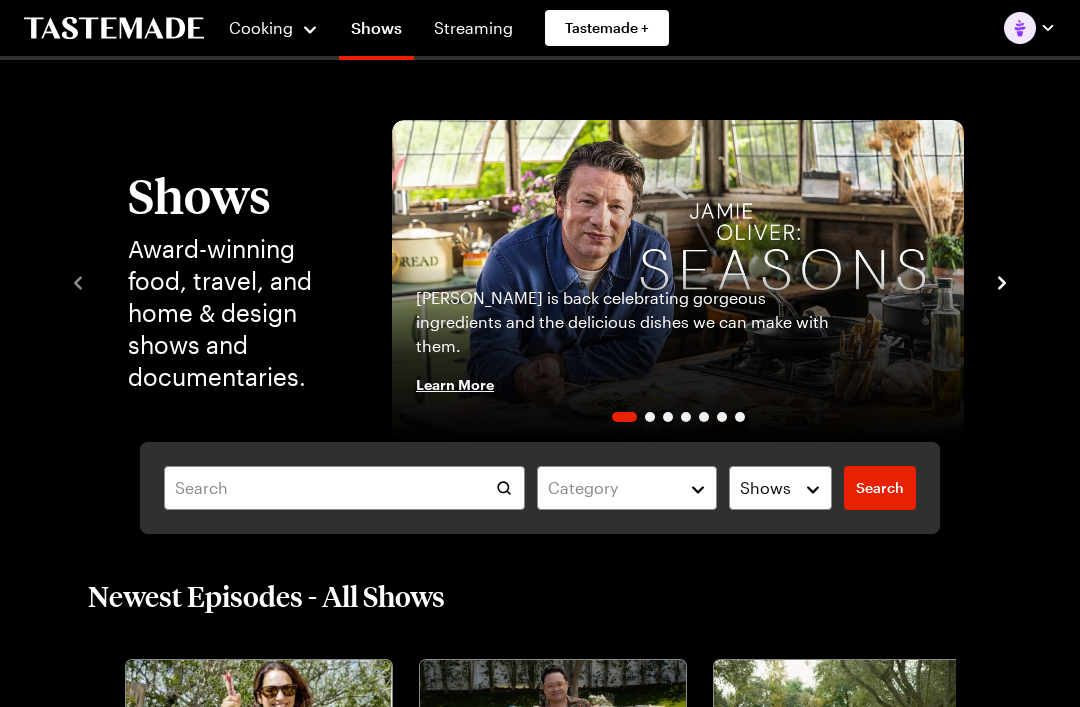 click at bounding box center (553, 735) 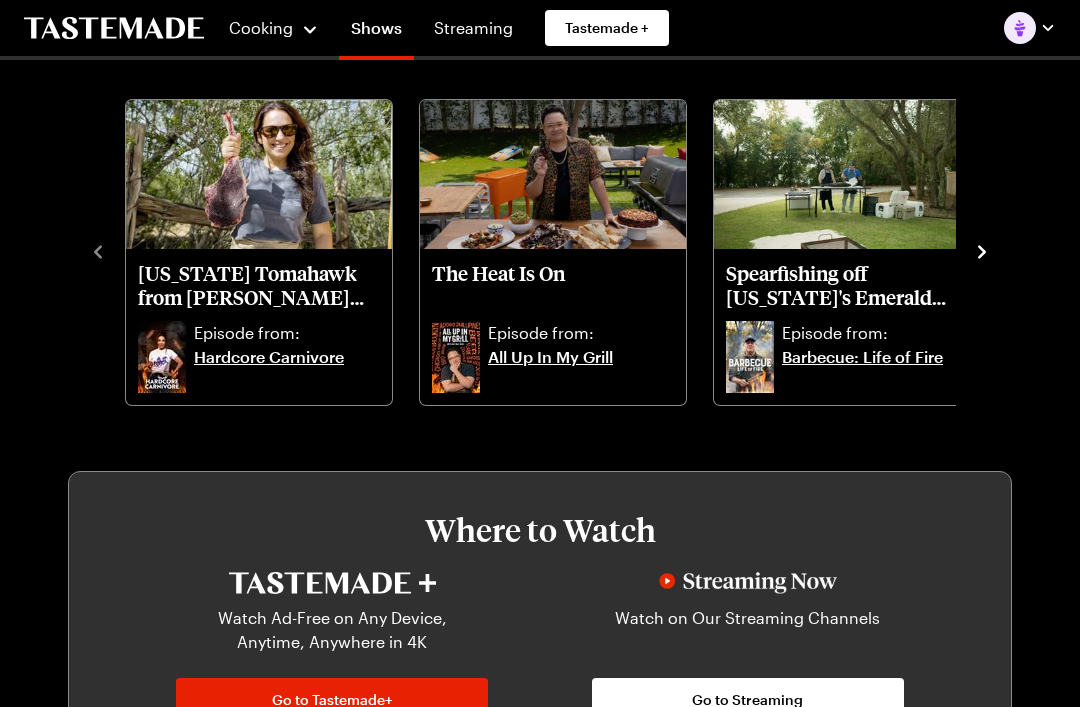 scroll, scrollTop: 557, scrollLeft: 0, axis: vertical 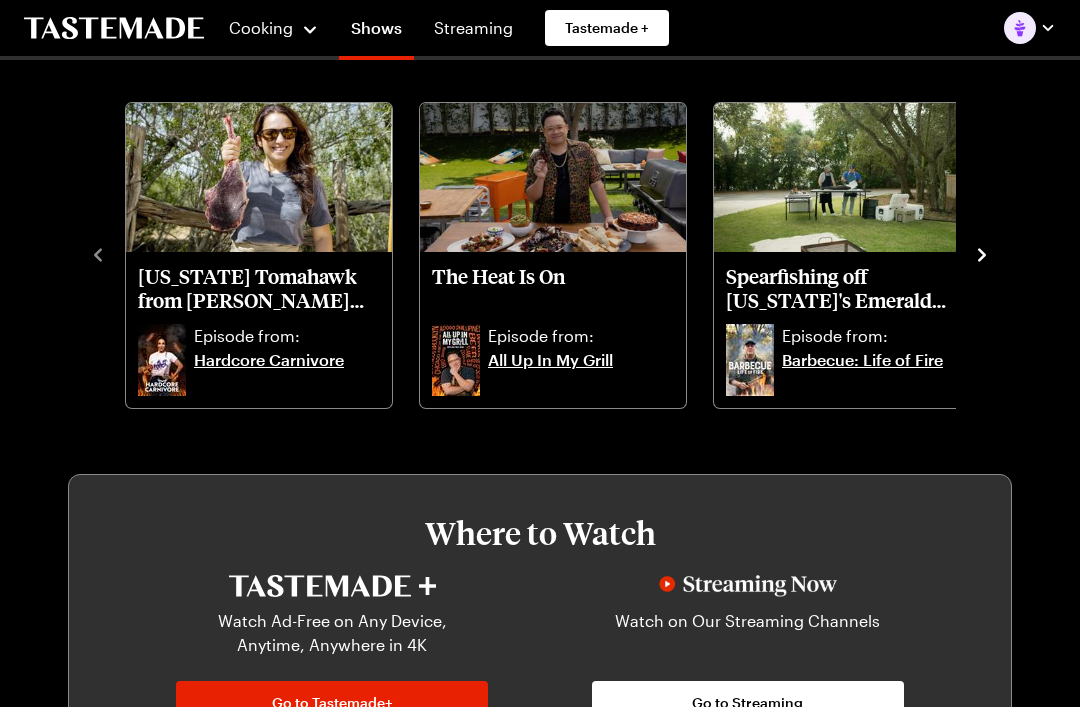 click on "The Heat Is On" at bounding box center (553, 292) 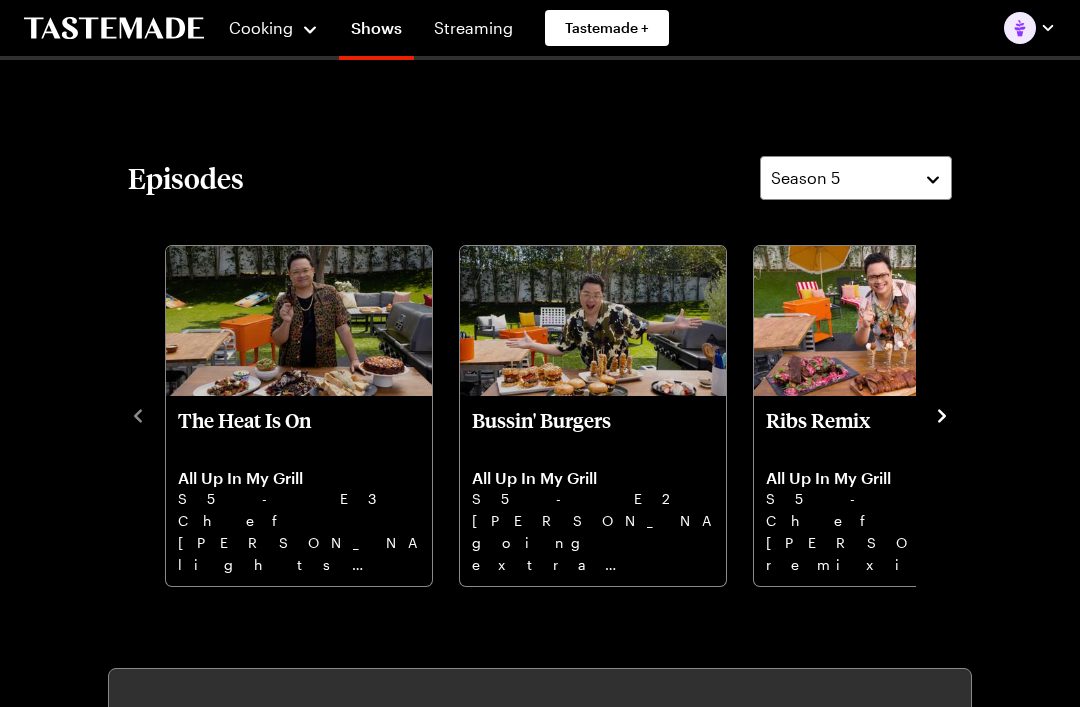 scroll, scrollTop: 392, scrollLeft: 0, axis: vertical 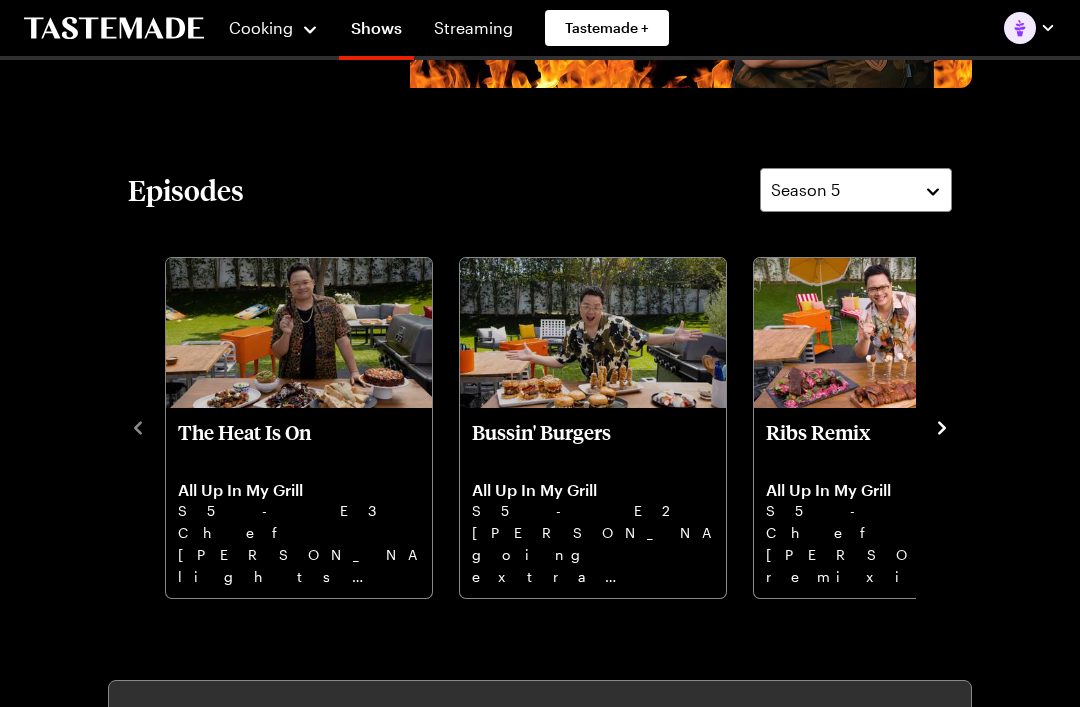 click on "All Up In My Grill" at bounding box center [593, 490] 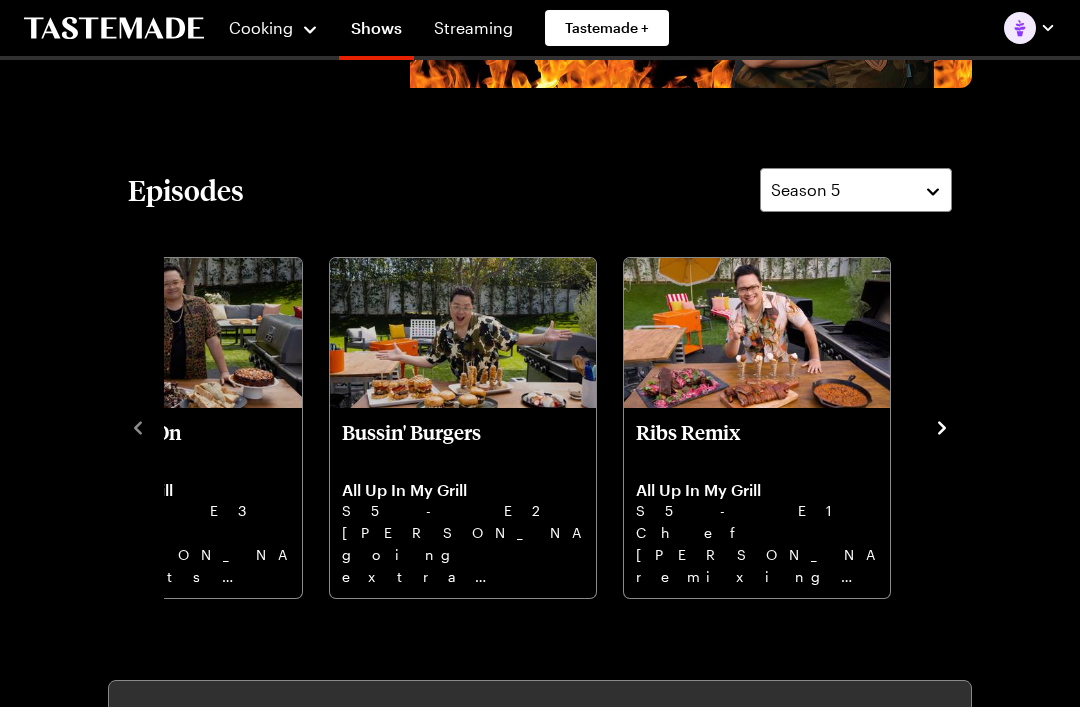 click 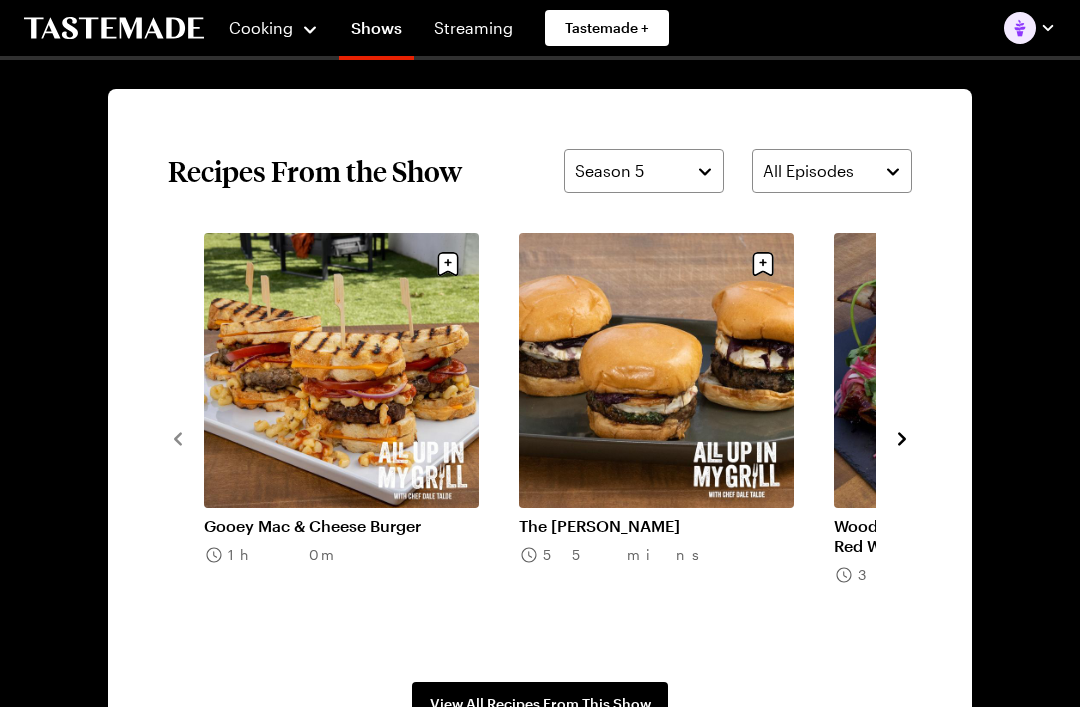 scroll, scrollTop: 1354, scrollLeft: 0, axis: vertical 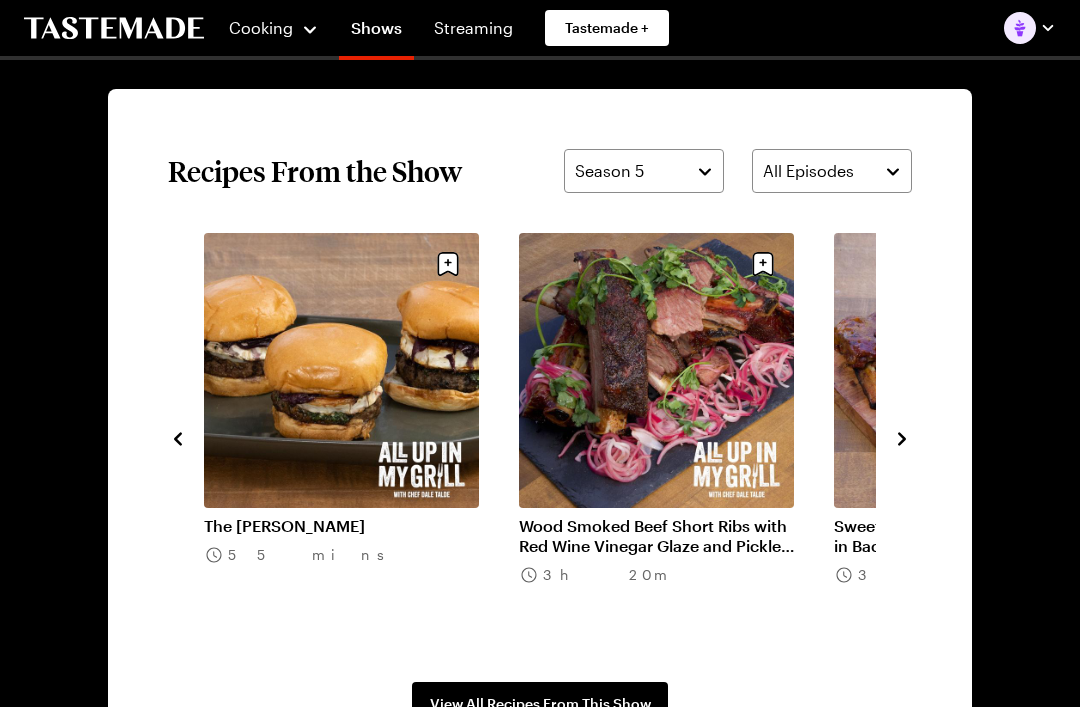 click at bounding box center (902, 437) 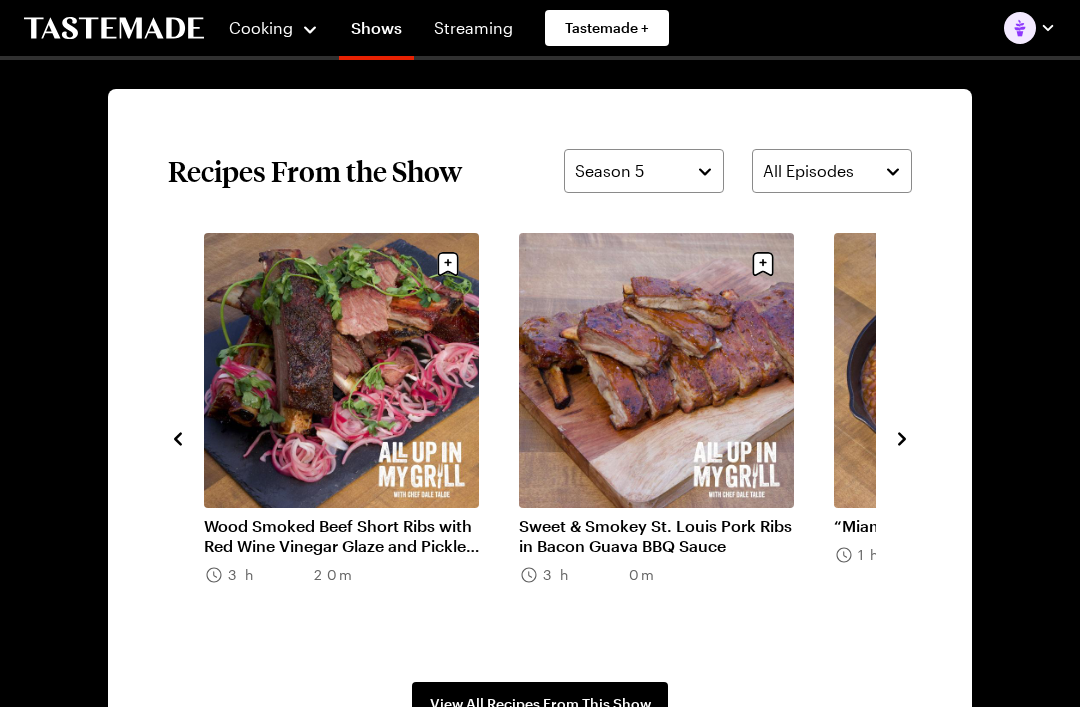 click 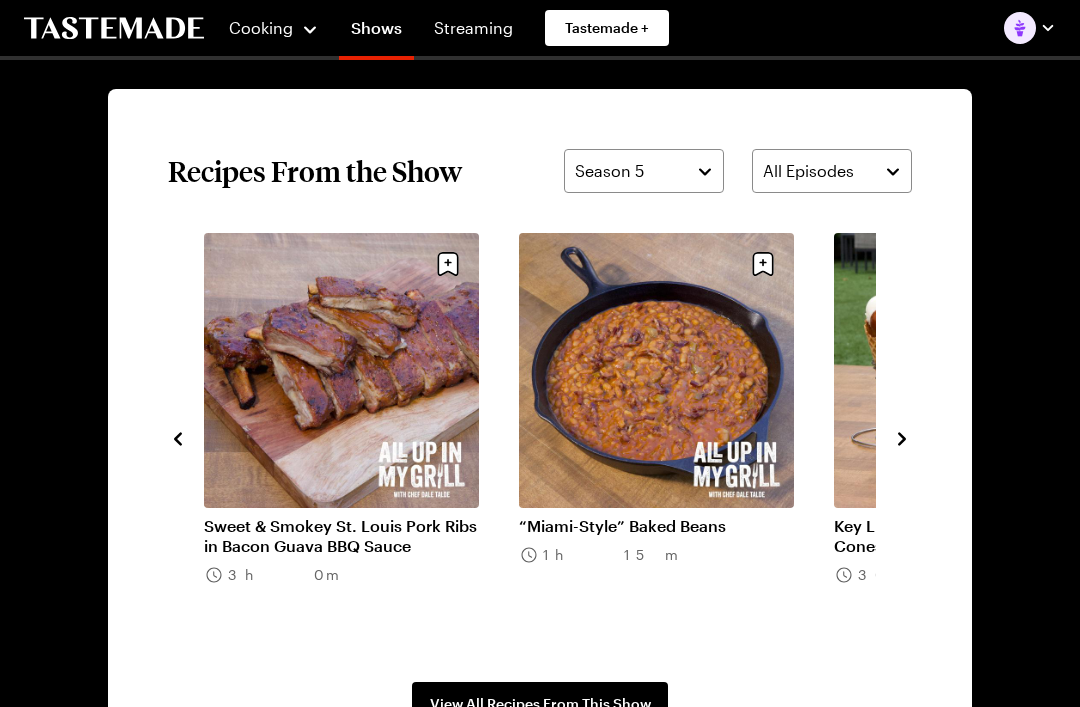 click 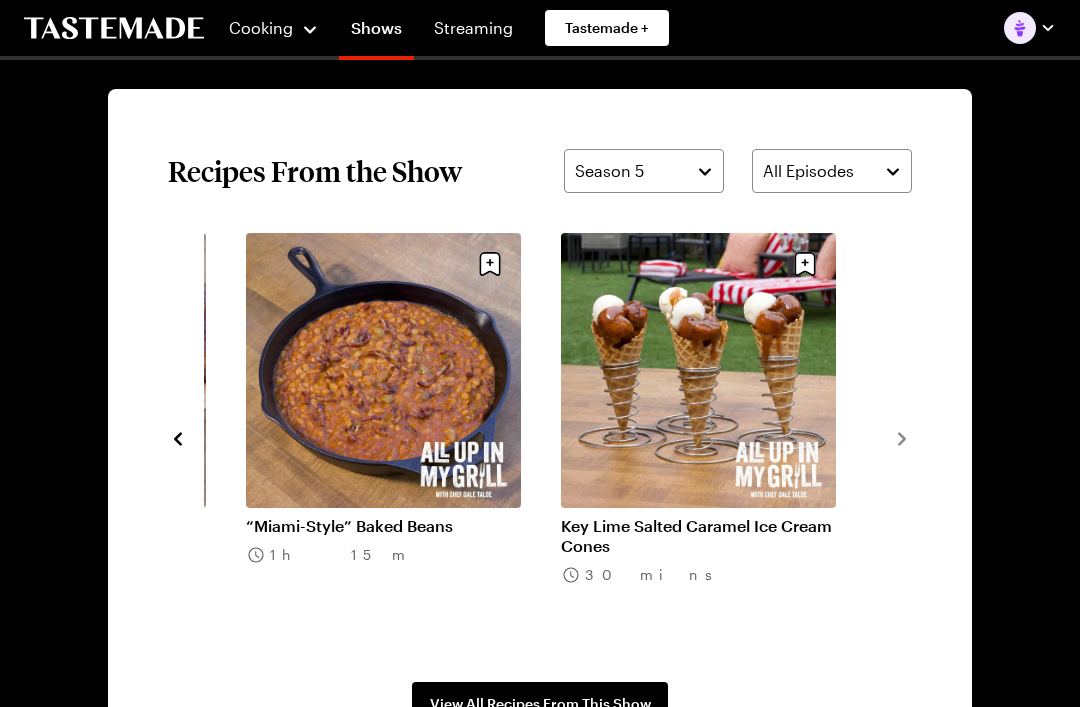 click on "Recipes From the Show Season 5 All Episodes Gooey Mac & Cheese Burger 1h 0m The Frenchy Burger 55 mins Wood Smoked Beef Short Ribs with Red Wine Vinegar Glaze and Pickled Onions 3h 20m Sweet & Smokey St. Louis Pork Ribs in Bacon Guava BBQ Sauce 3h 0m “Miami-Style” Baked Beans 1h 15m Key Lime Salted Caramel Ice Cream Cones 30 mins View All Recipes From This Show" at bounding box center [540, 437] 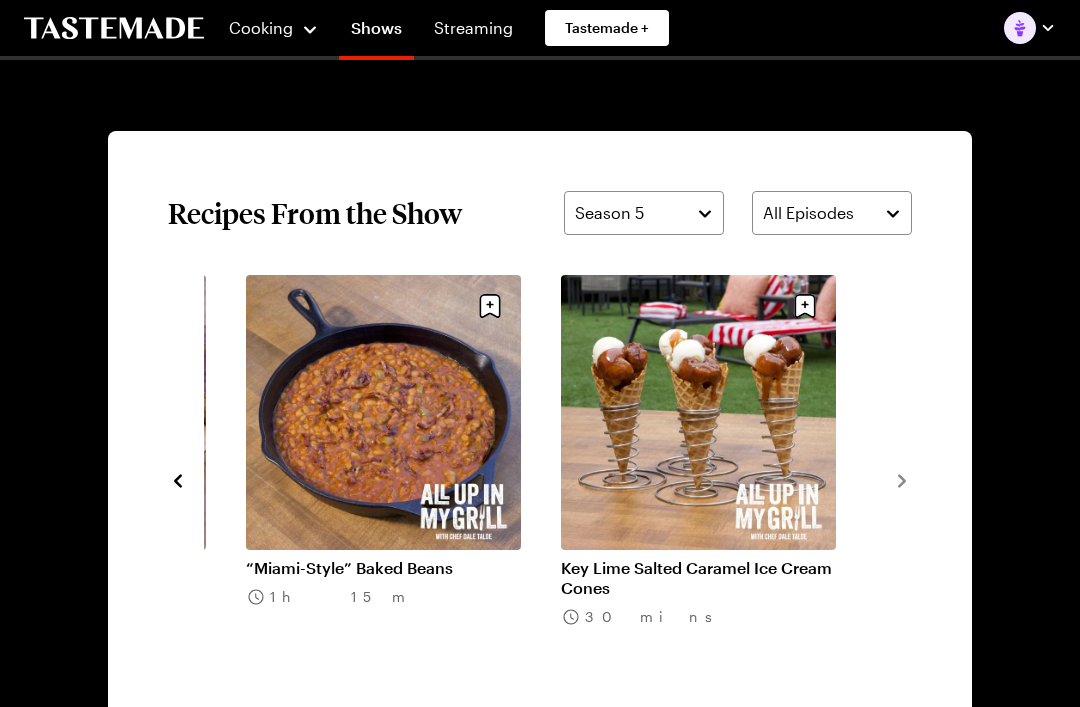 scroll, scrollTop: 1313, scrollLeft: 0, axis: vertical 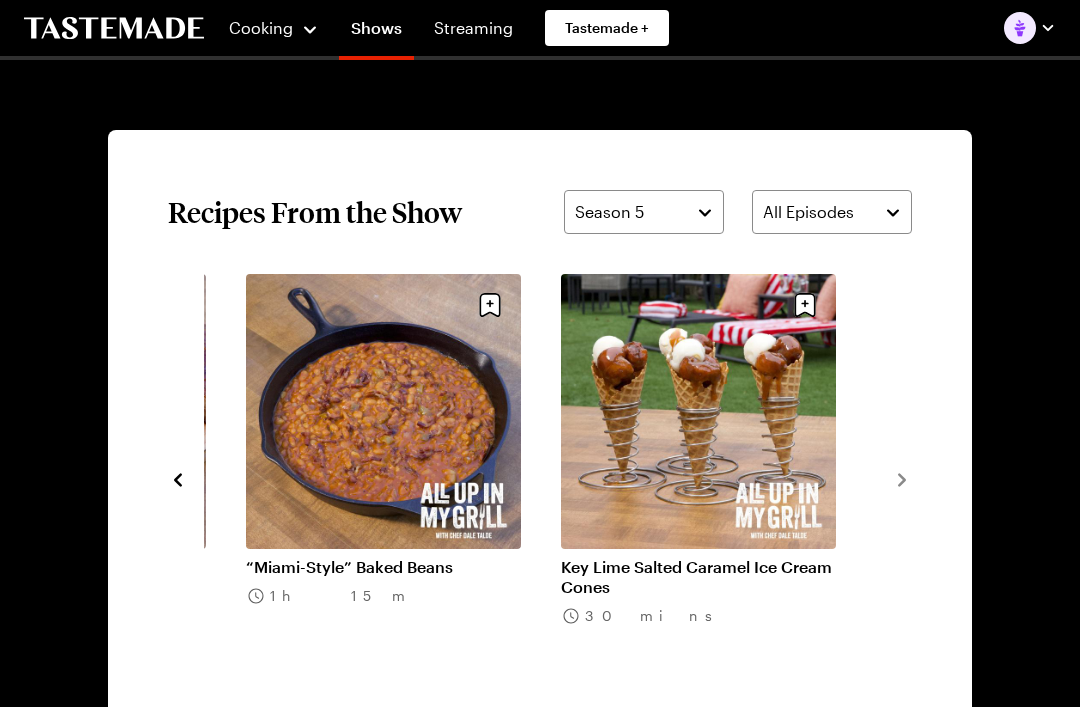 click on "View All Recipes From This Show" at bounding box center [540, 746] 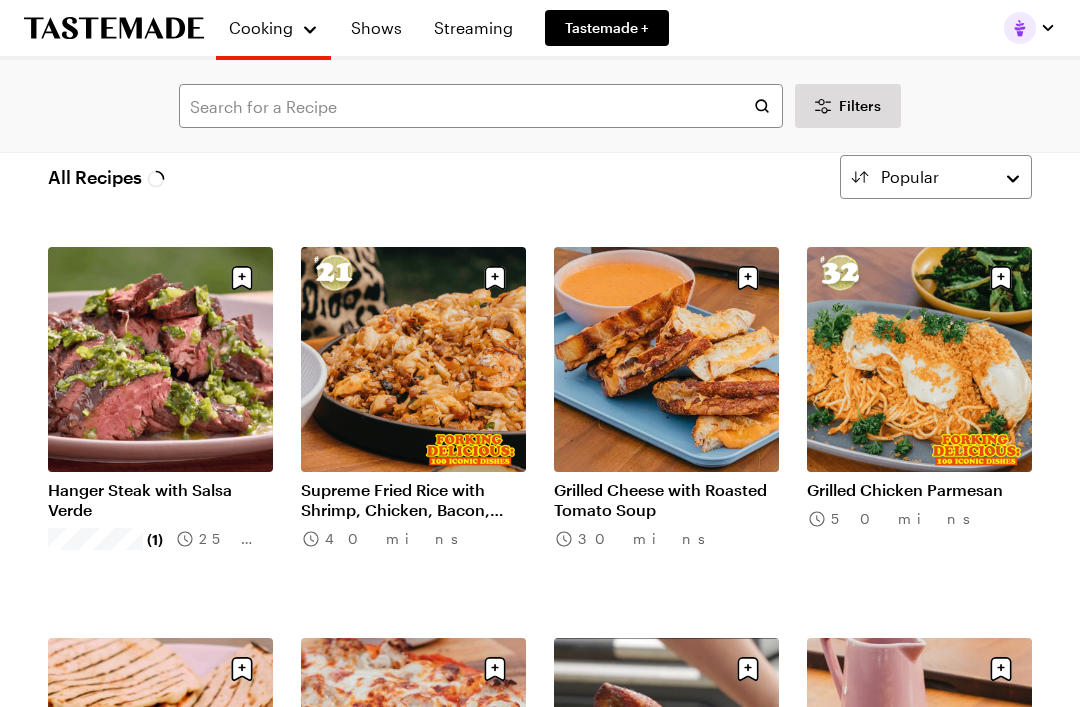 scroll, scrollTop: 245, scrollLeft: 0, axis: vertical 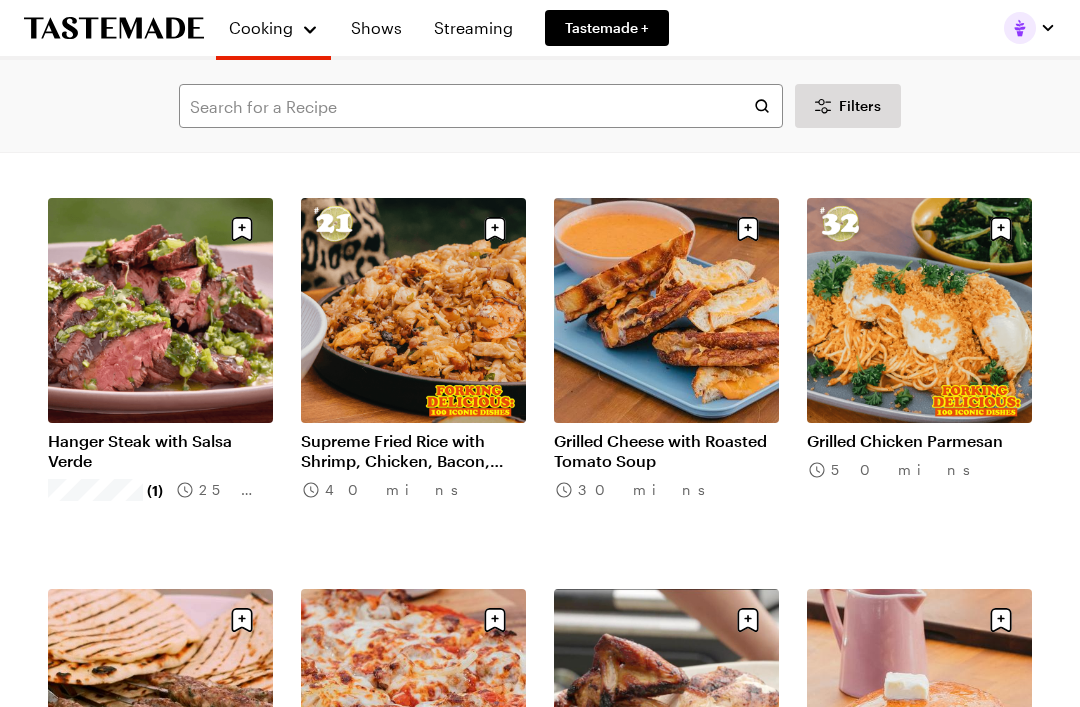 click on "Hanger Steak with Salsa Verde" at bounding box center [160, 451] 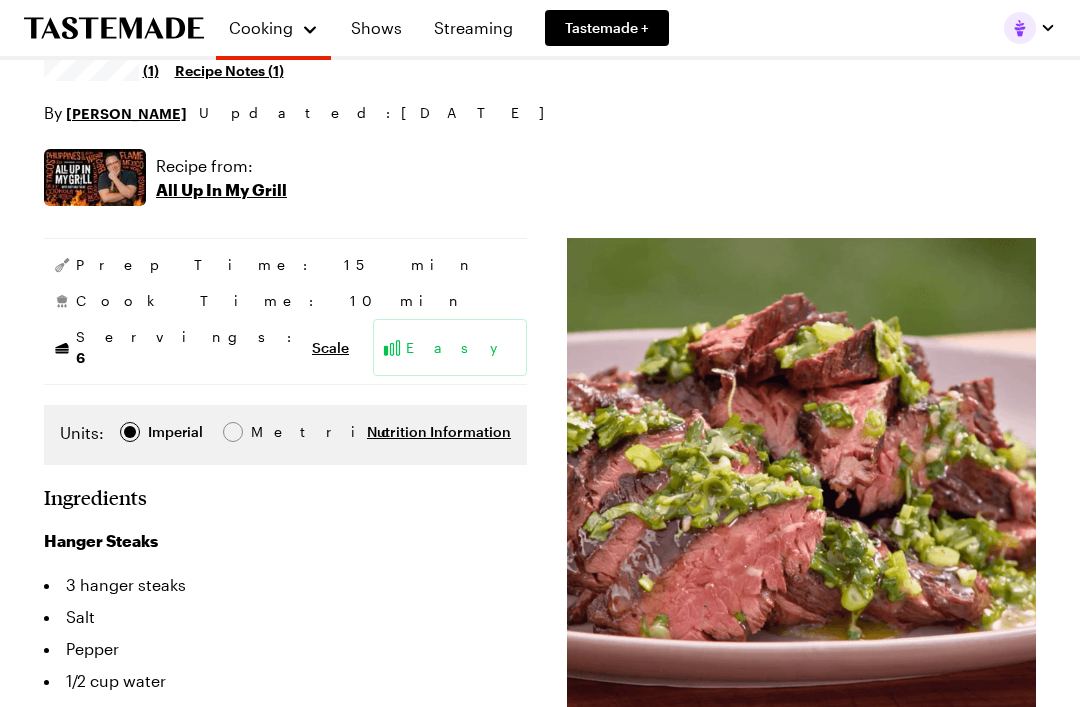 click at bounding box center (540, 353) 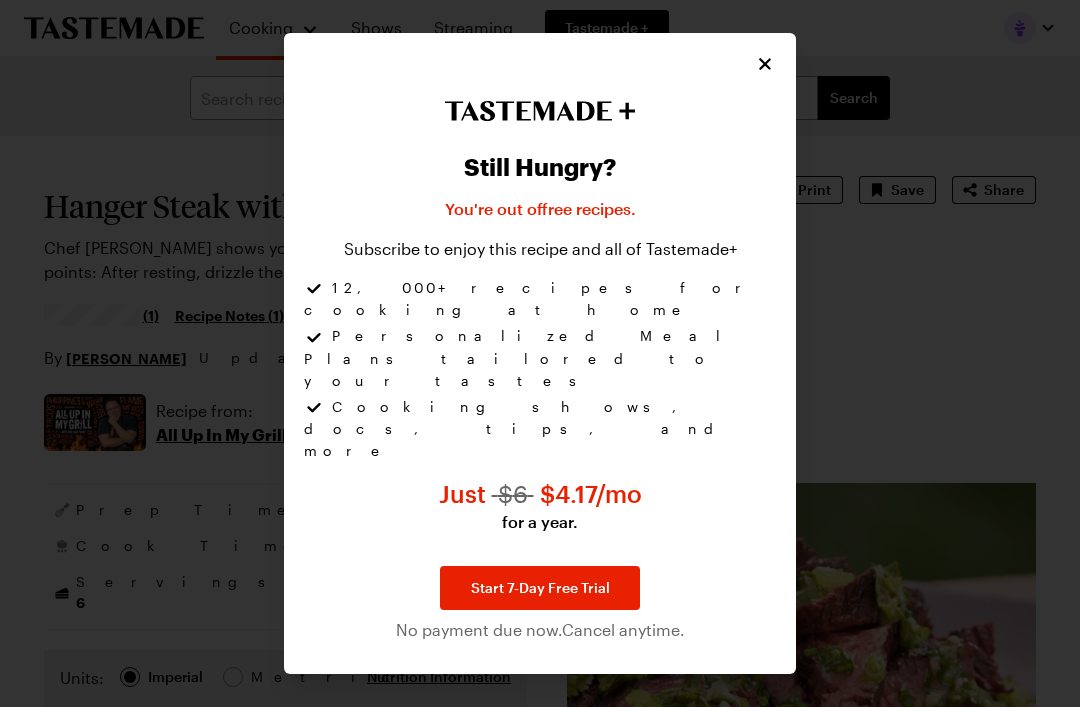 type on "x" 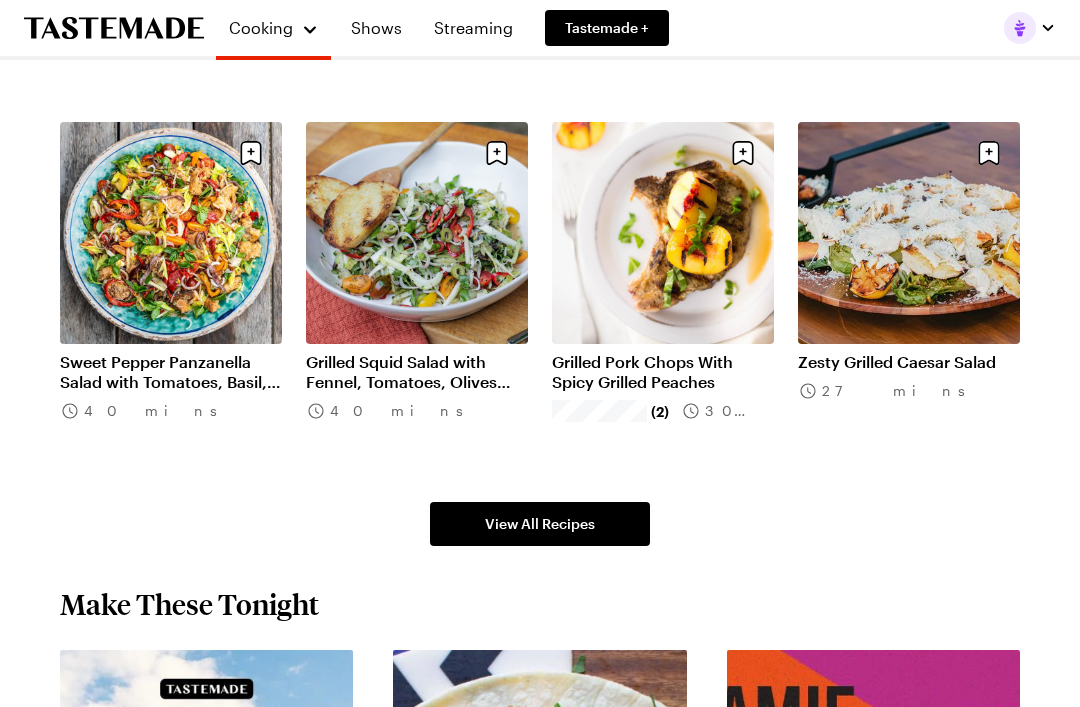 scroll, scrollTop: 955, scrollLeft: 0, axis: vertical 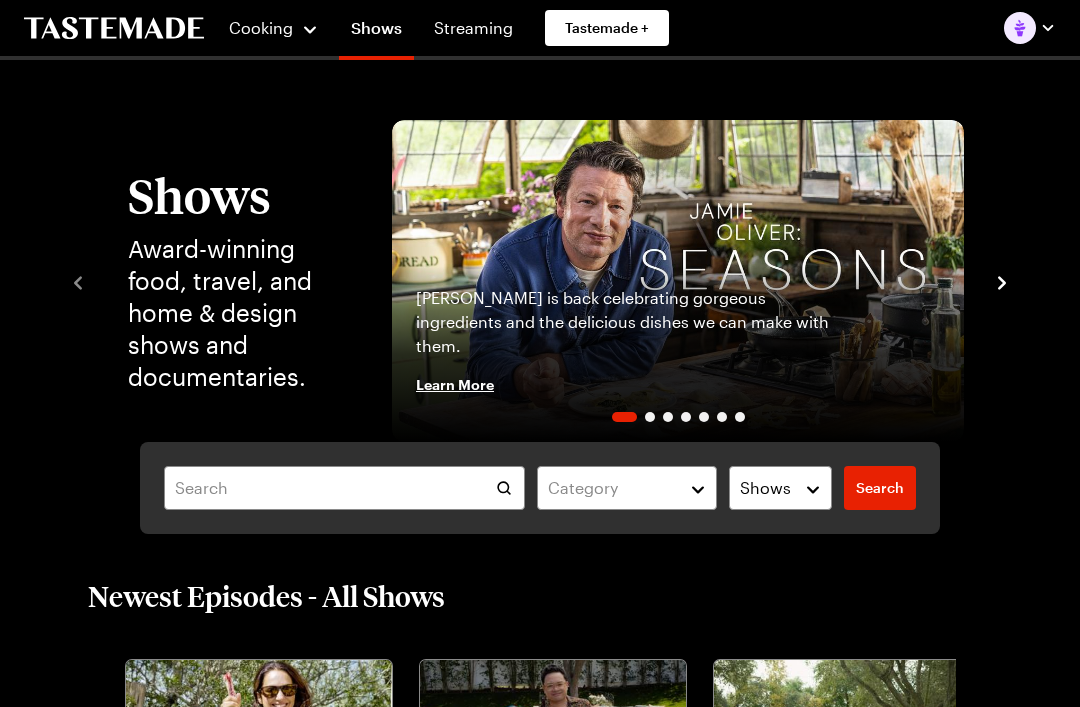 click on "Cooking Shows Streaming Tastemade + Category Shows Search Search Shows Award-winning food, travel, and home & design shows and documentaries. Category Shows Search Search Learn More Shows Award-winning food, travel, and home & design shows and documentaries. [PERSON_NAME] is back celebrating gorgeous ingredients and the delicious dishes we can make with them. Learn More Whether you’re a pro or just starting out, [PERSON_NAME] wants to arm you with the recipes to succeed in the kitchen. Learn More Tastemade's panel of comedians and food icons judge and debate [DATE] top 100 iconic dishes as voted by YOU. Learn More An enchanting, fantasy-filled property series where [PERSON_NAME] around incredible homes around the world. Learn More Chef [PERSON_NAME] demystifies sourcing wild game and cooking gourmet food over an open fire. Learn More Step into [PERSON_NAME] kitchen to discover vibrant, approachable dishes paired with her signature wit. Learn More Learn More Newest Episodes - All Shows Episode from: The Heat Is On" at bounding box center [540, 1591] 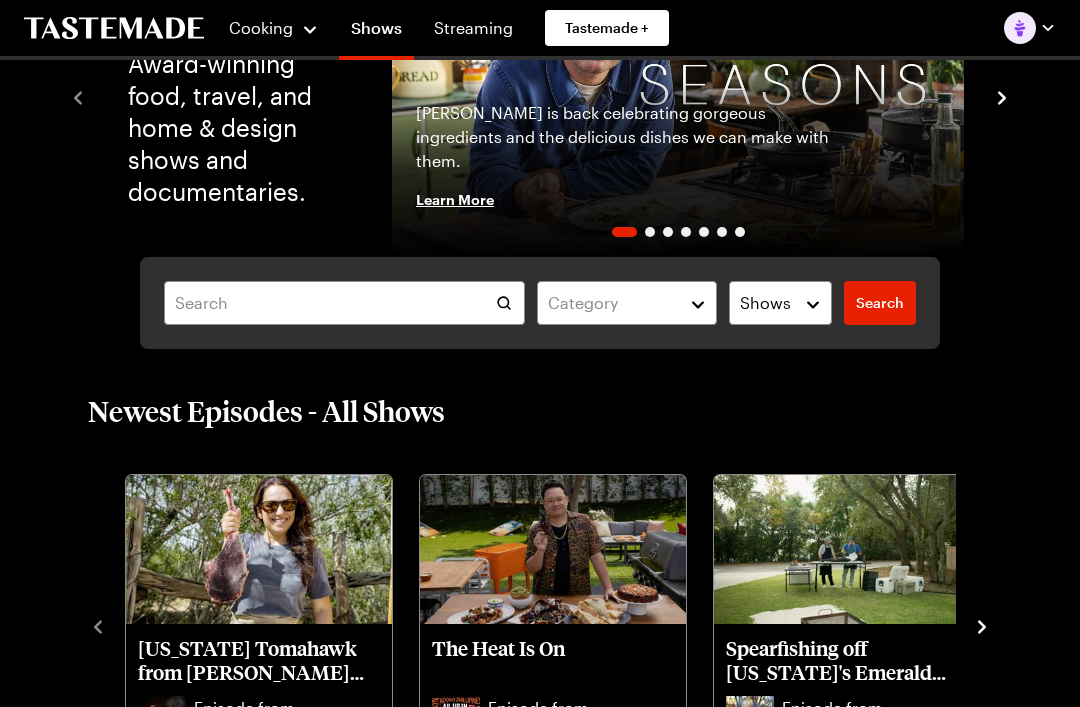 scroll, scrollTop: 185, scrollLeft: 0, axis: vertical 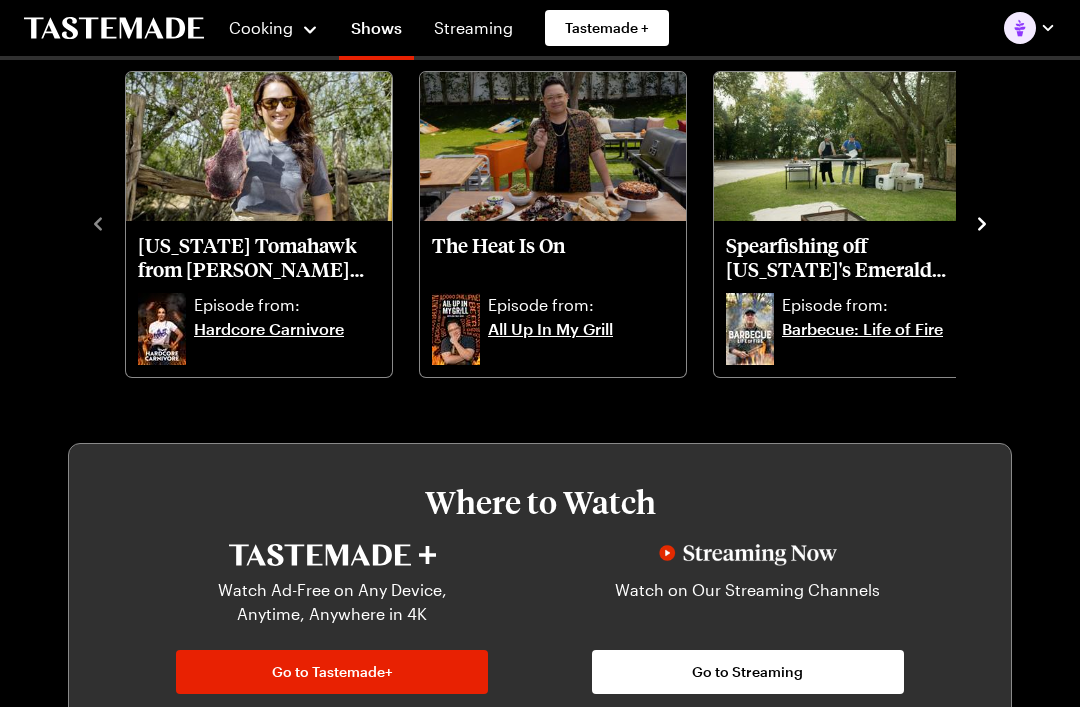 click on "All Up In My Grill" at bounding box center (581, 341) 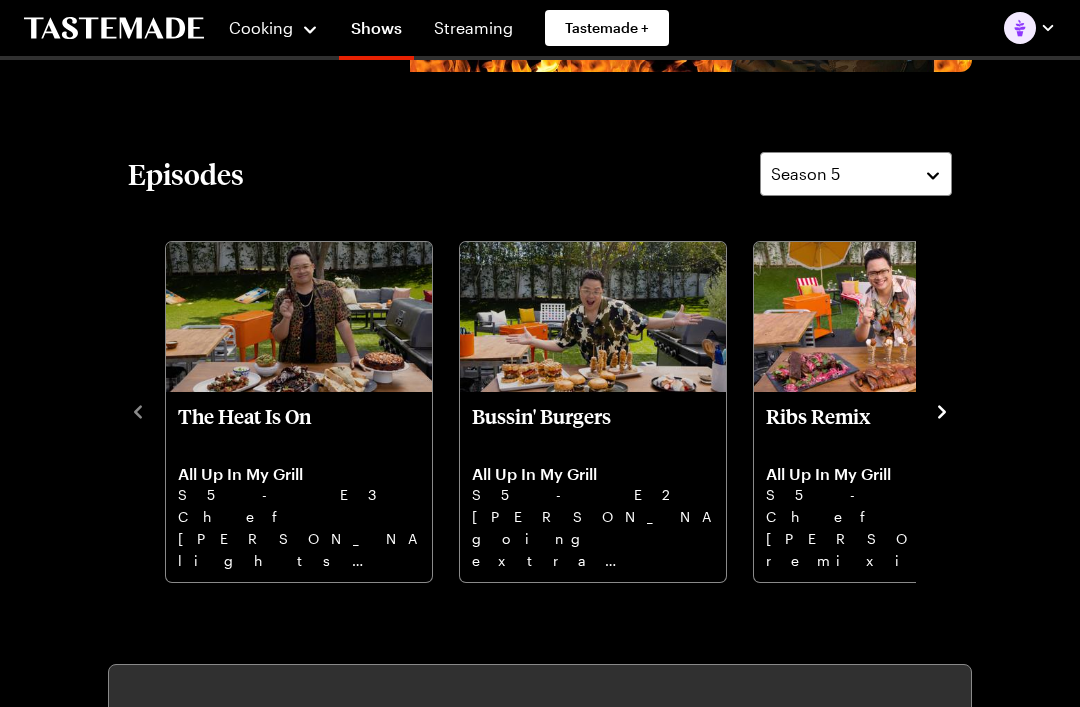 scroll, scrollTop: 406, scrollLeft: 0, axis: vertical 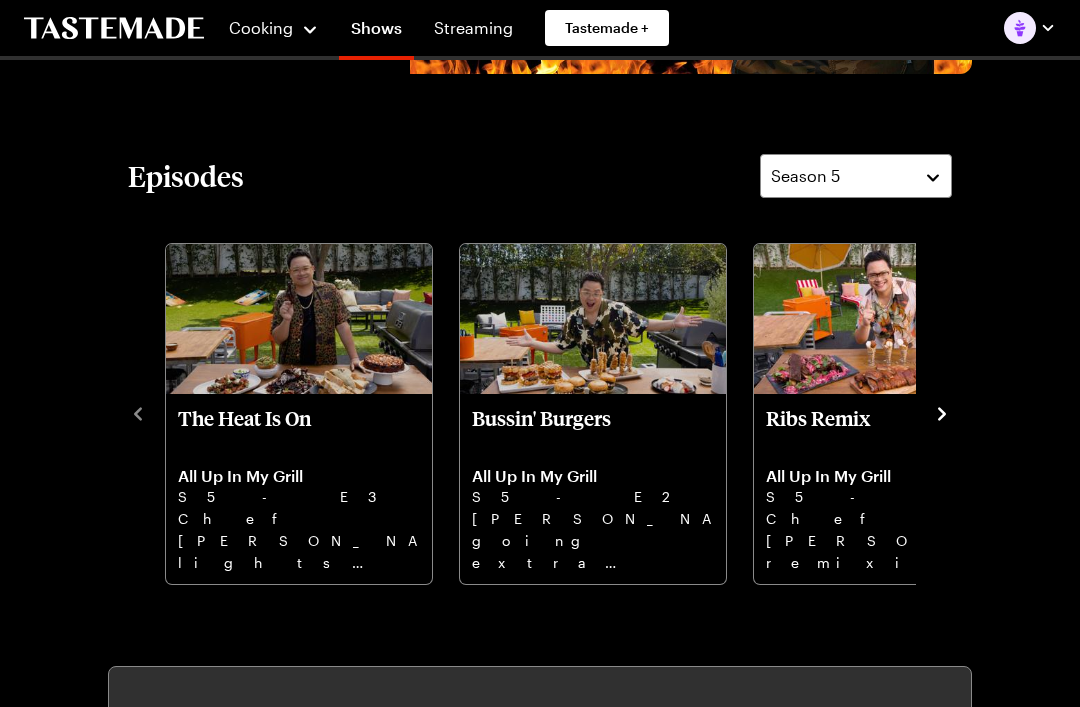 click on "Bussin' Burgers" at bounding box center [593, 430] 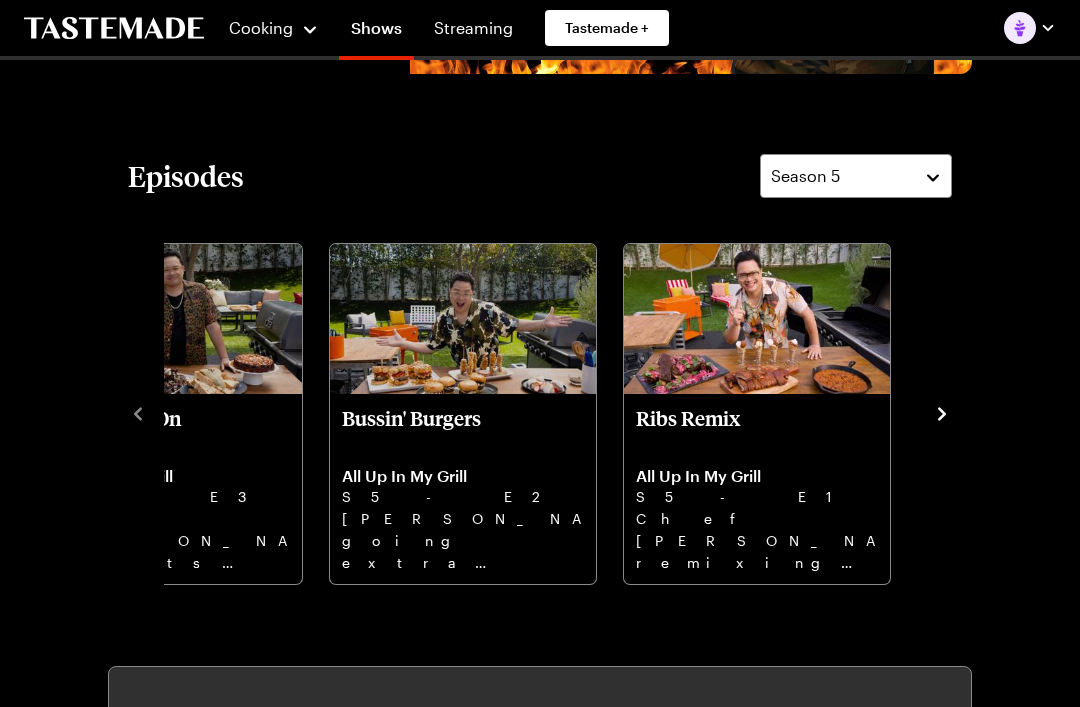 click 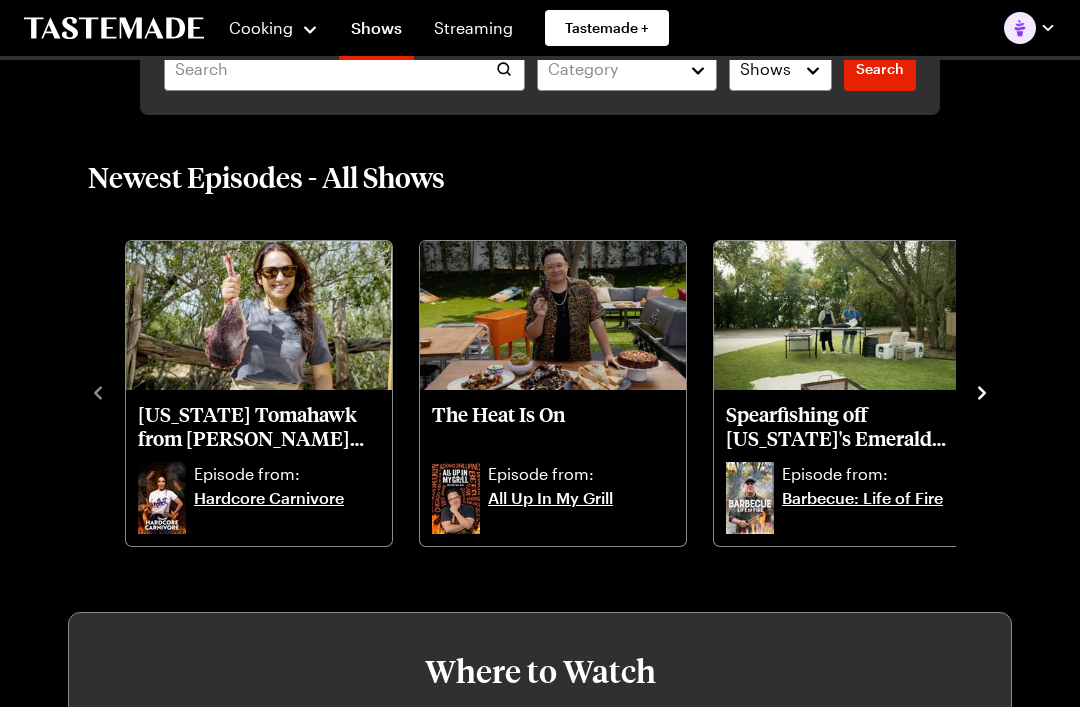 scroll, scrollTop: 419, scrollLeft: 0, axis: vertical 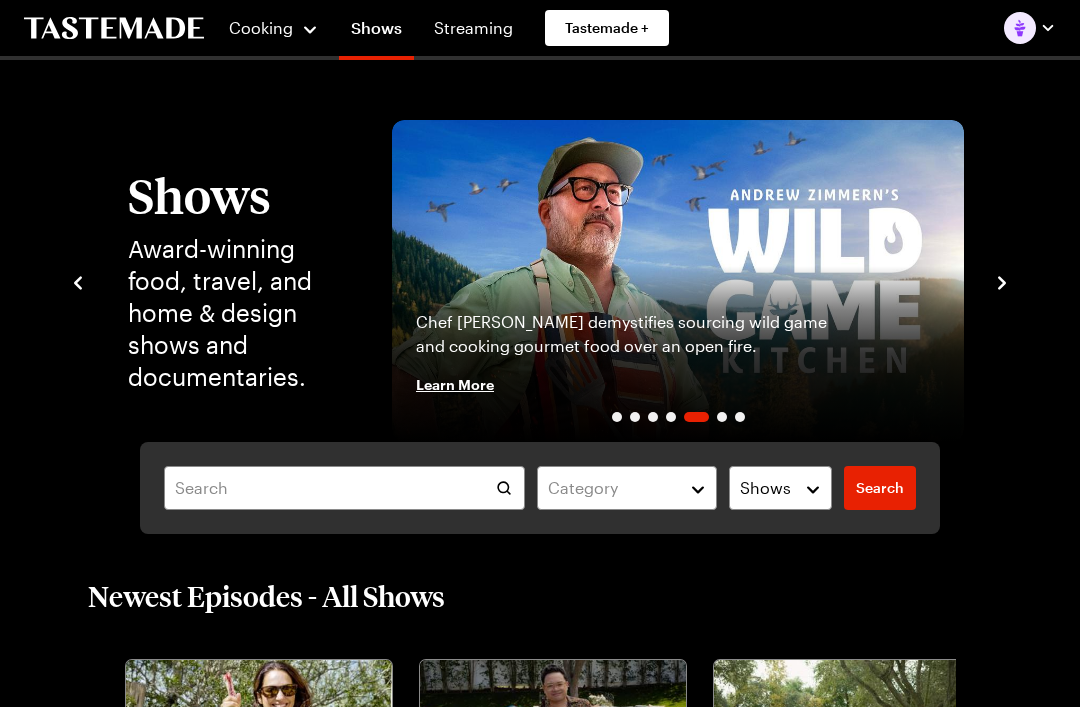 click on "Shows" at bounding box center [376, 32] 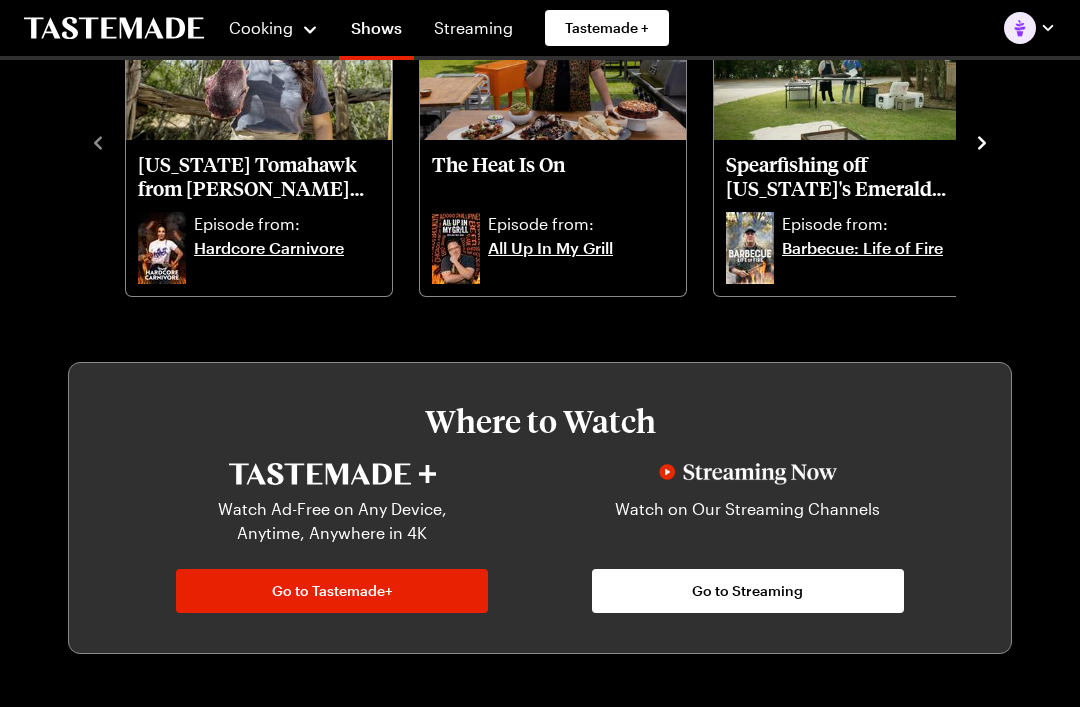 scroll, scrollTop: 669, scrollLeft: 0, axis: vertical 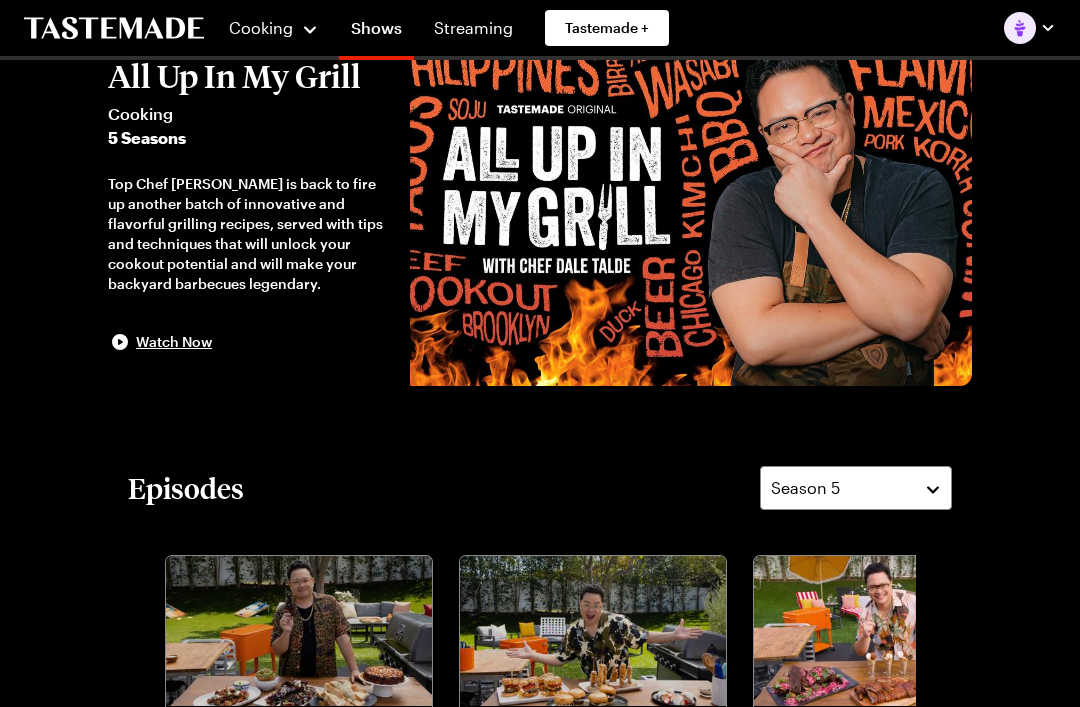 click on "Episodes Season 5 The Heat Is On All Up In My Grill S5 - E3 Chef Dale lights it up—fiery wings, chili steak, smoky toast, and spicy pineapple skillet cake. Bussin' Burgers All Up In My Grill S5 - E2 Dale’s going extra with mac & cheese burgers, truffle fries, and ice cream sandwiches. Ribs Remix All Up In My Grill S5 - E1 Chef Dale’s remixing ribs, Miami-style BBQ, spicy beans, and sweet key lime cones - time to feast!" at bounding box center (540, 682) 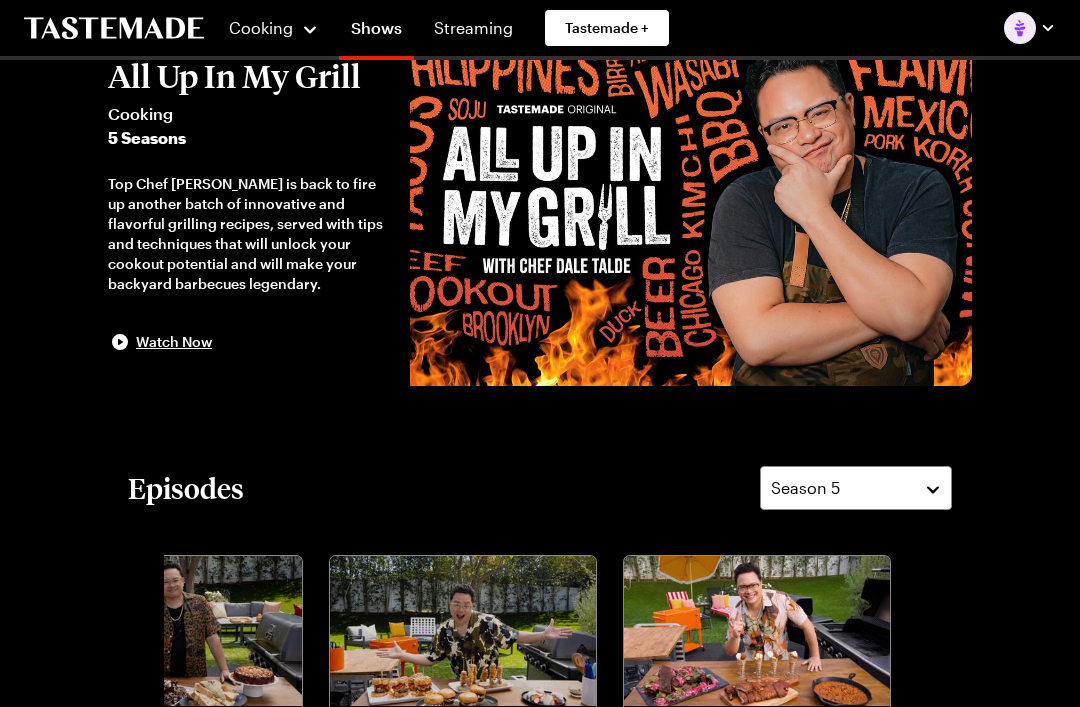 click at bounding box center [942, 724] 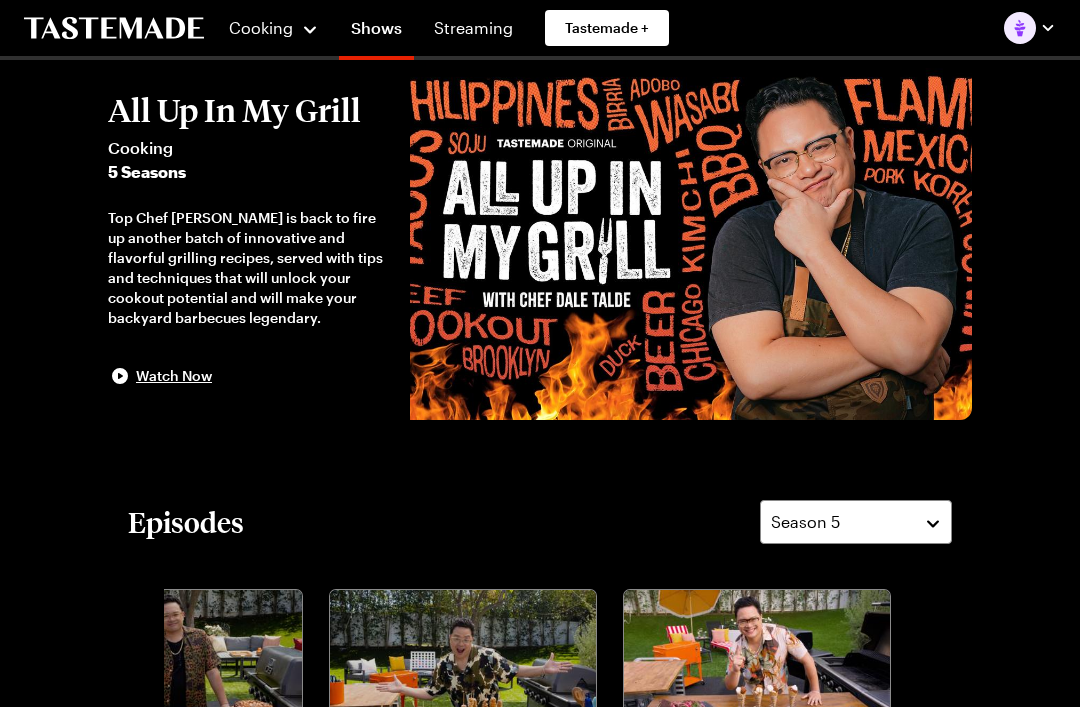 scroll, scrollTop: 0, scrollLeft: 0, axis: both 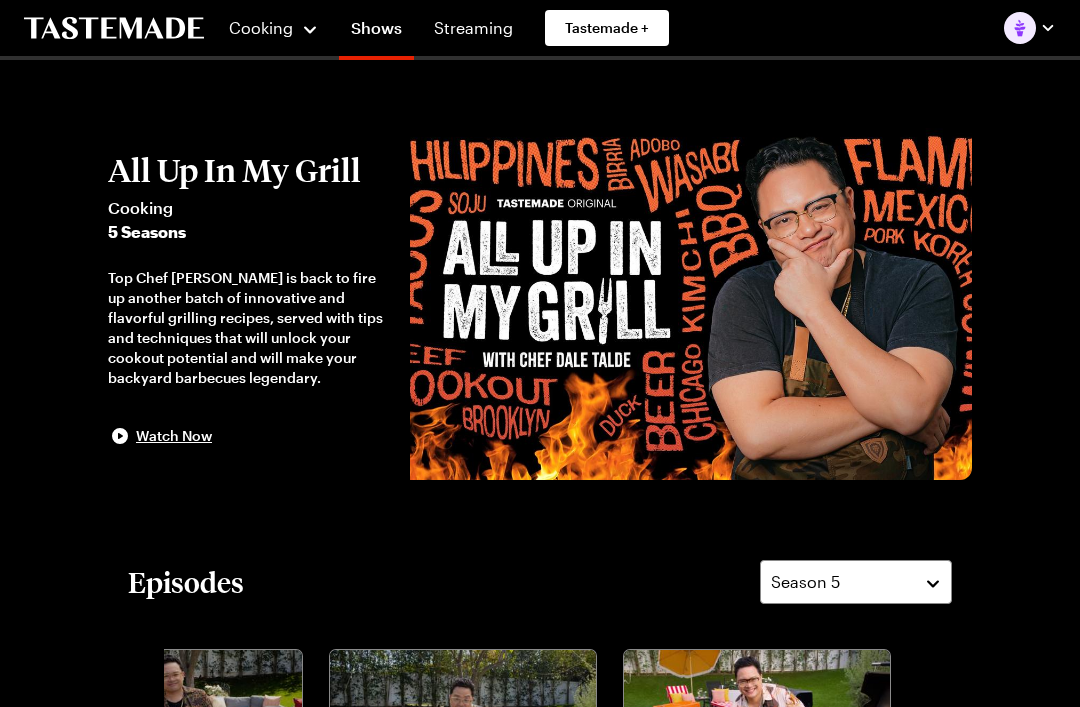 click on "Top Chef alum Dale Talde is back to fire up another batch of innovative and flavorful grilling recipes, served with tips and techniques that will unlock your cookout potential and will make your backyard barbecues legendary." at bounding box center (249, 328) 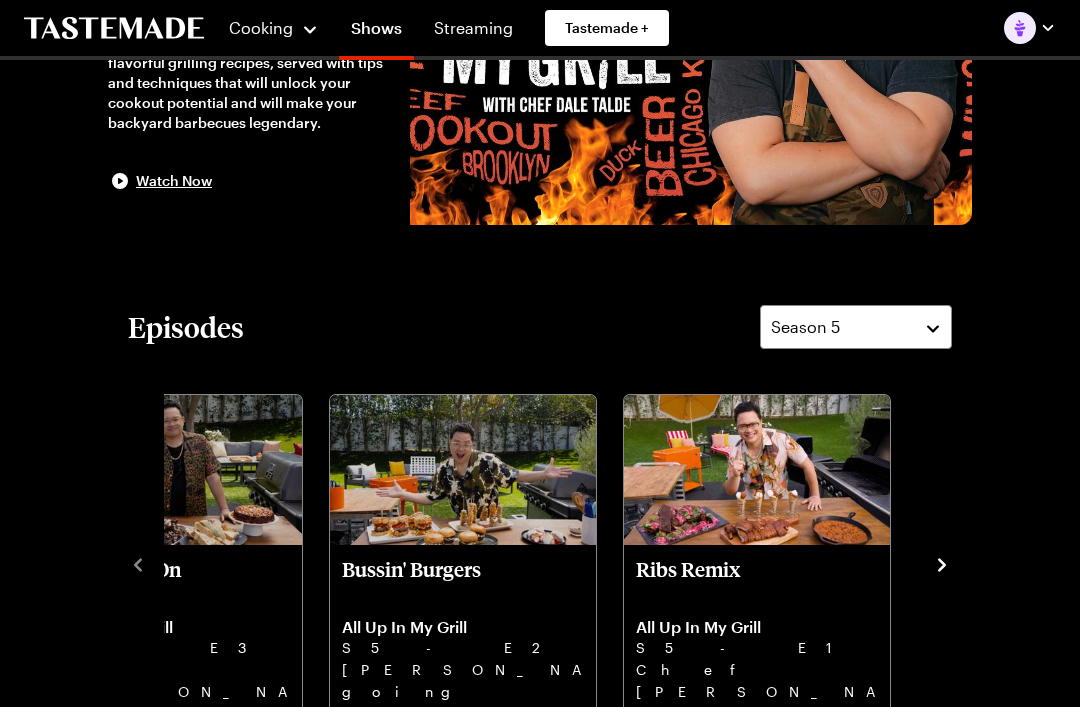 scroll, scrollTop: 250, scrollLeft: 0, axis: vertical 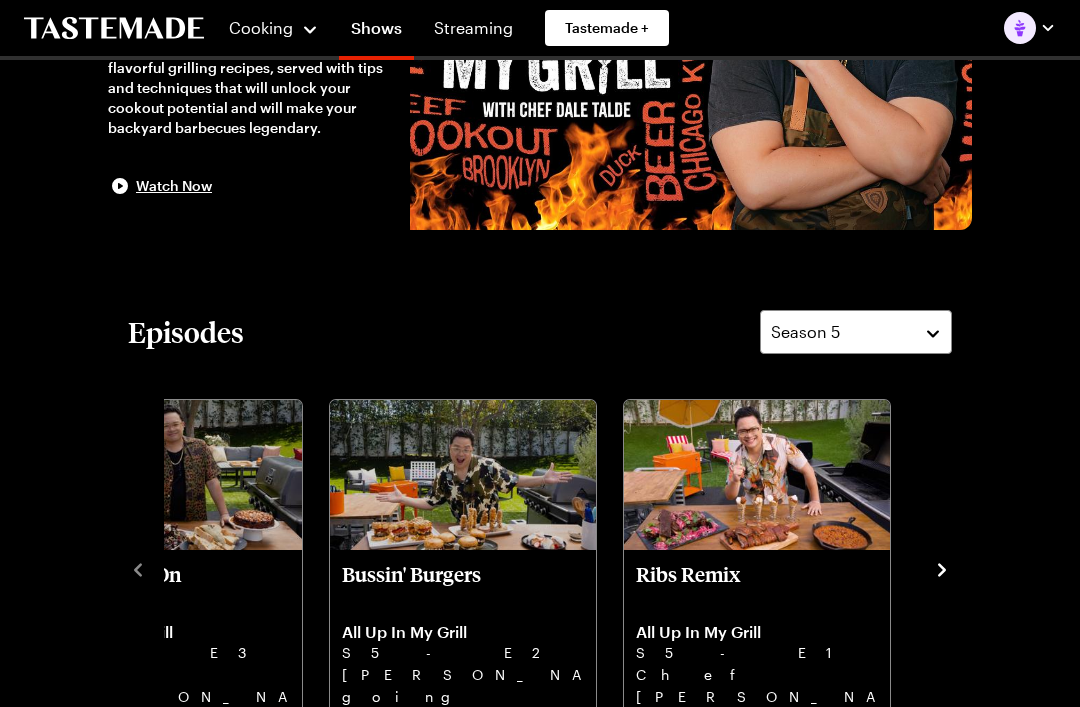 click on "Shows" at bounding box center [376, 32] 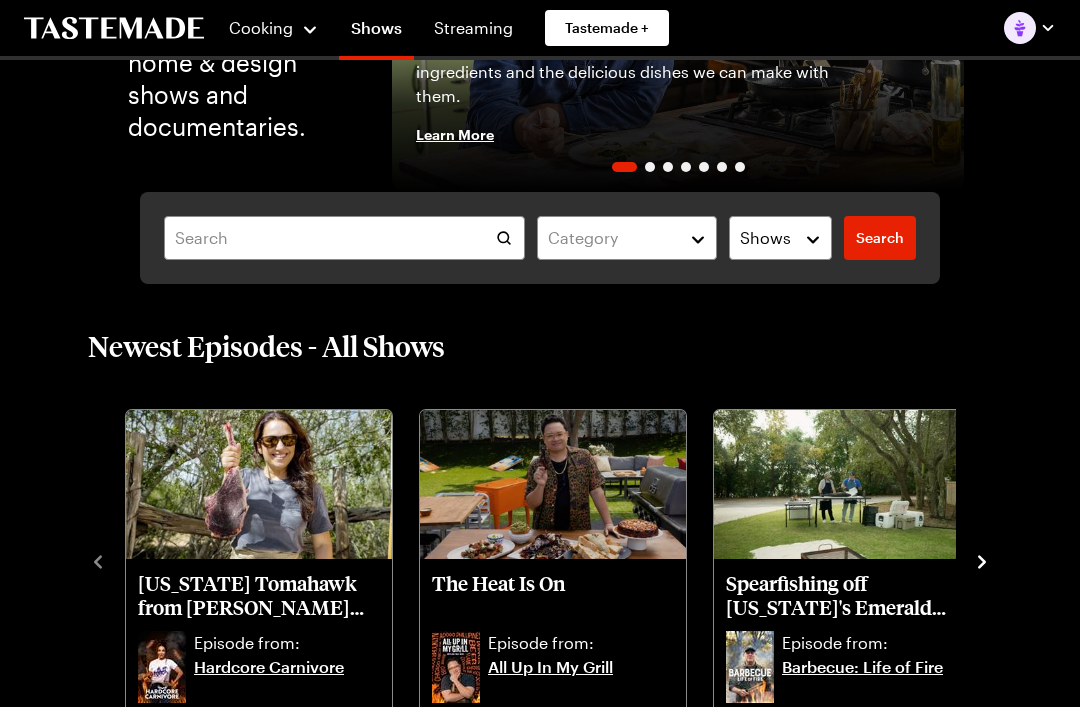 scroll, scrollTop: 0, scrollLeft: 0, axis: both 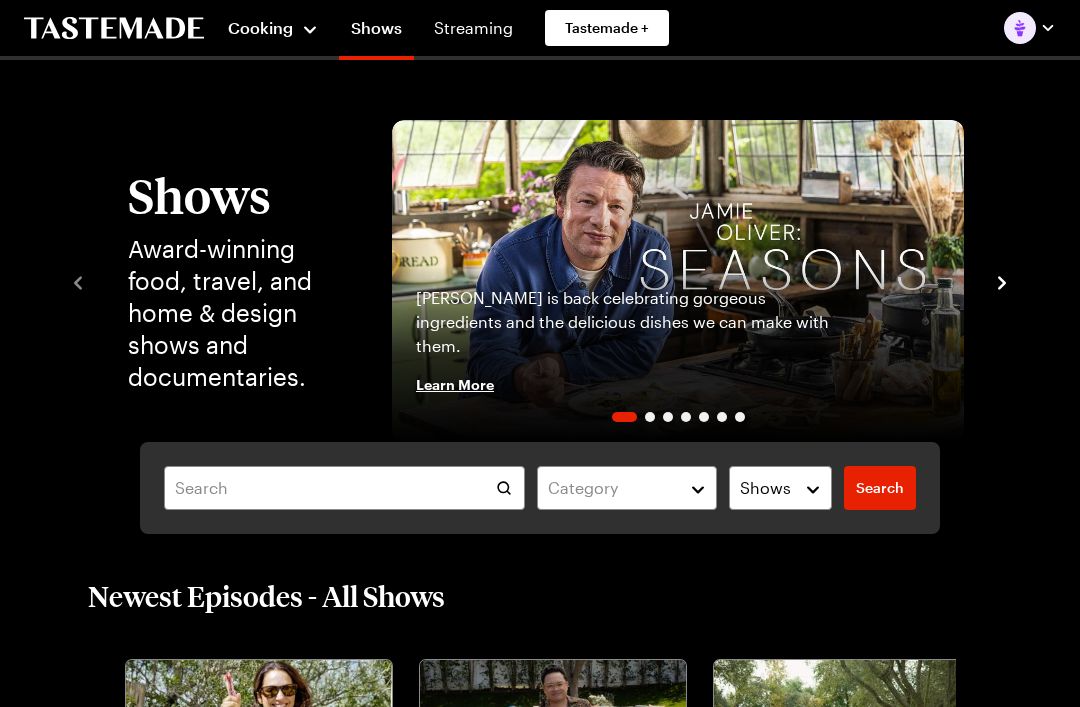 click on "Cooking" at bounding box center [260, 27] 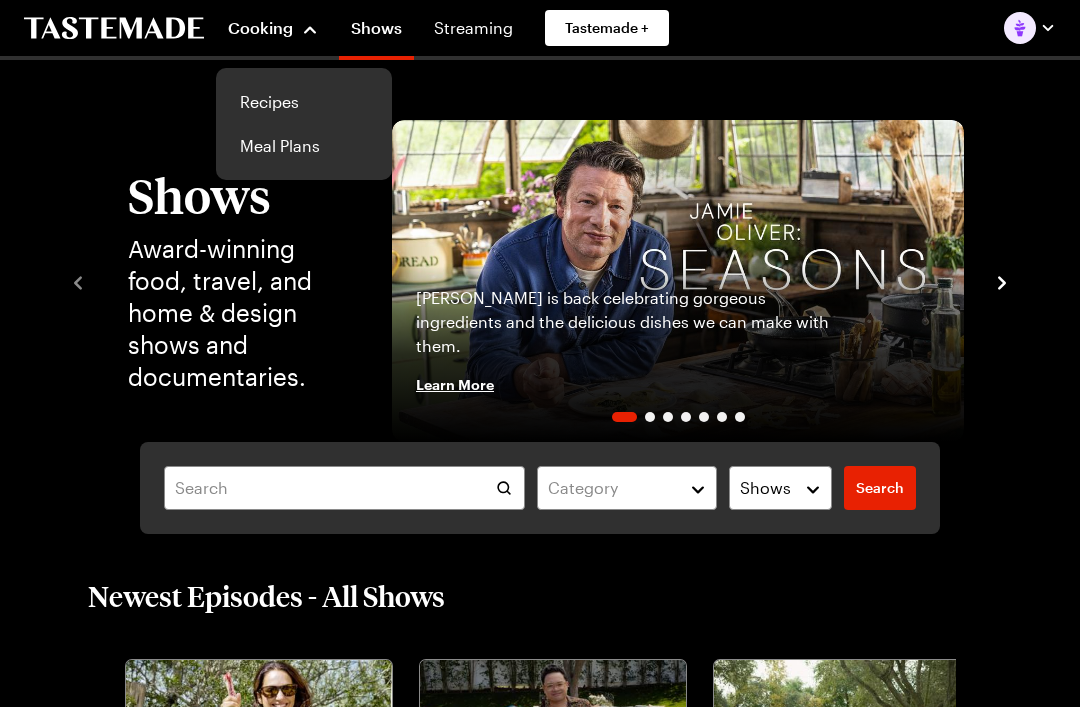 click on "Recipes" at bounding box center (304, 102) 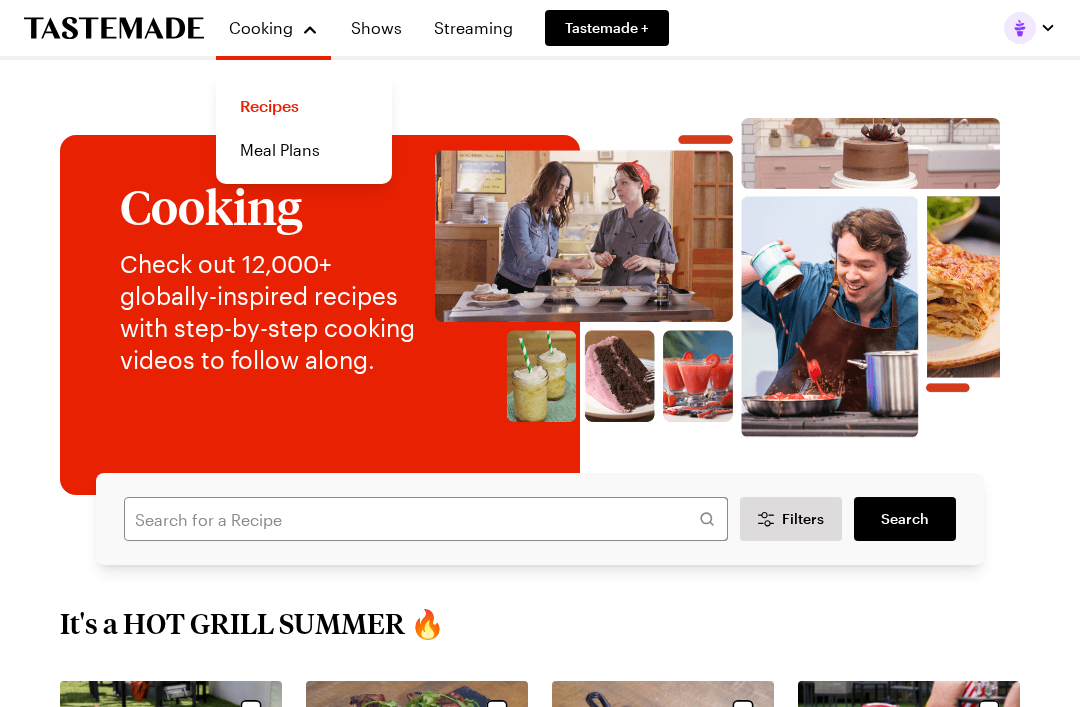 scroll, scrollTop: 0, scrollLeft: 0, axis: both 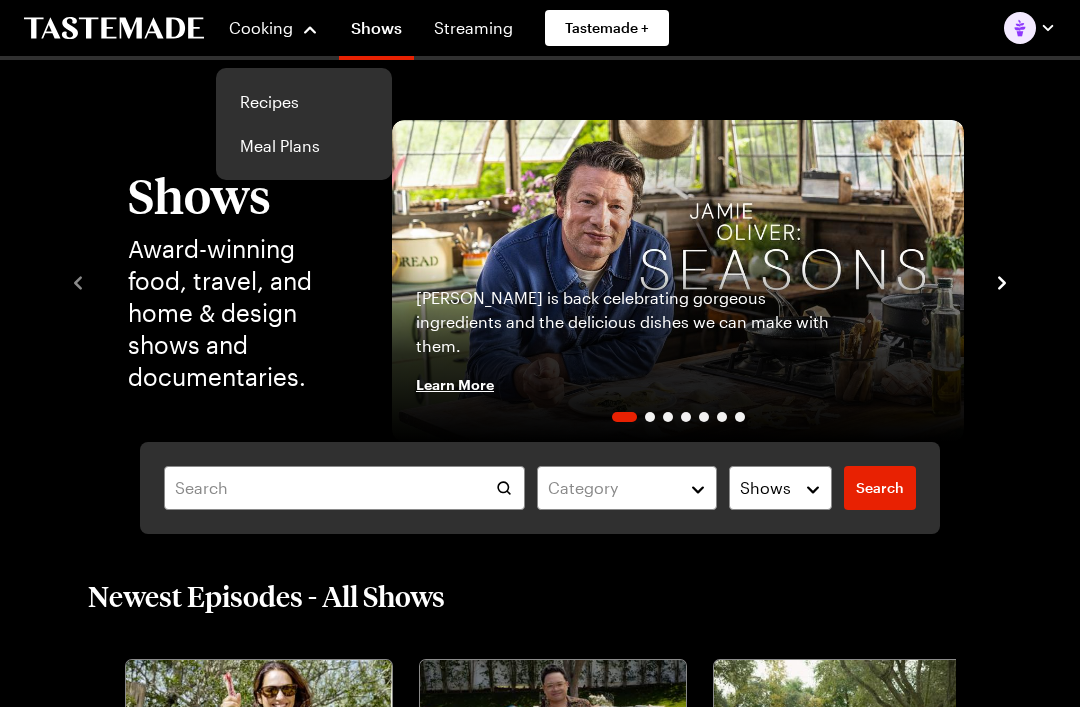 click on "Recipes" at bounding box center (304, 102) 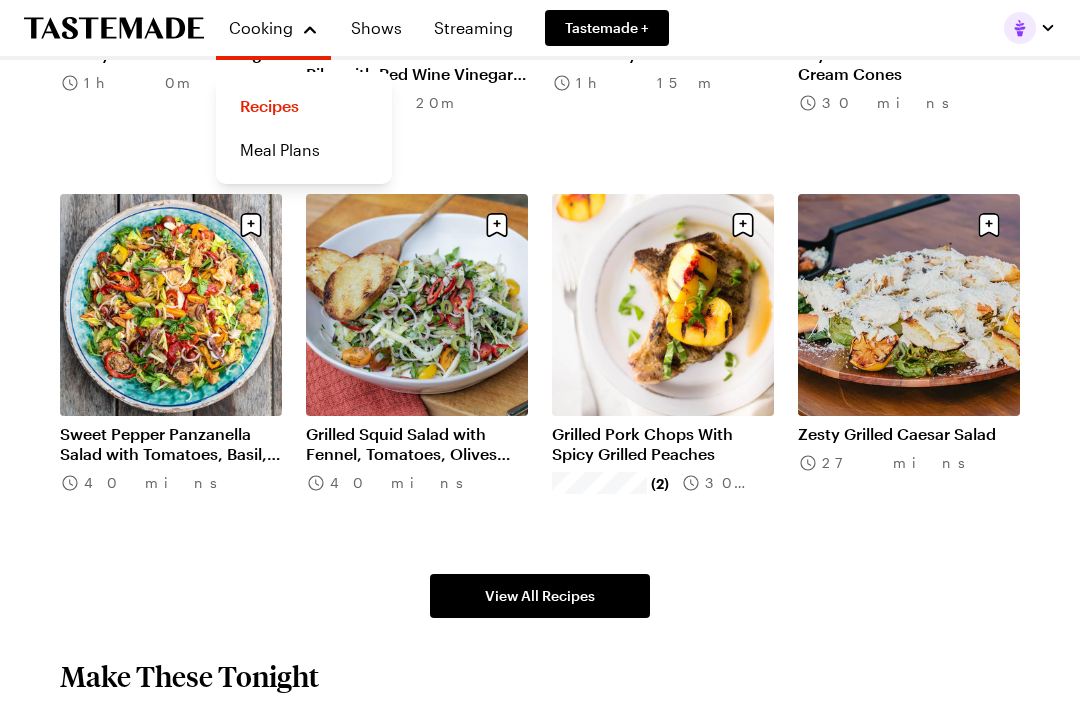 scroll, scrollTop: 883, scrollLeft: 0, axis: vertical 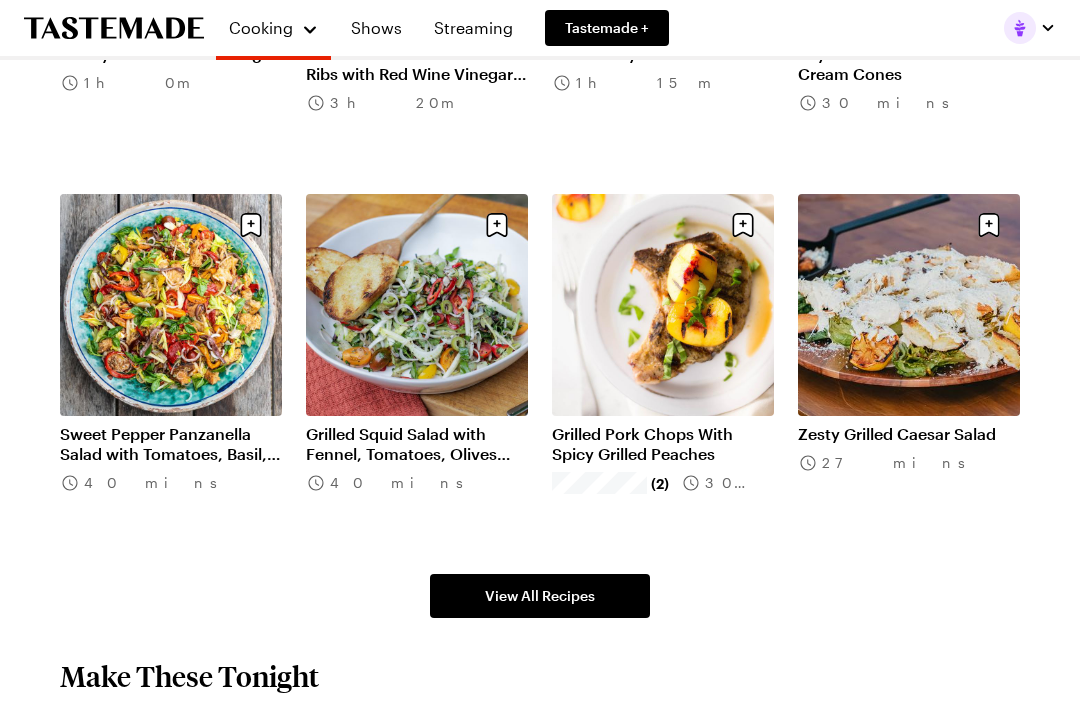 click on "View All Recipes" at bounding box center [540, 596] 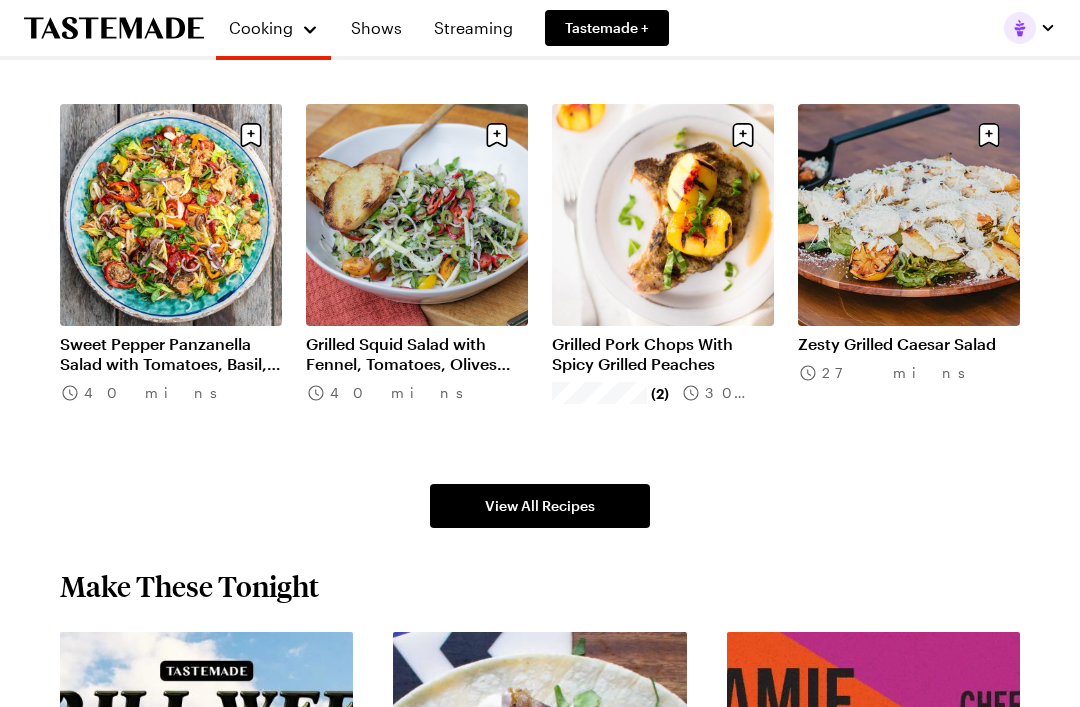 scroll, scrollTop: 978, scrollLeft: 0, axis: vertical 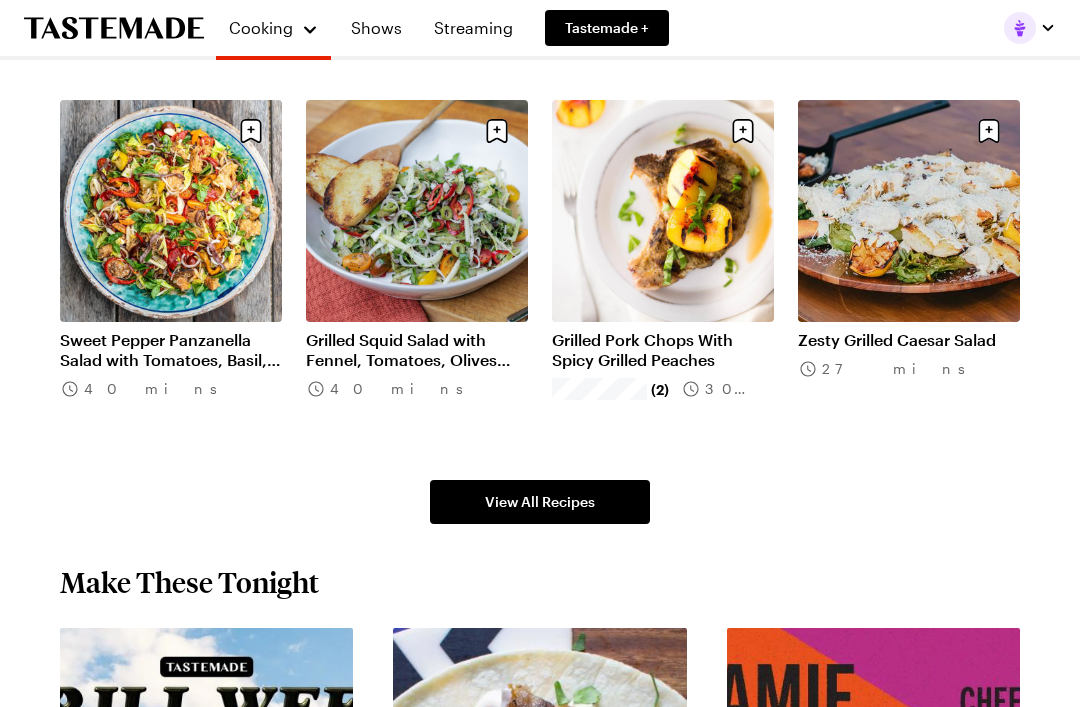 click on "View All Recipes" at bounding box center (540, 502) 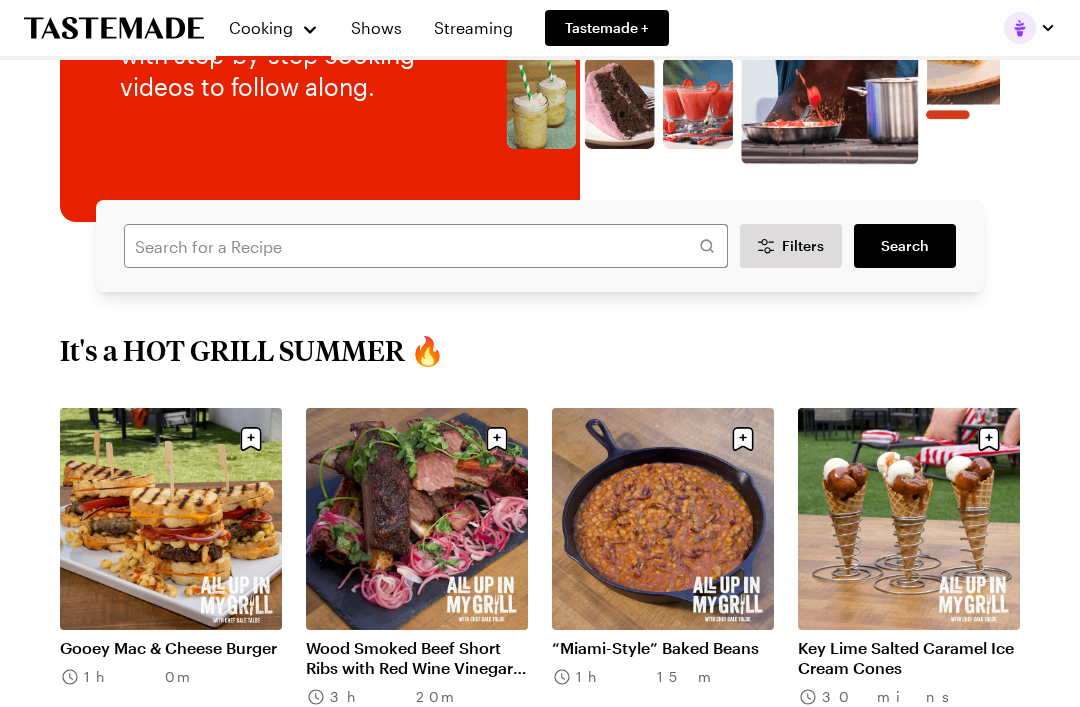 scroll, scrollTop: 292, scrollLeft: 0, axis: vertical 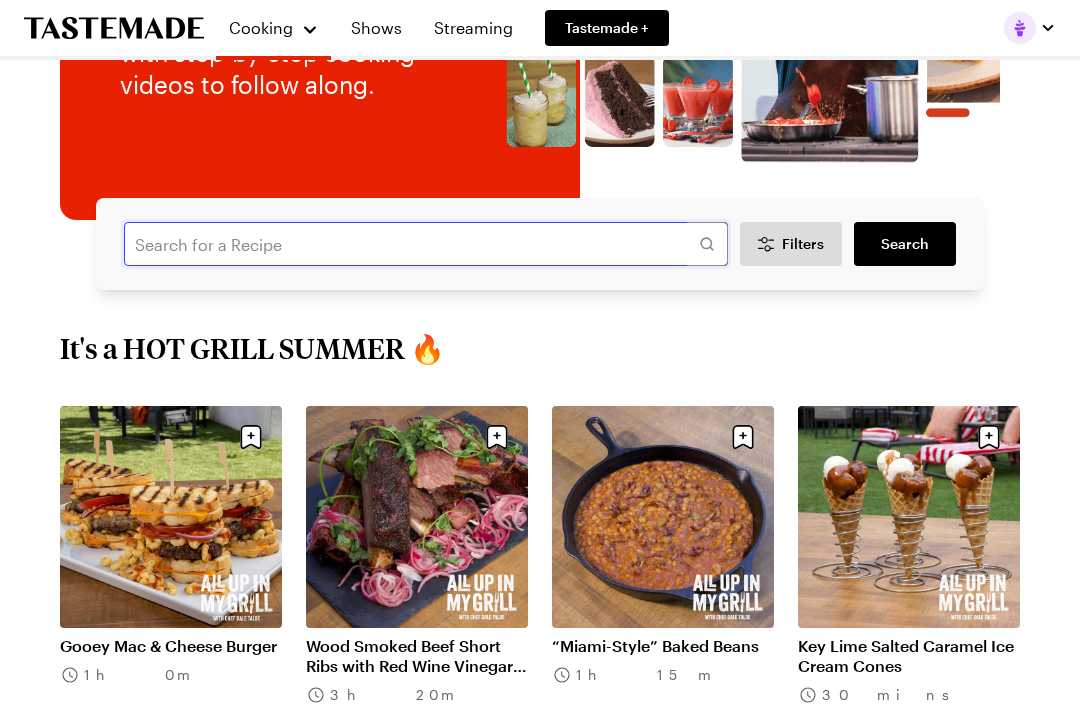 click at bounding box center (426, 244) 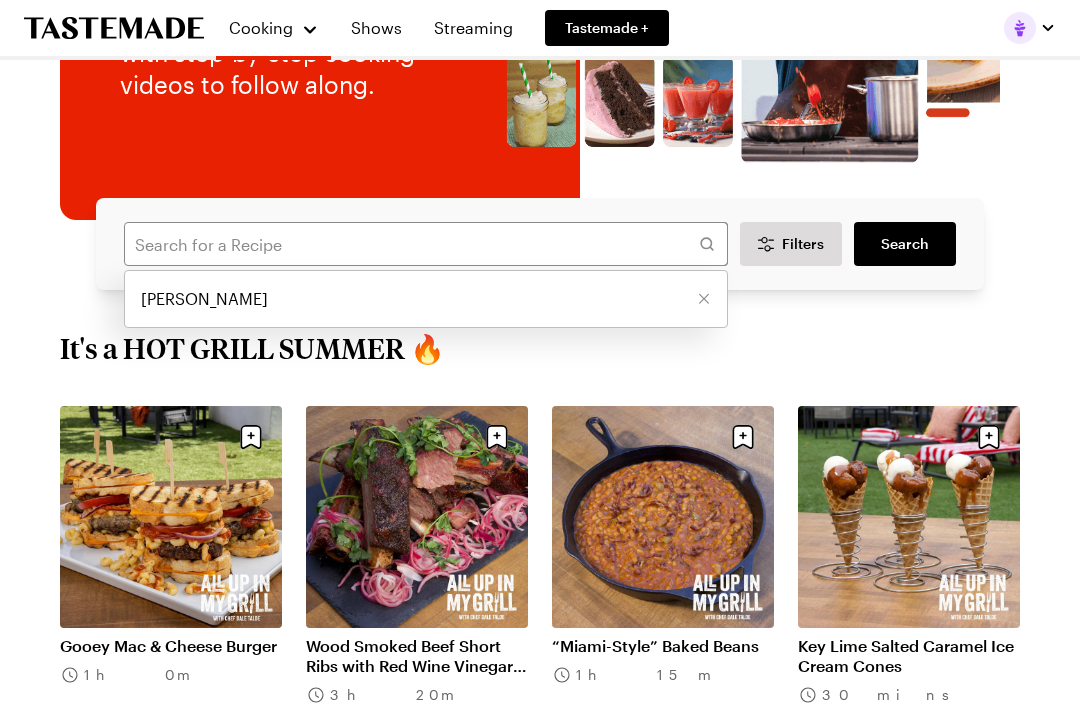 click on "[PERSON_NAME]" at bounding box center [204, 299] 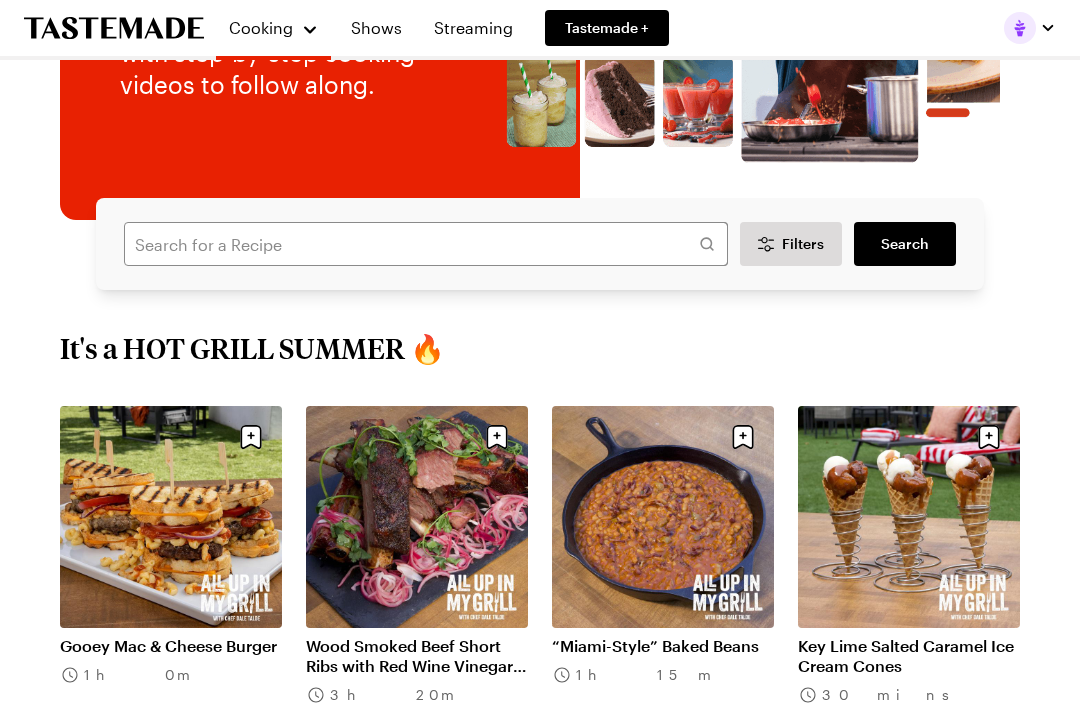 type on "[PERSON_NAME]" 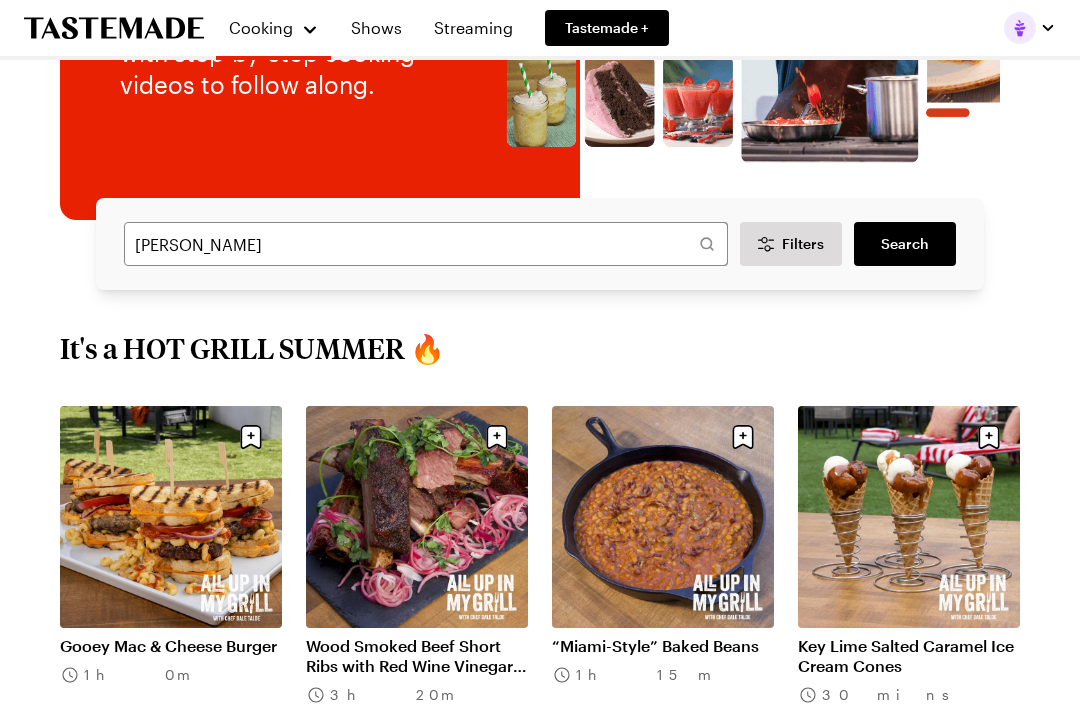 click on "Search" at bounding box center [905, 244] 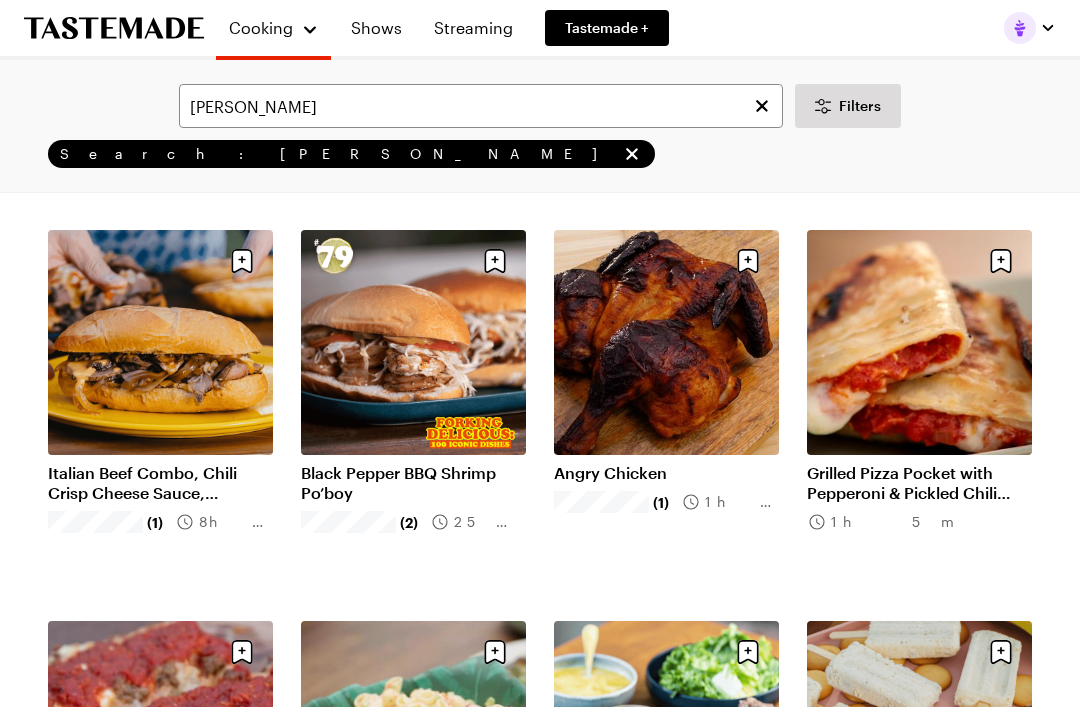 scroll, scrollTop: 1277, scrollLeft: 0, axis: vertical 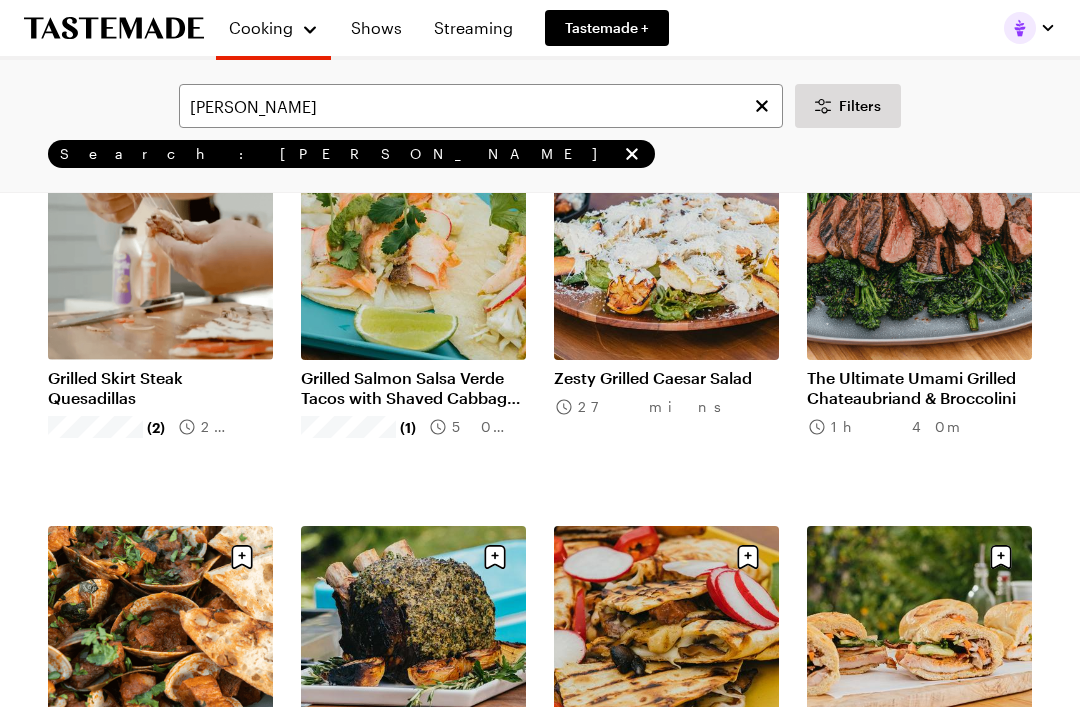 click on "Root Beer Glazed Pork Banh Mi" at bounding box center (919, 779) 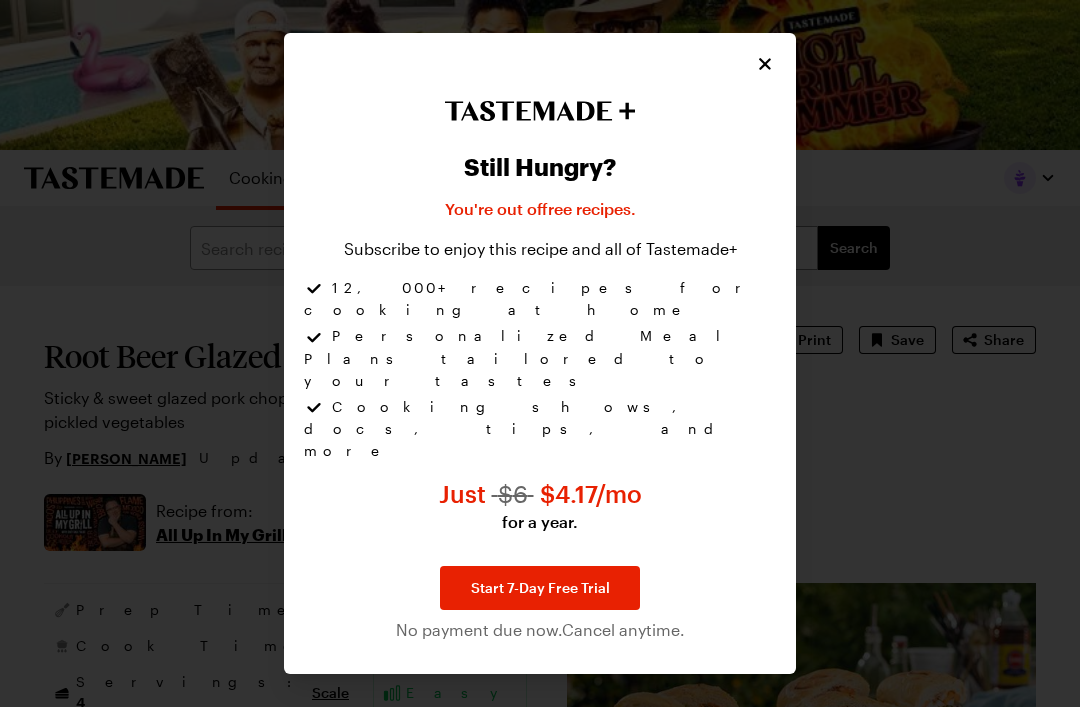 scroll, scrollTop: 0, scrollLeft: 0, axis: both 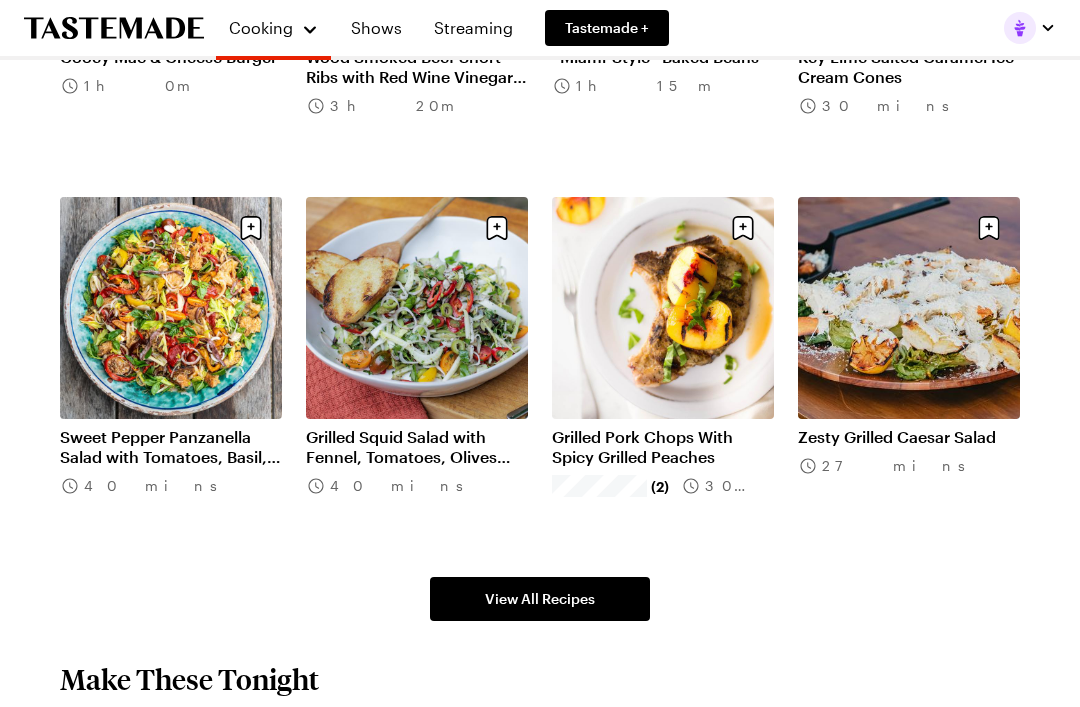 click on "View All Recipes" at bounding box center (540, 599) 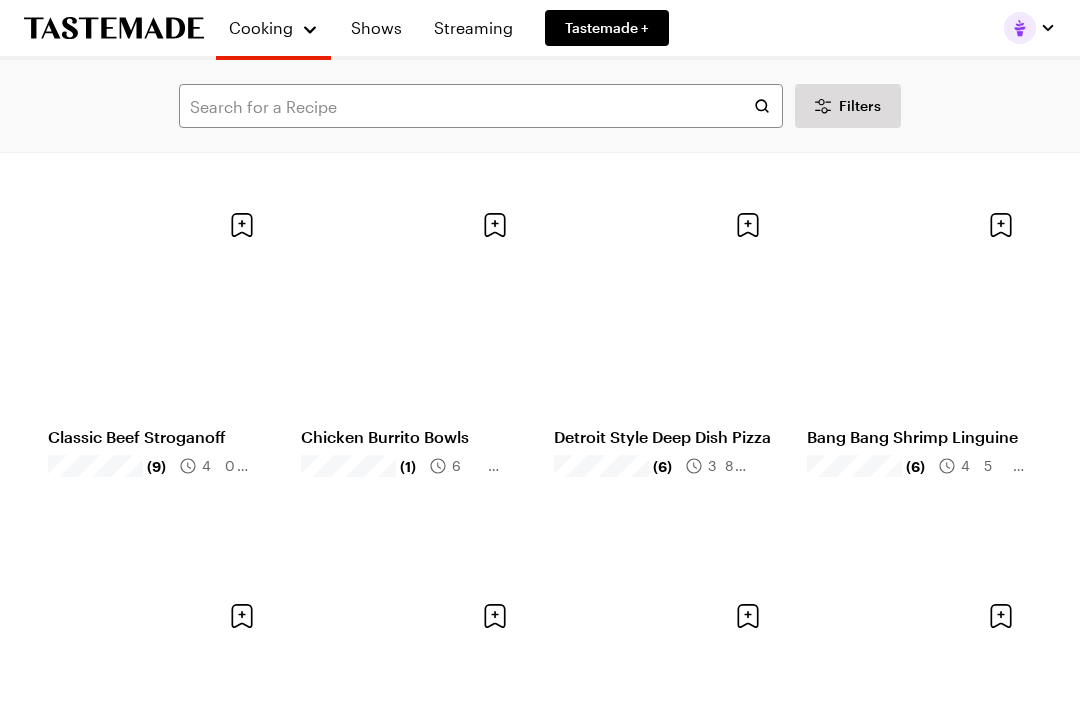 scroll, scrollTop: 0, scrollLeft: 0, axis: both 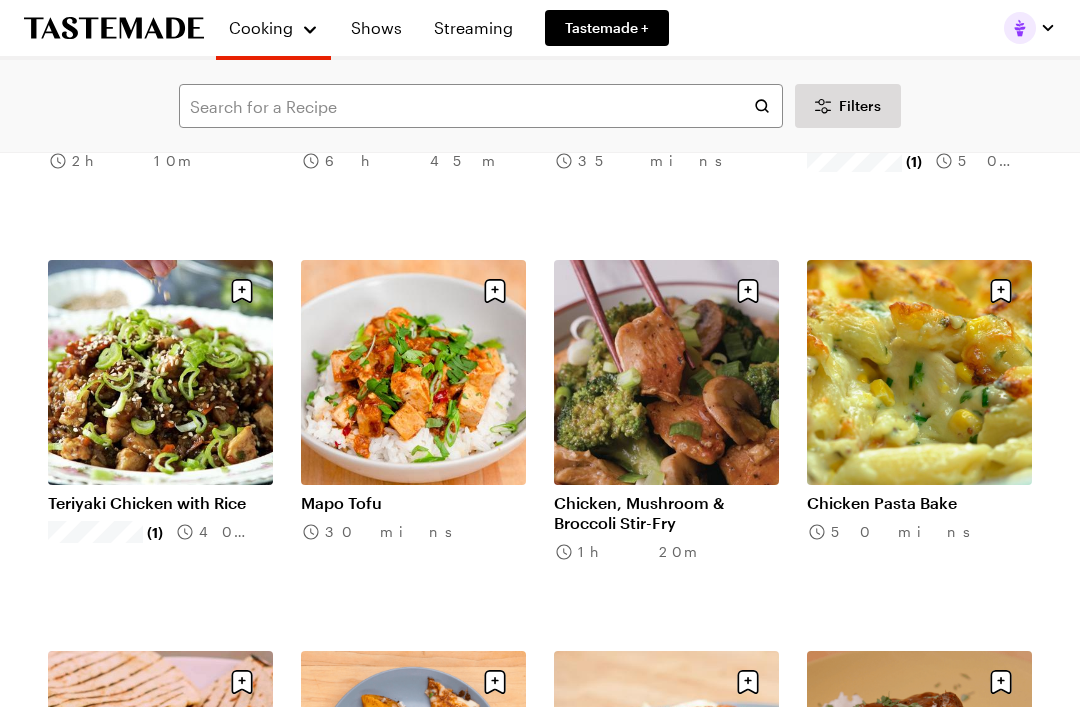click on "Chicken Pasta Bake" at bounding box center (919, 504) 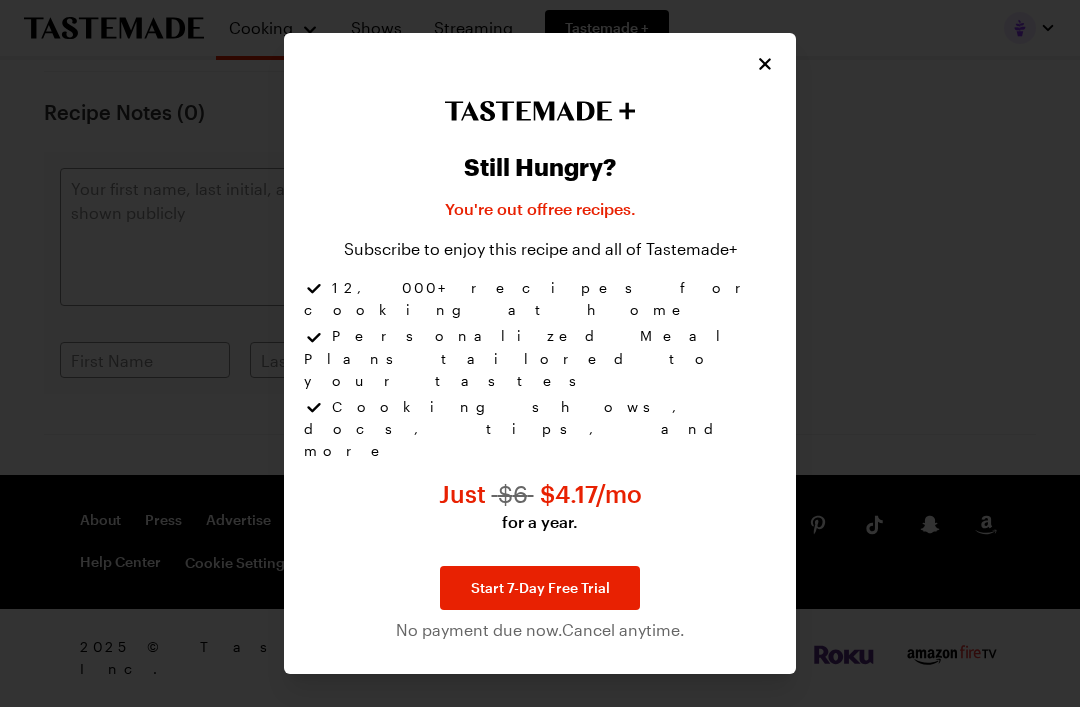 scroll, scrollTop: 2182, scrollLeft: 0, axis: vertical 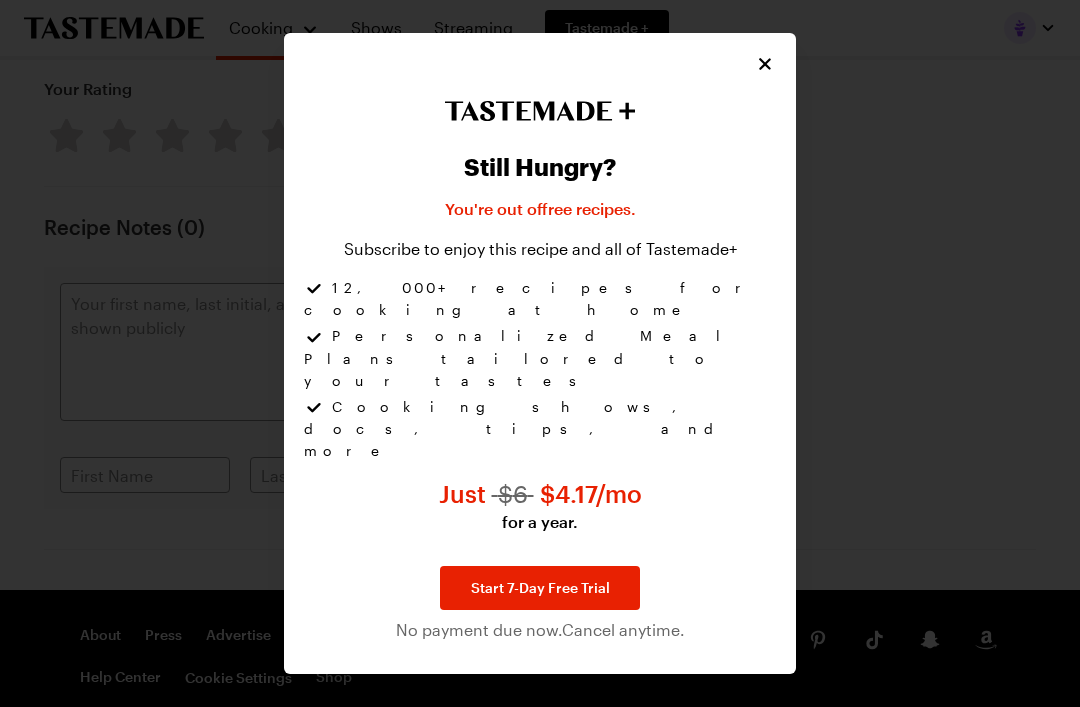 type on "x" 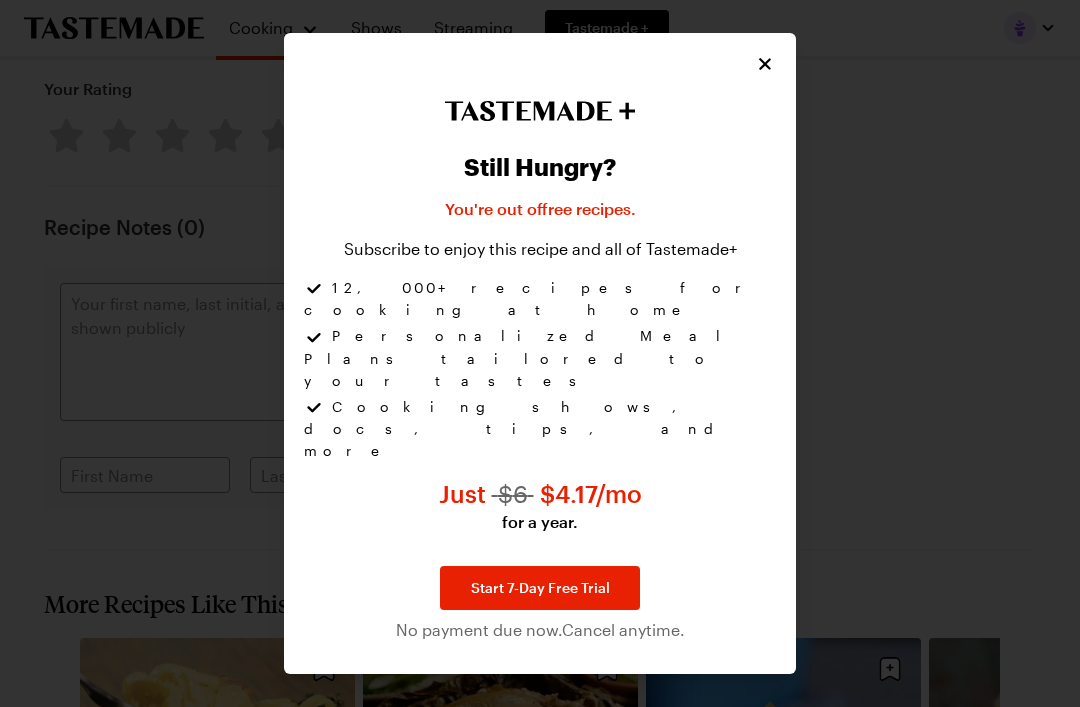 click at bounding box center [765, 64] 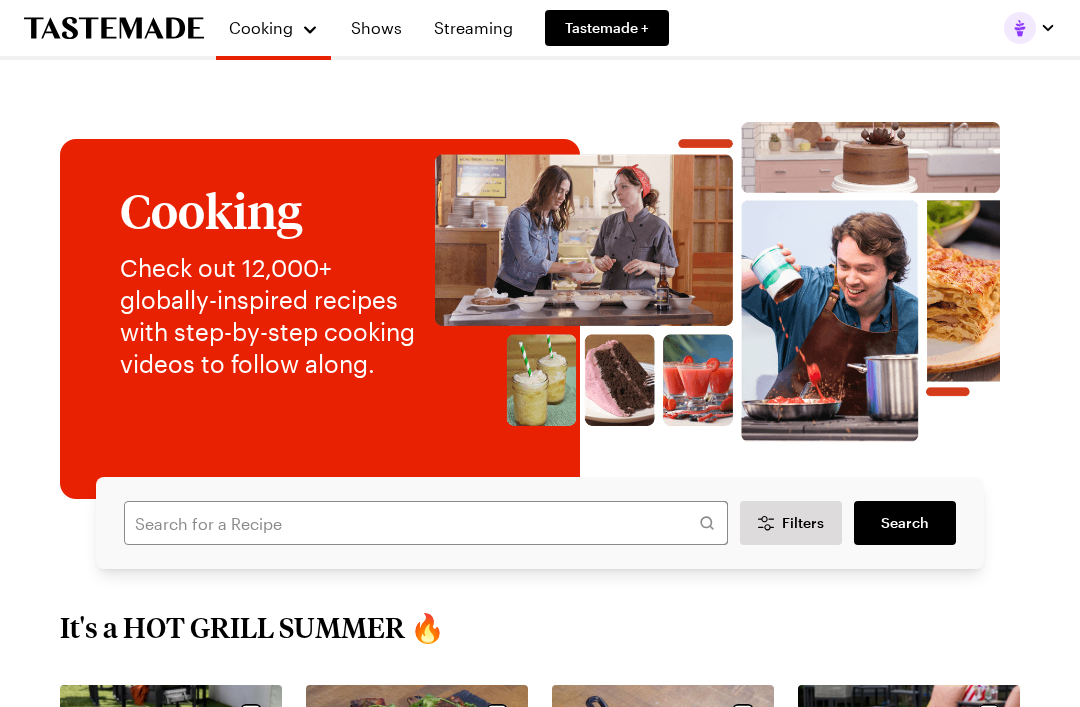 scroll, scrollTop: 12, scrollLeft: 0, axis: vertical 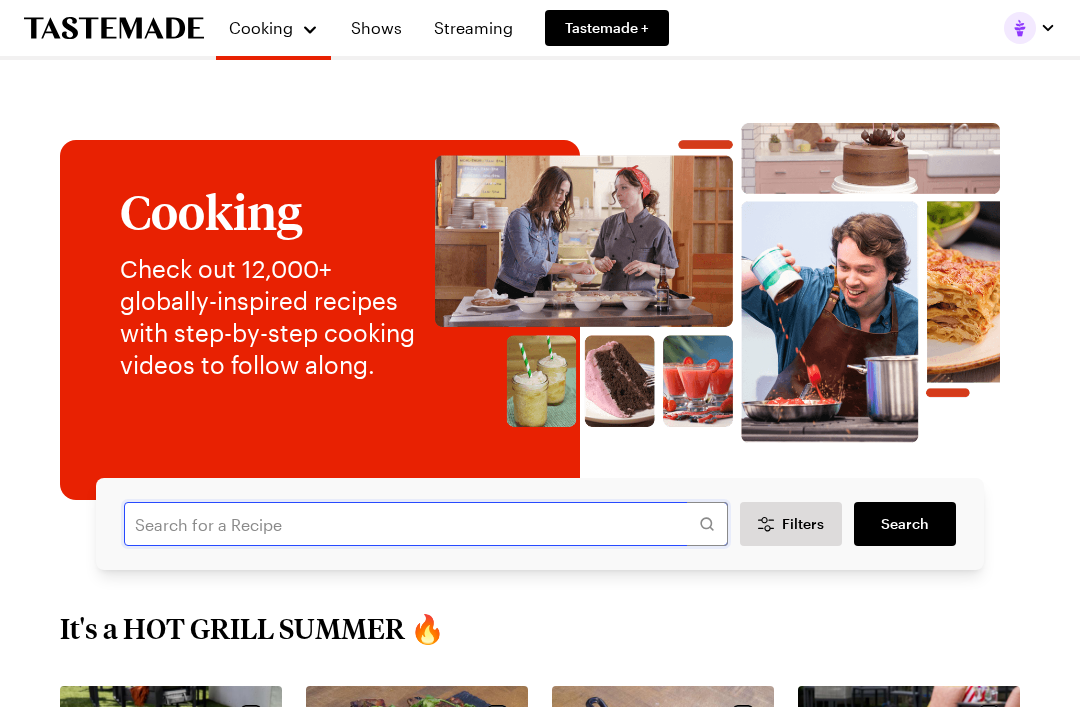 click at bounding box center [426, 524] 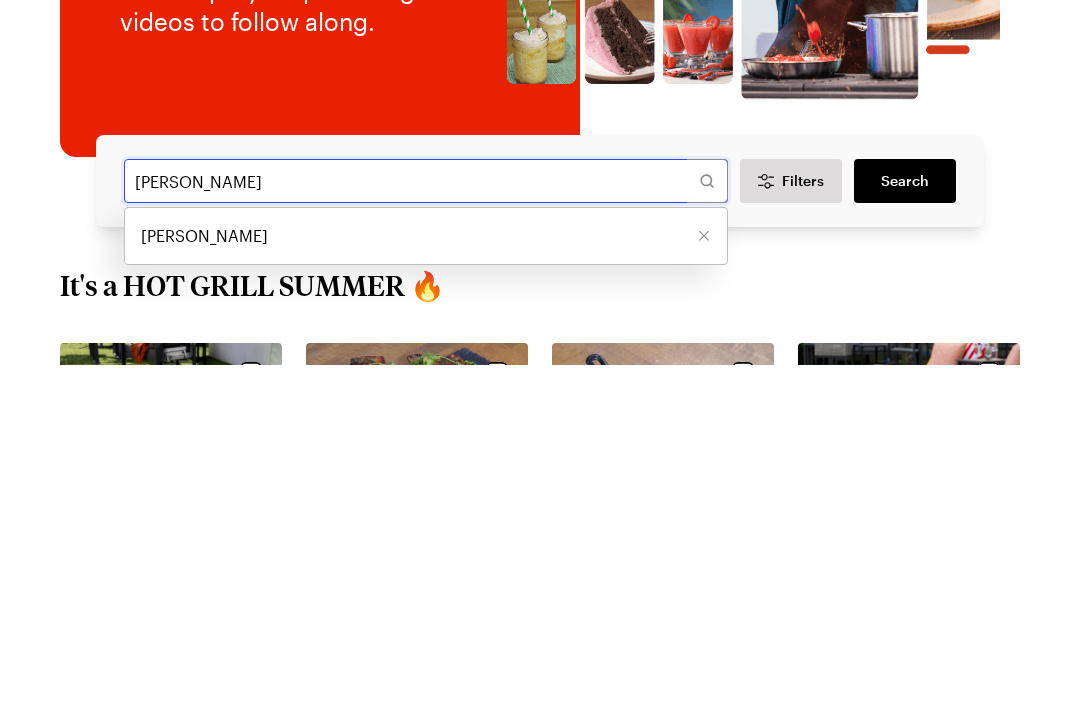 type on "[PERSON_NAME]" 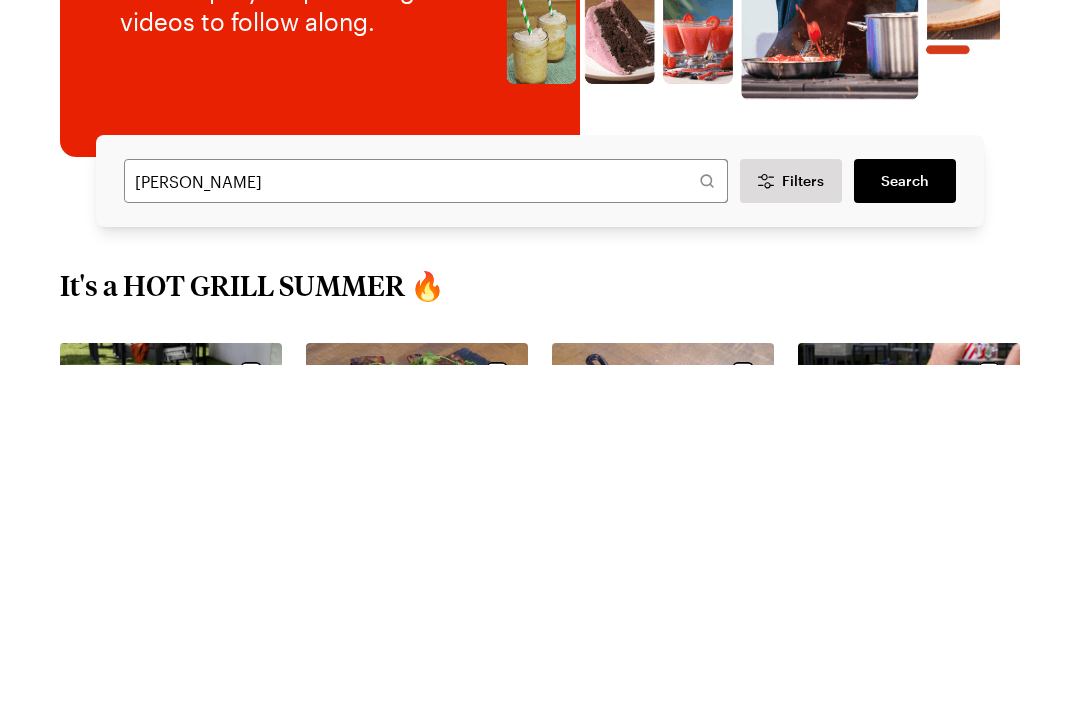 scroll, scrollTop: 355, scrollLeft: 0, axis: vertical 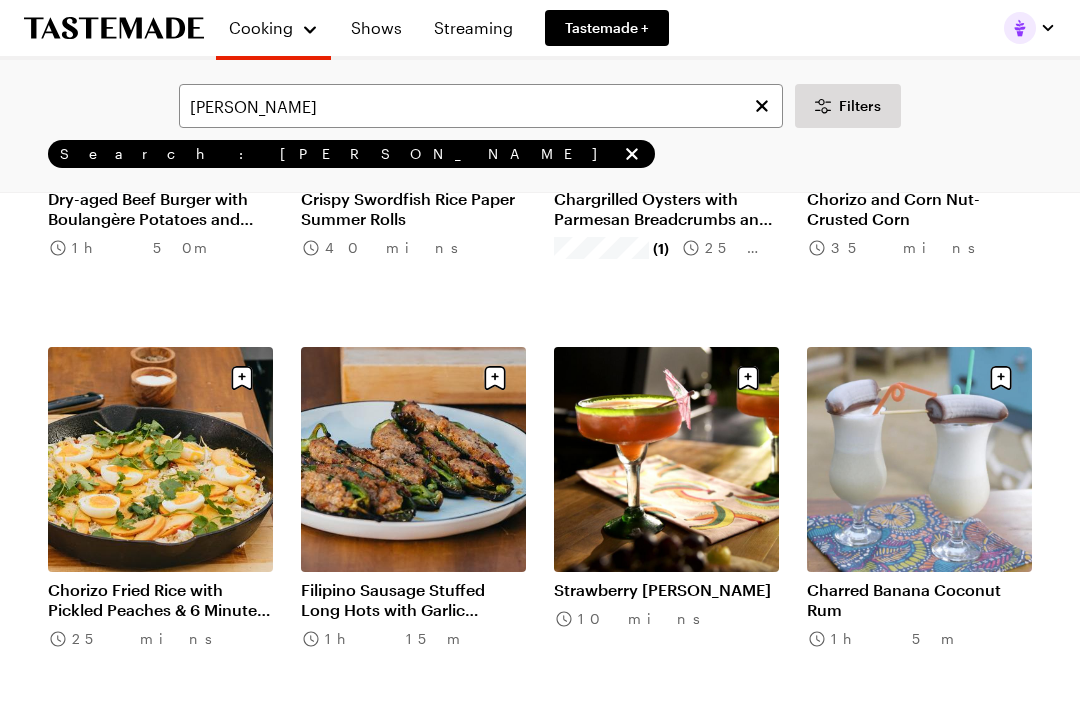 click on "Chorizo Fried Rice with Pickled Peaches & 6 Minute Eggs" at bounding box center (160, 600) 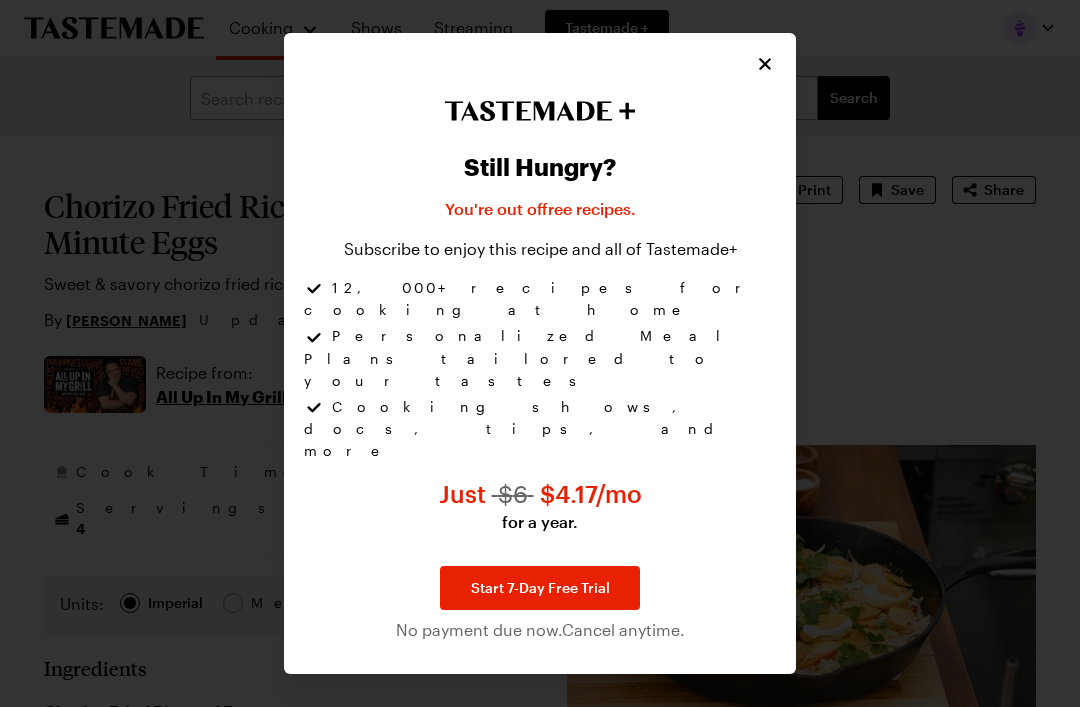click on "Still Hungry? You're out of  free recipes . Subscribe to enjoy this recipe and all of Tastemade+ 12,000+ recipes for cooking at home Personalized Meal Plans tailored to your tastes Cooking shows, docs, tips, and more Just     $ 6     $ 4.17 /mo for a year. Start 7-Day Free Trial No payment due now.  Cancel anytime." at bounding box center (540, 353) 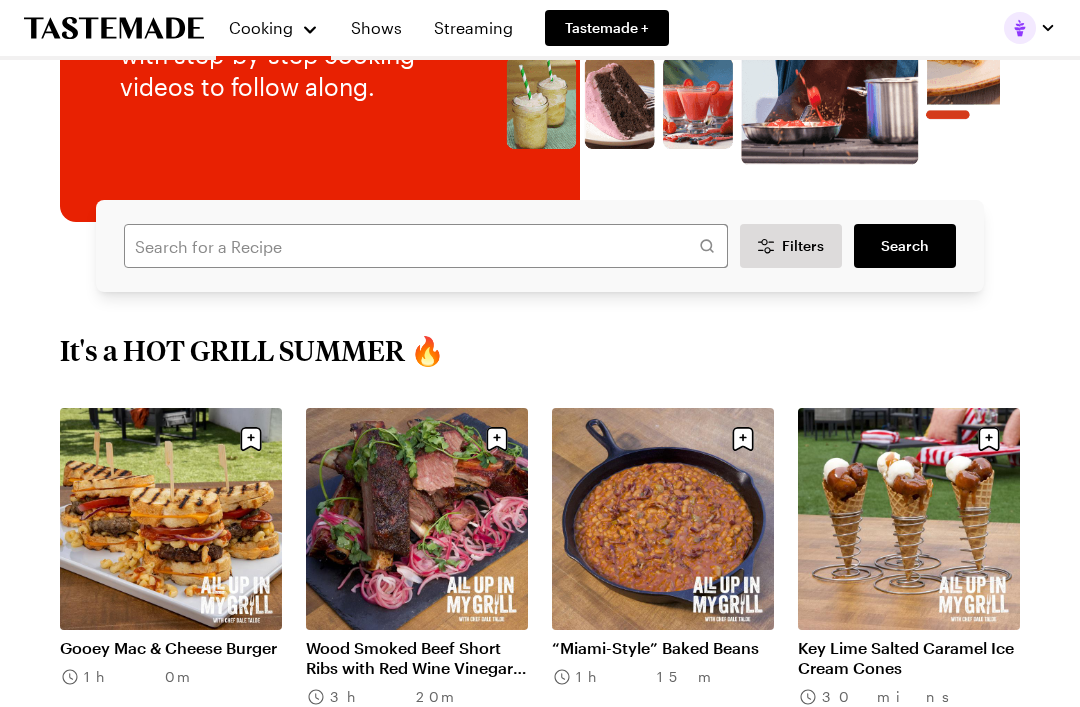 scroll, scrollTop: 0, scrollLeft: 0, axis: both 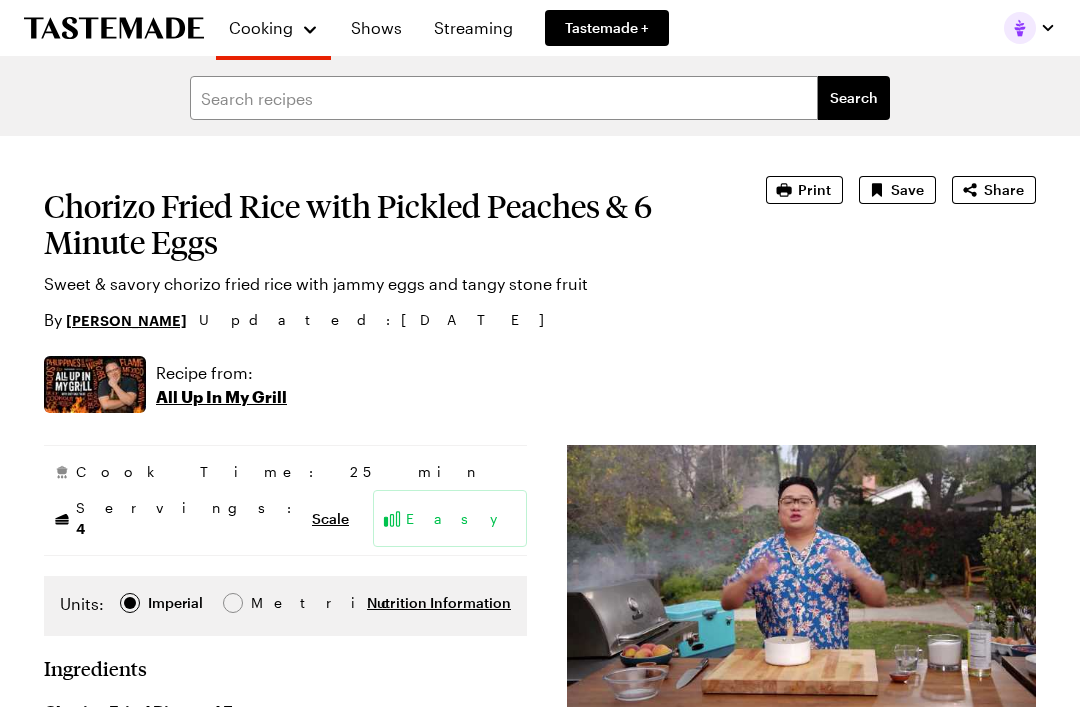 type on "x" 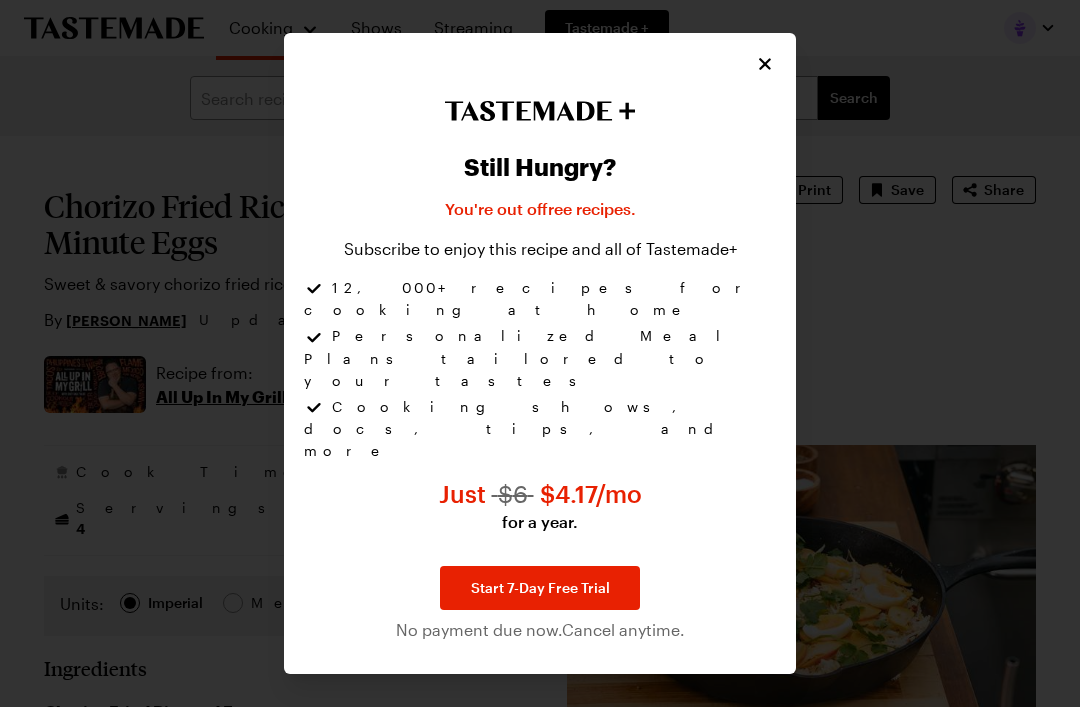 click at bounding box center (765, 64) 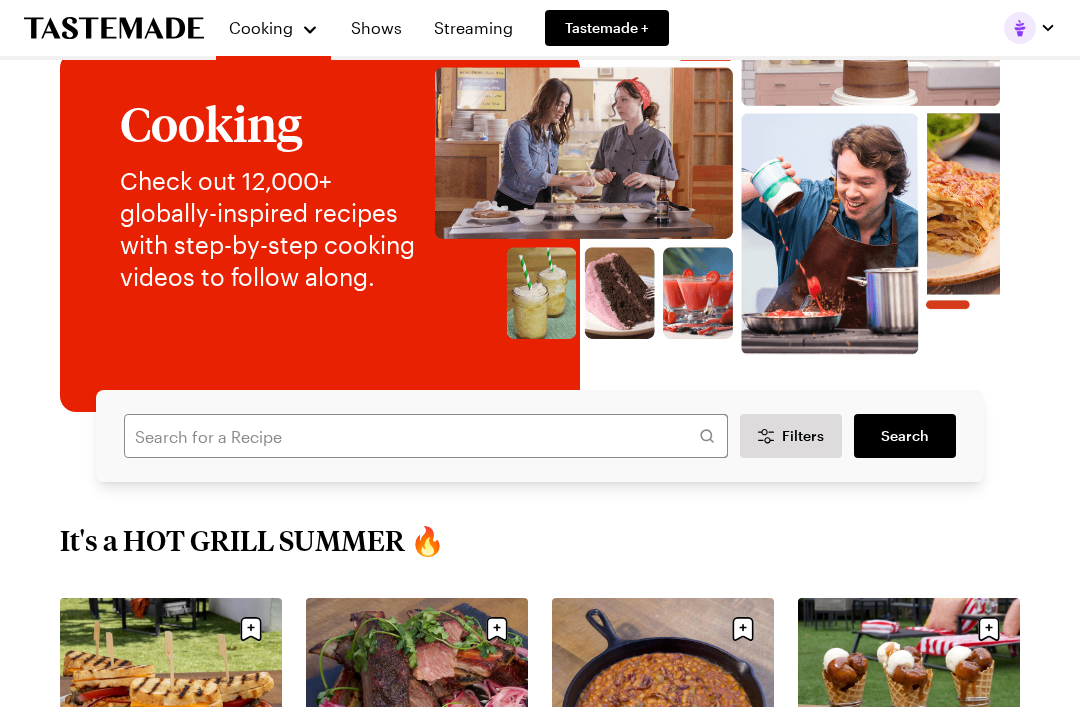 scroll, scrollTop: 0, scrollLeft: 0, axis: both 